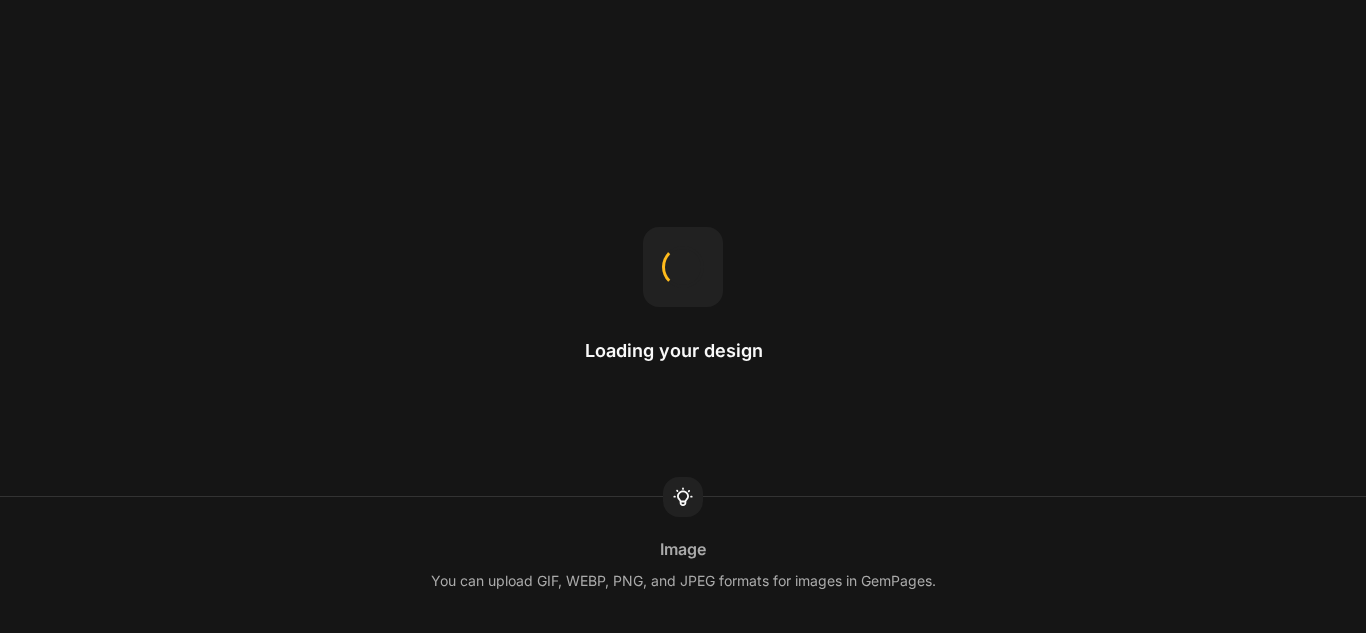 scroll, scrollTop: 0, scrollLeft: 0, axis: both 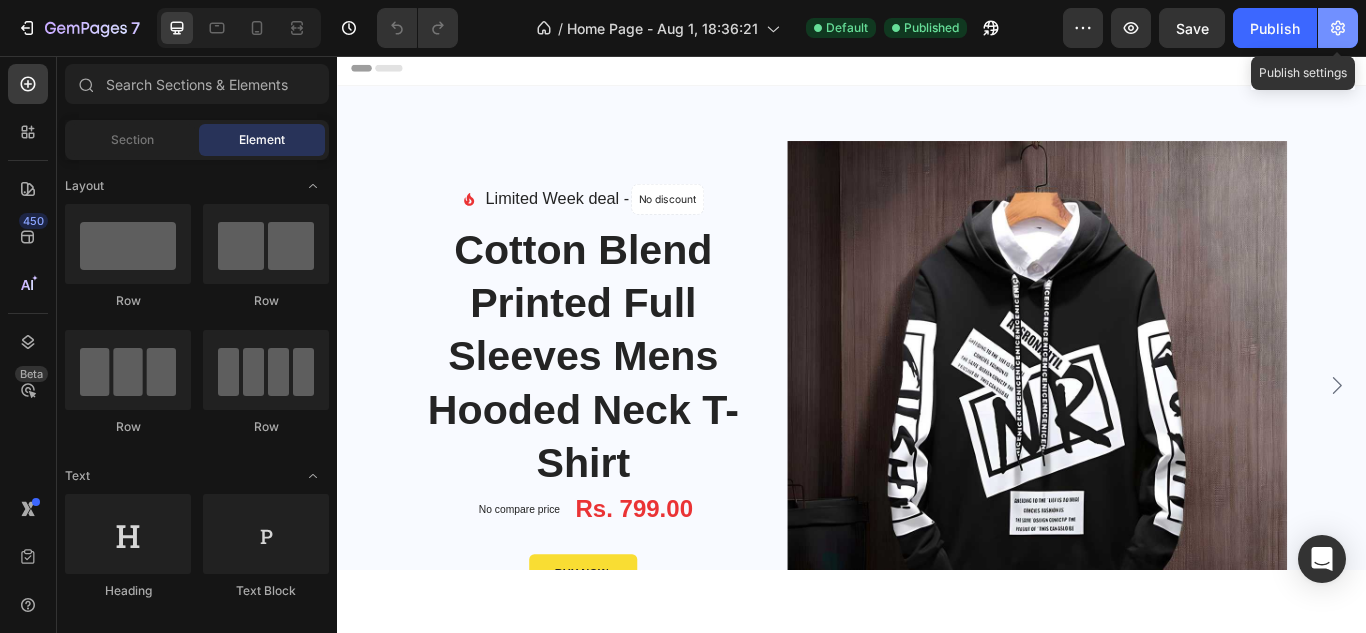 click 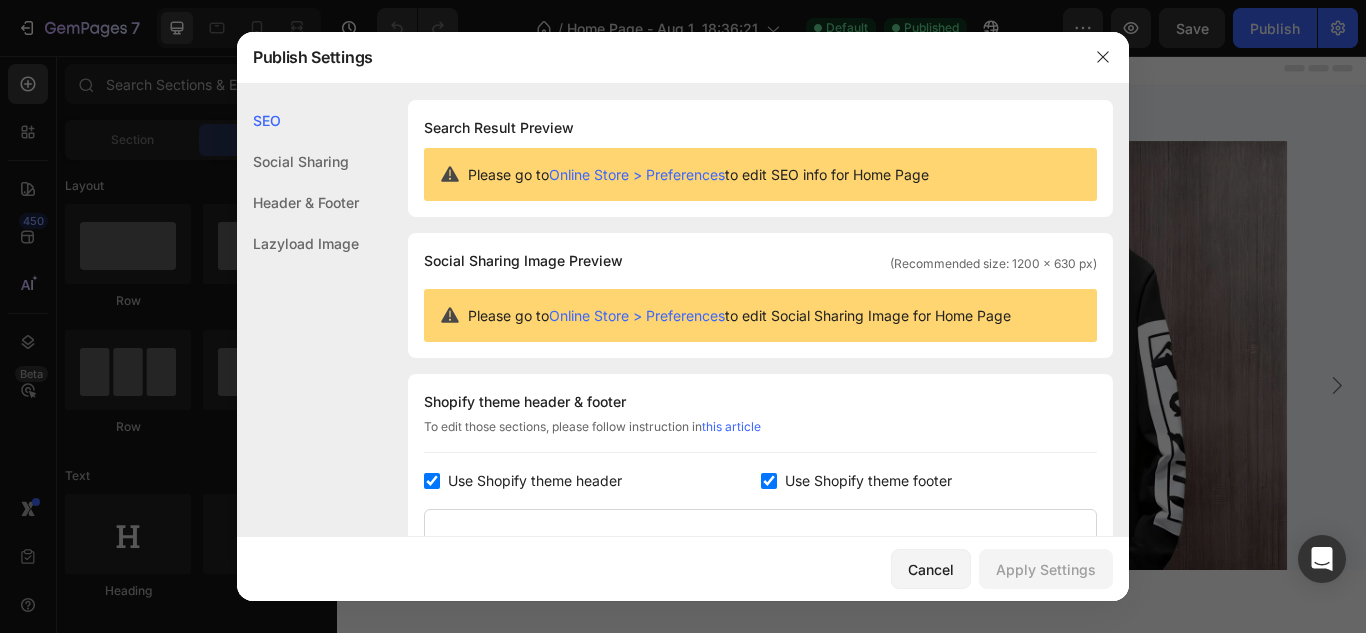click on "Social Sharing" 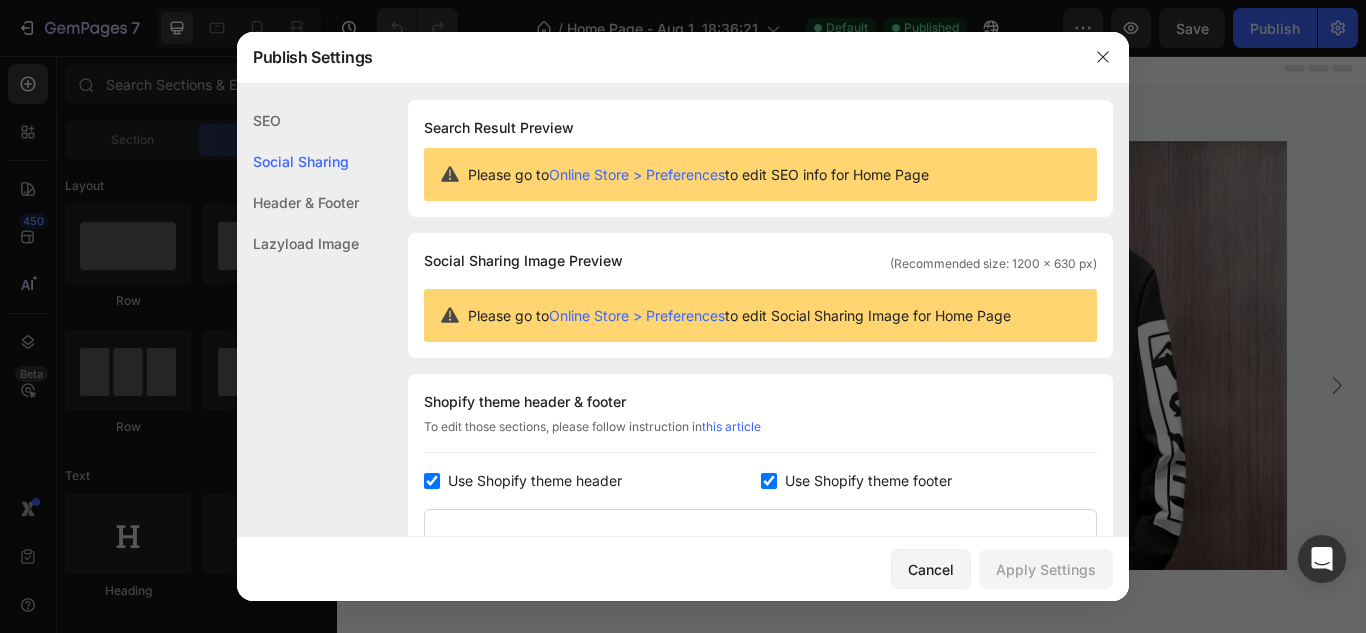 scroll, scrollTop: 129, scrollLeft: 0, axis: vertical 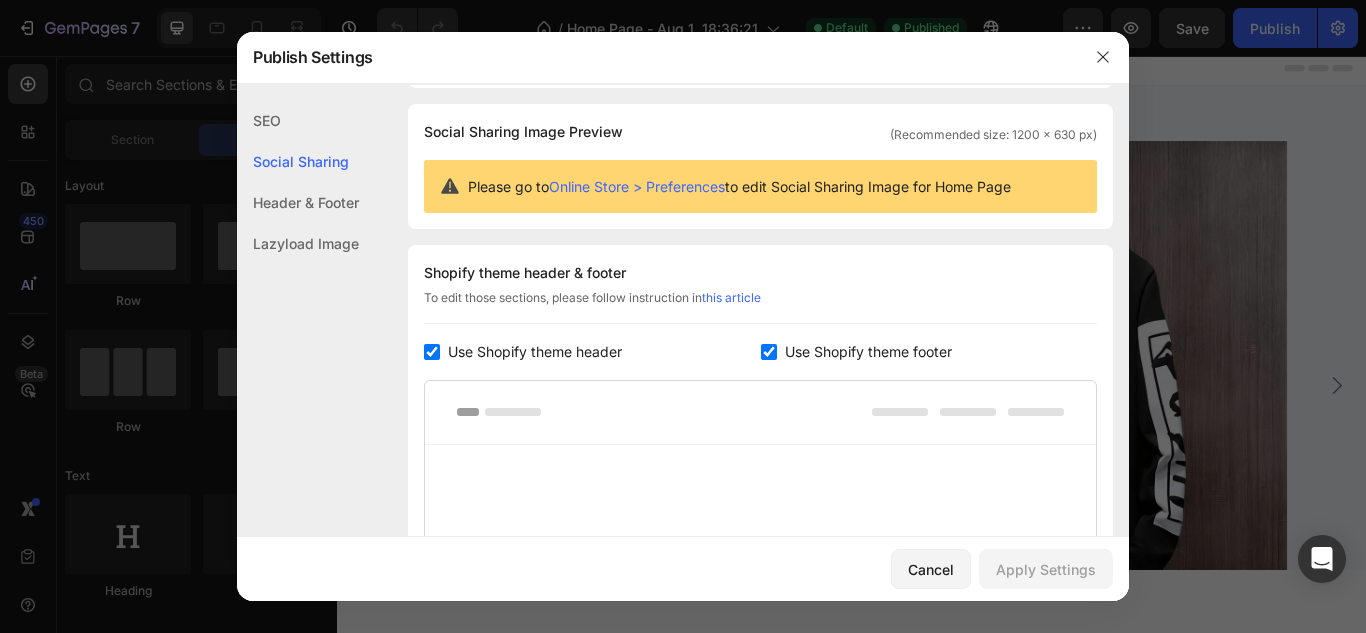 click on "Header & Footer" 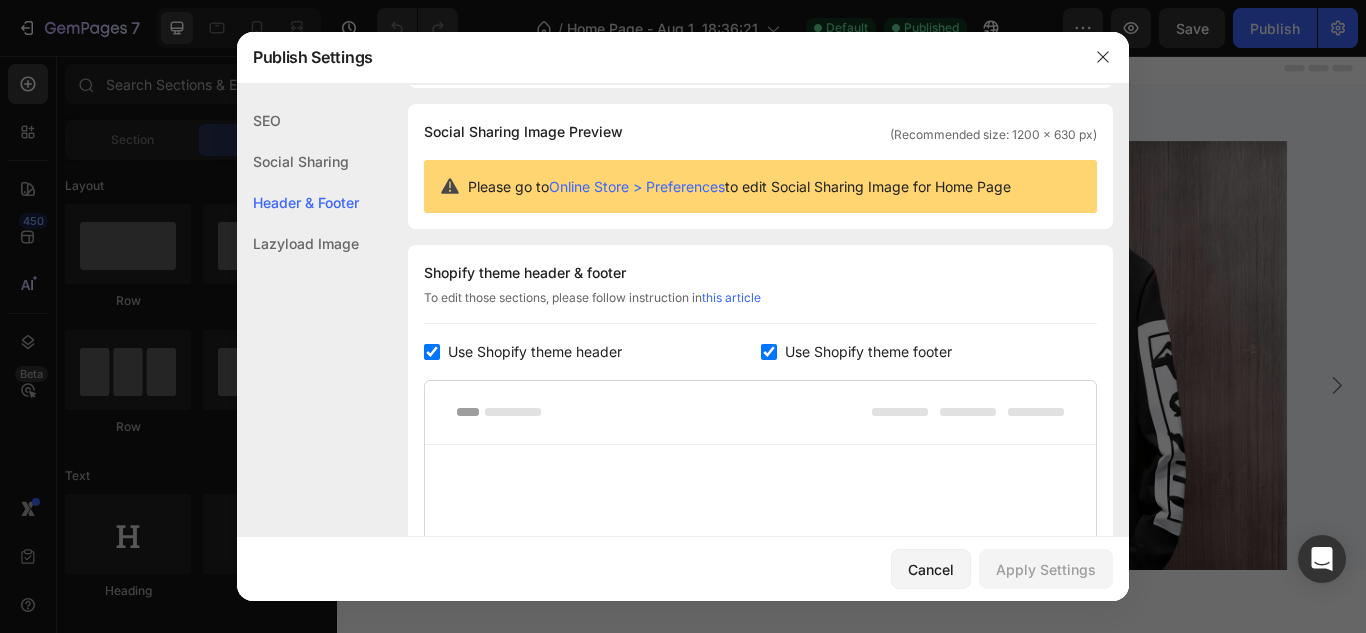 scroll, scrollTop: 270, scrollLeft: 0, axis: vertical 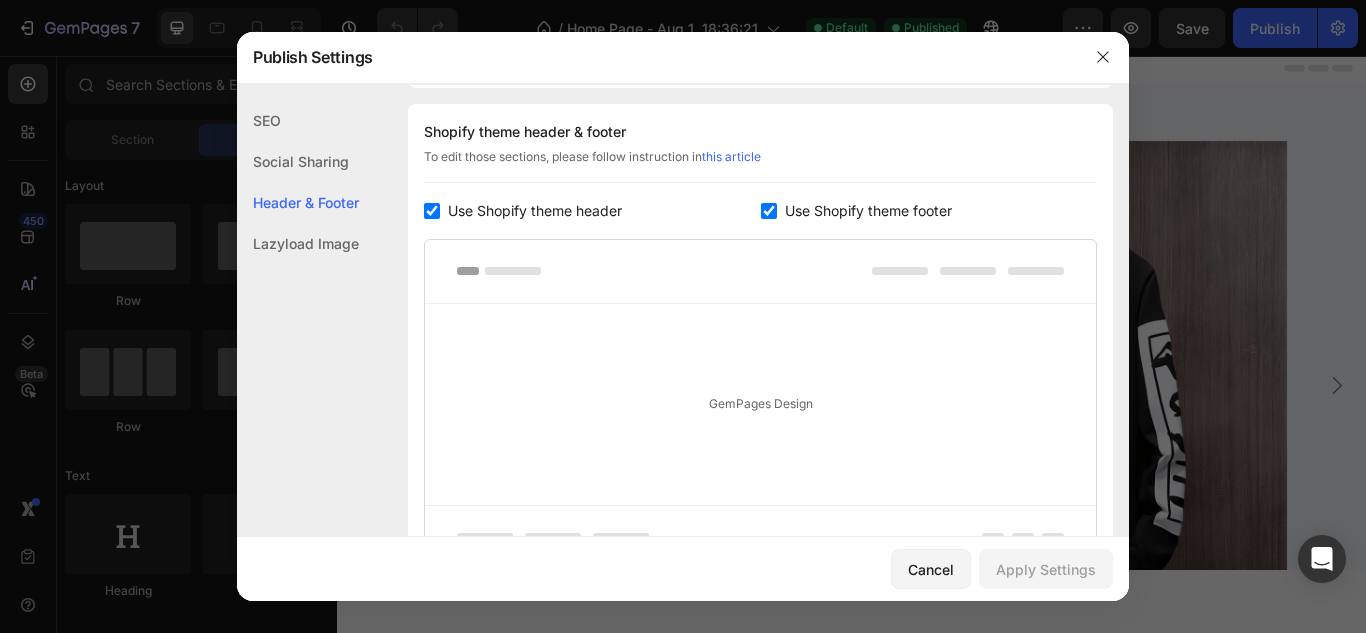 click on "Lazyload Image" 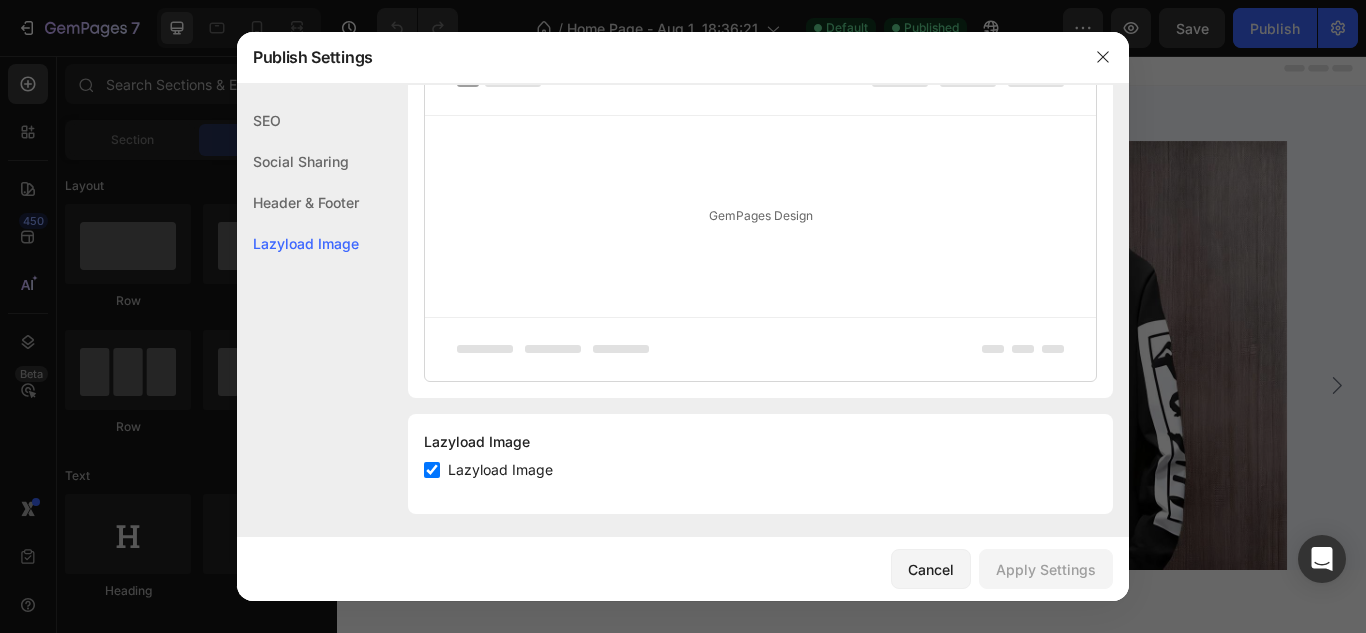 scroll, scrollTop: 466, scrollLeft: 0, axis: vertical 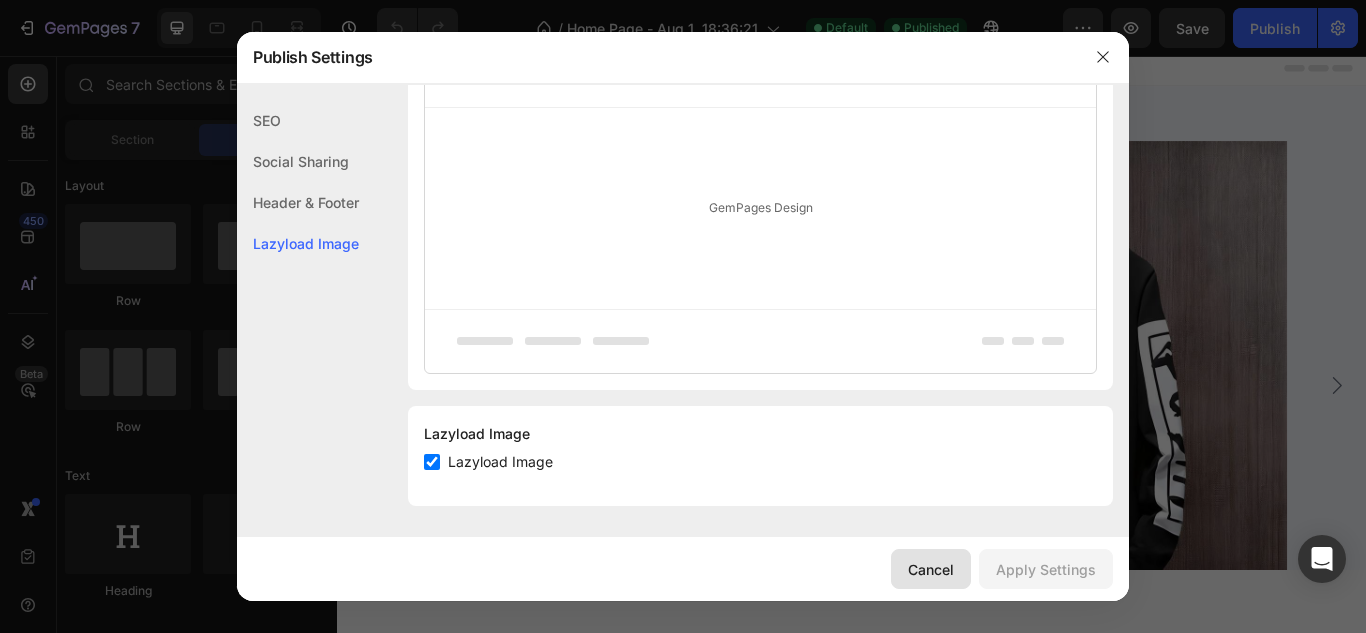 click on "Cancel" at bounding box center [931, 569] 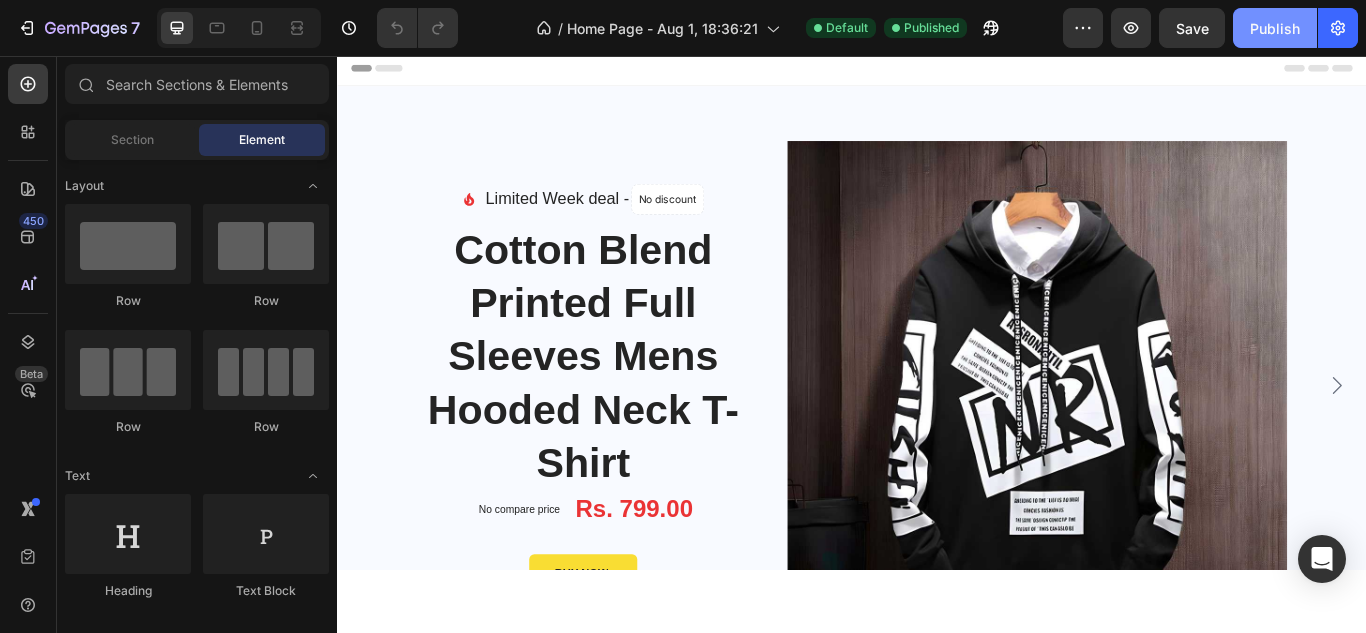 click on "Publish" 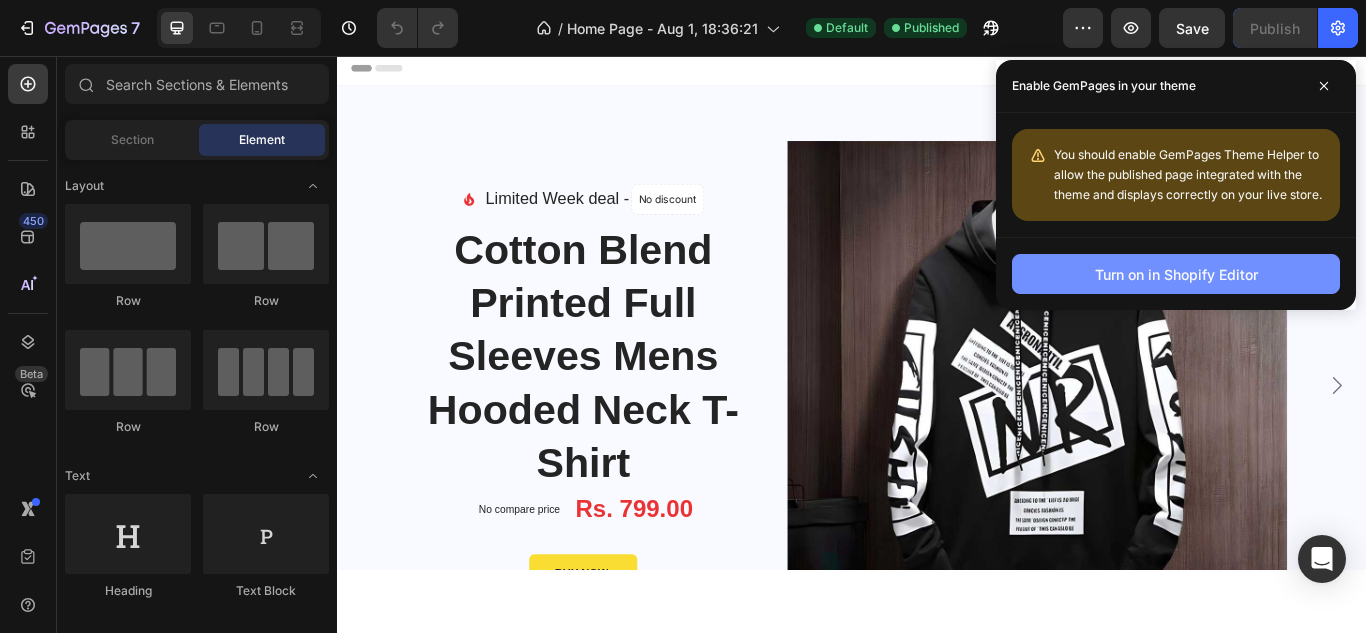 click on "Turn on in Shopify Editor" at bounding box center (1176, 274) 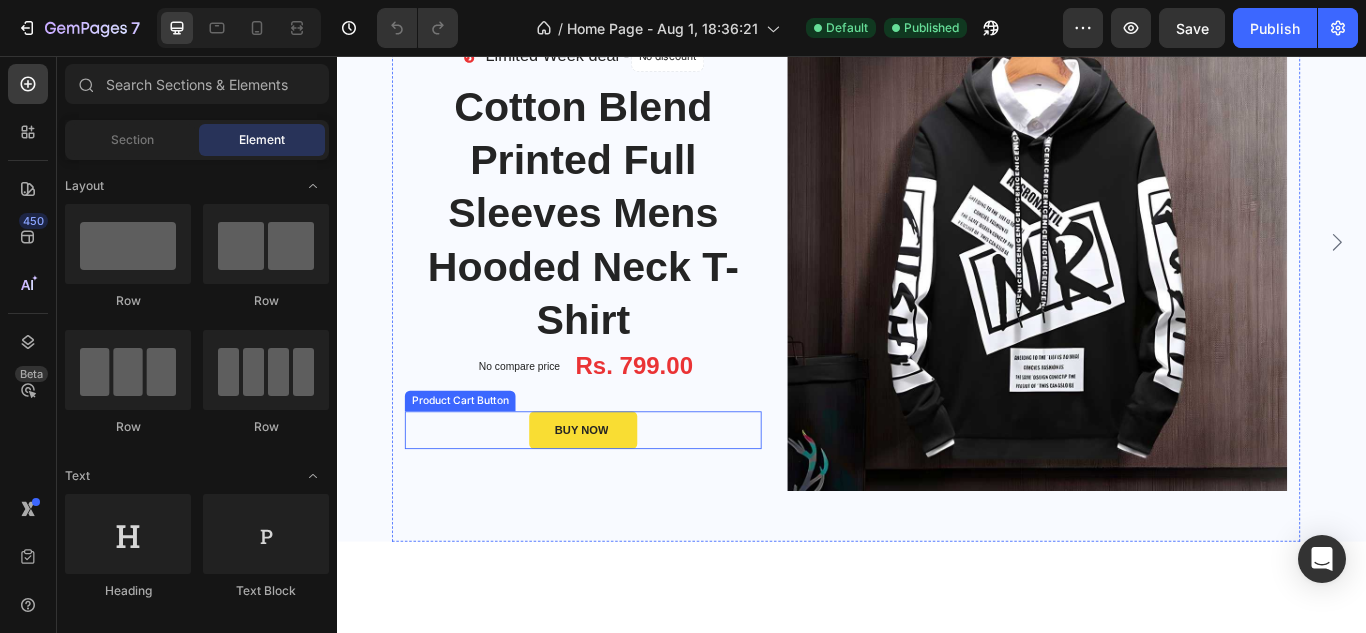 scroll, scrollTop: 80, scrollLeft: 0, axis: vertical 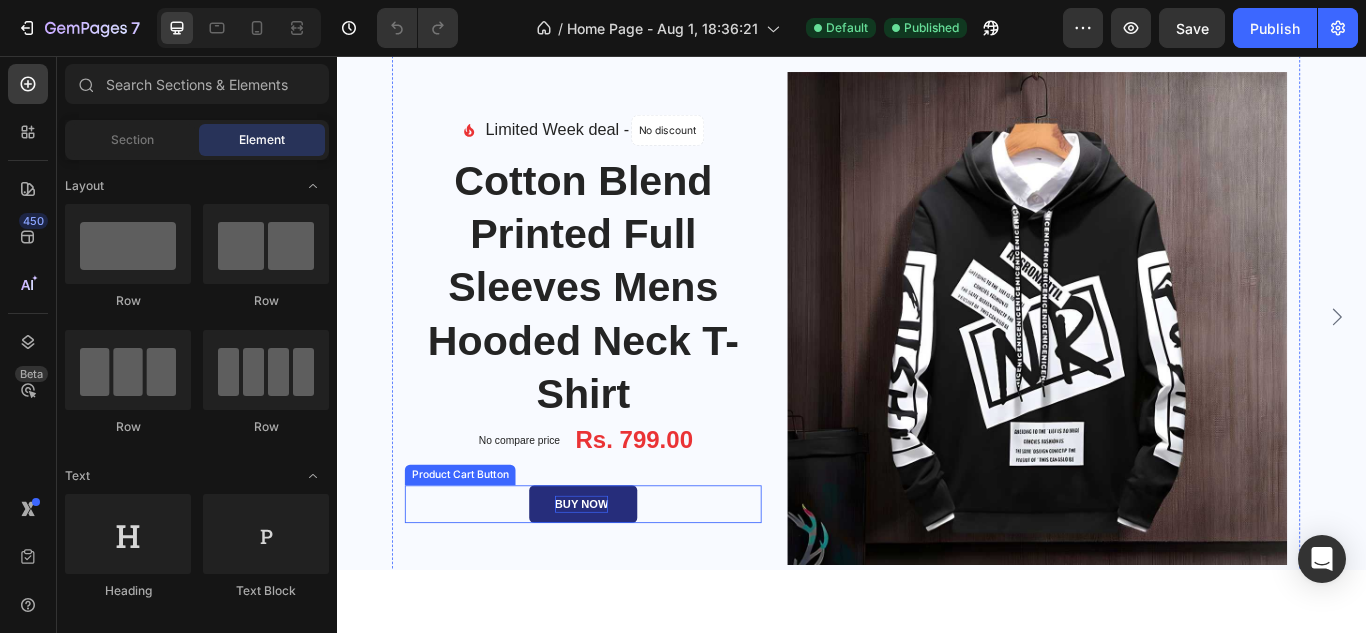 click on "BUY NOW" at bounding box center [621, 580] 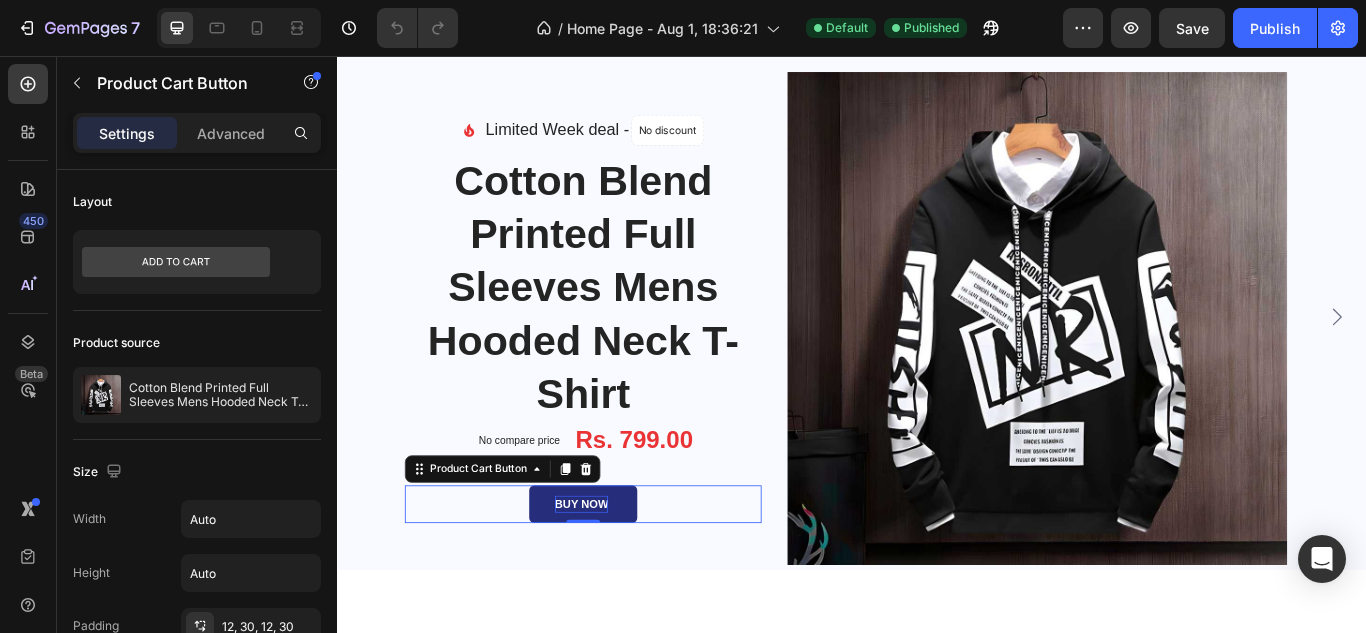 click on "BUY NOW" at bounding box center [621, 580] 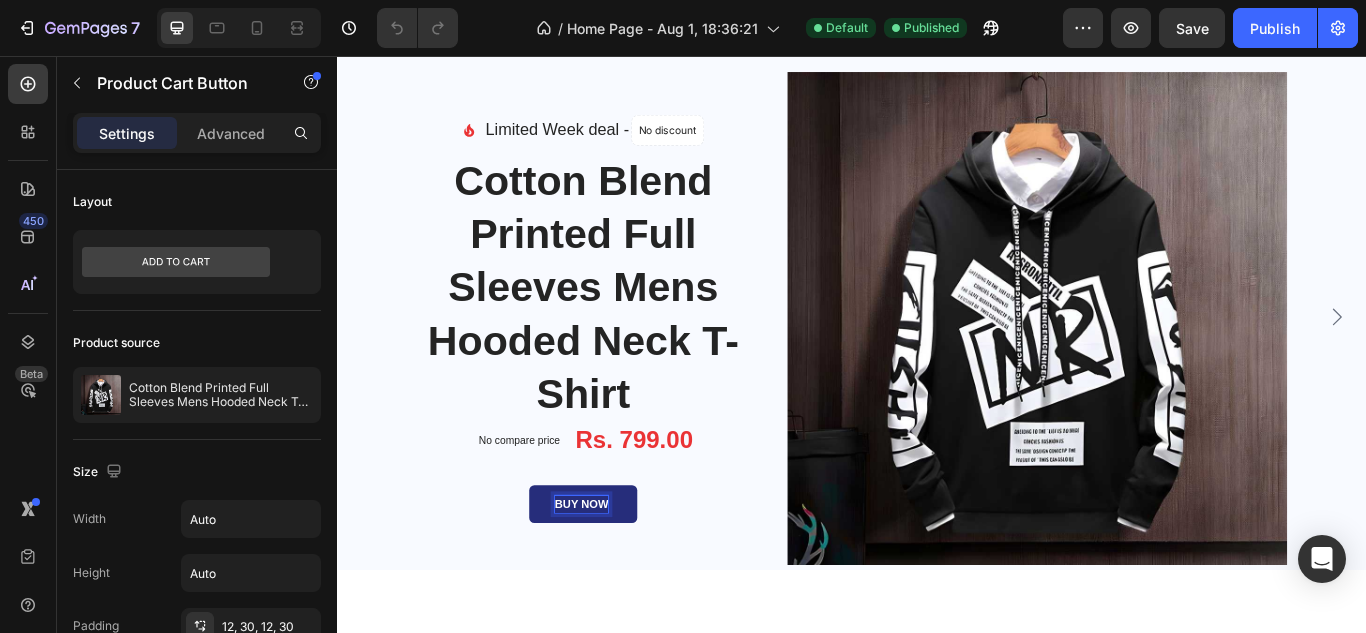 click on "BUY NOW" at bounding box center (621, 580) 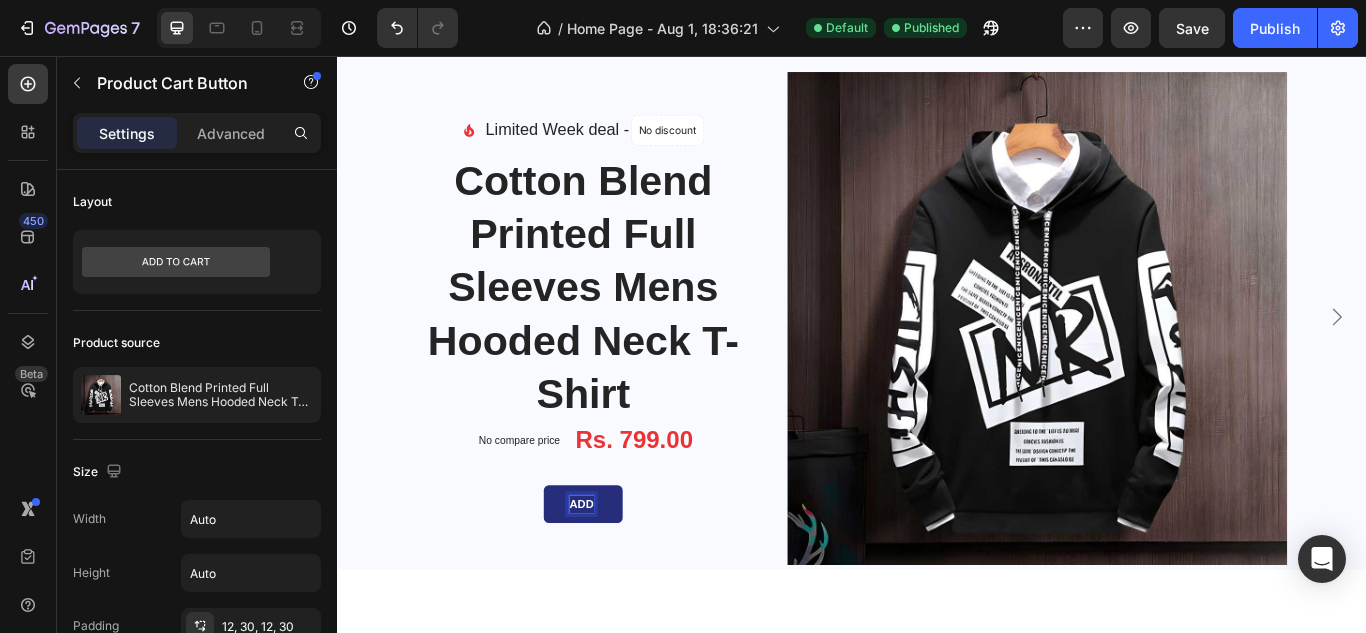 click on "ADD" at bounding box center (623, 580) 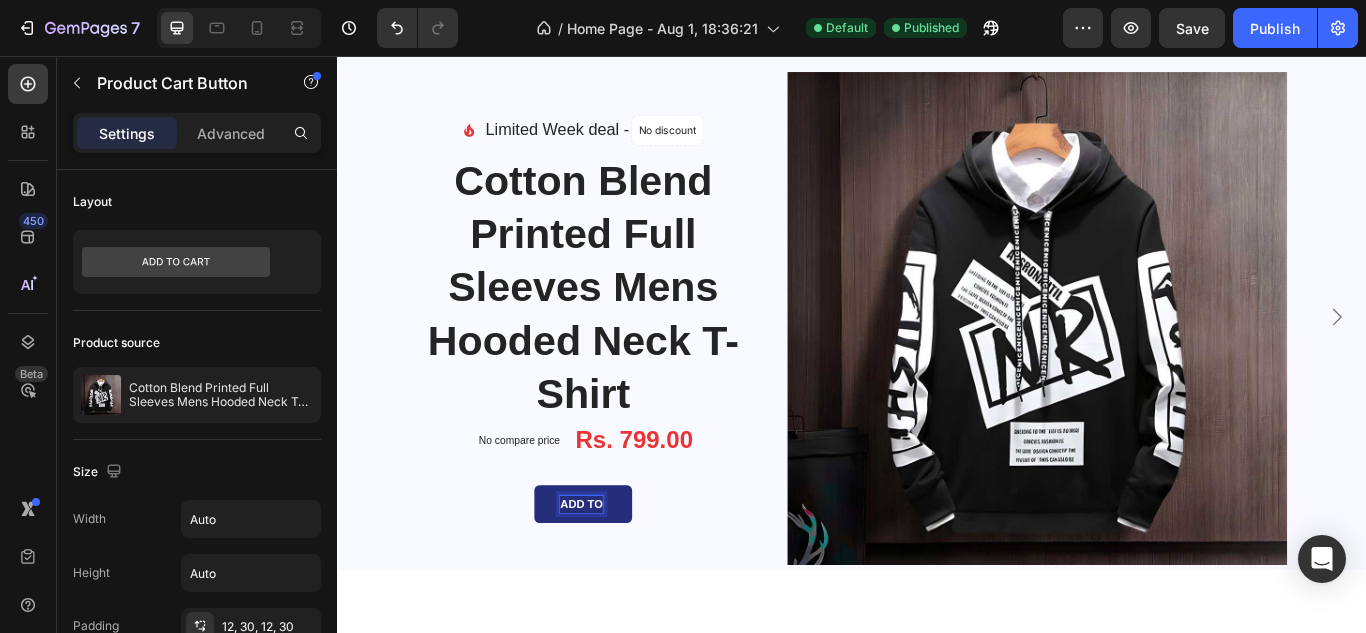 click on "ADD TO" at bounding box center (623, 580) 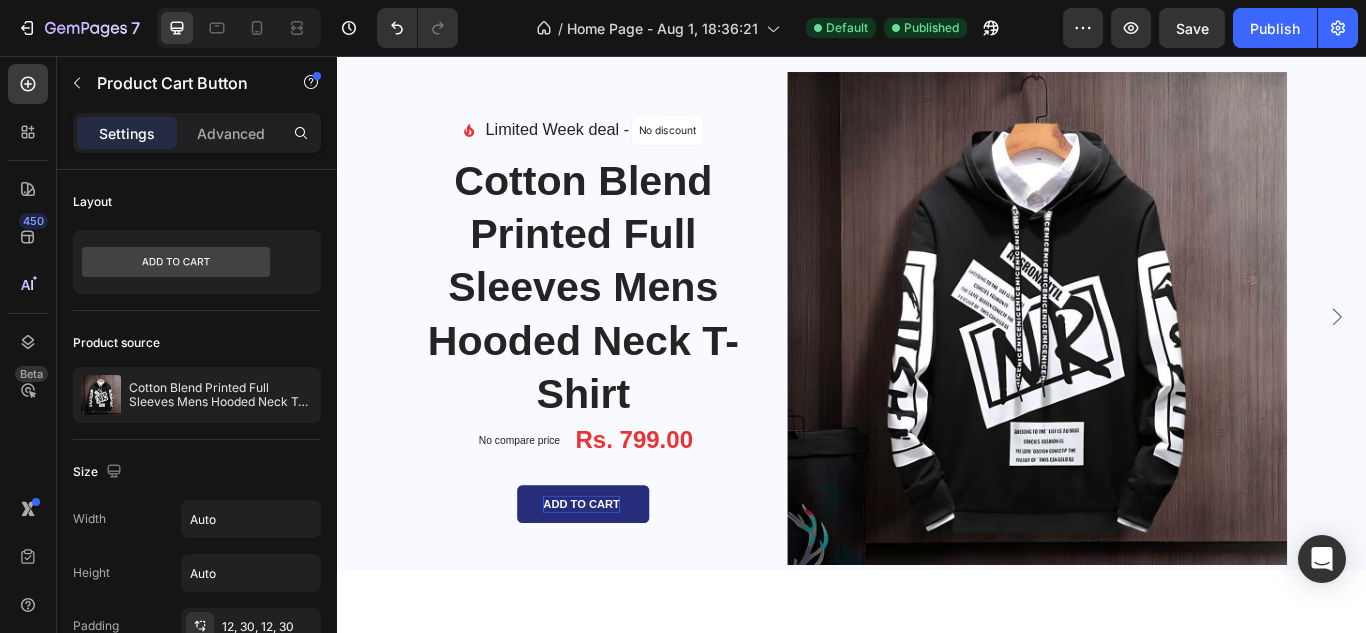 click on "ADD TO CART" at bounding box center (622, 580) 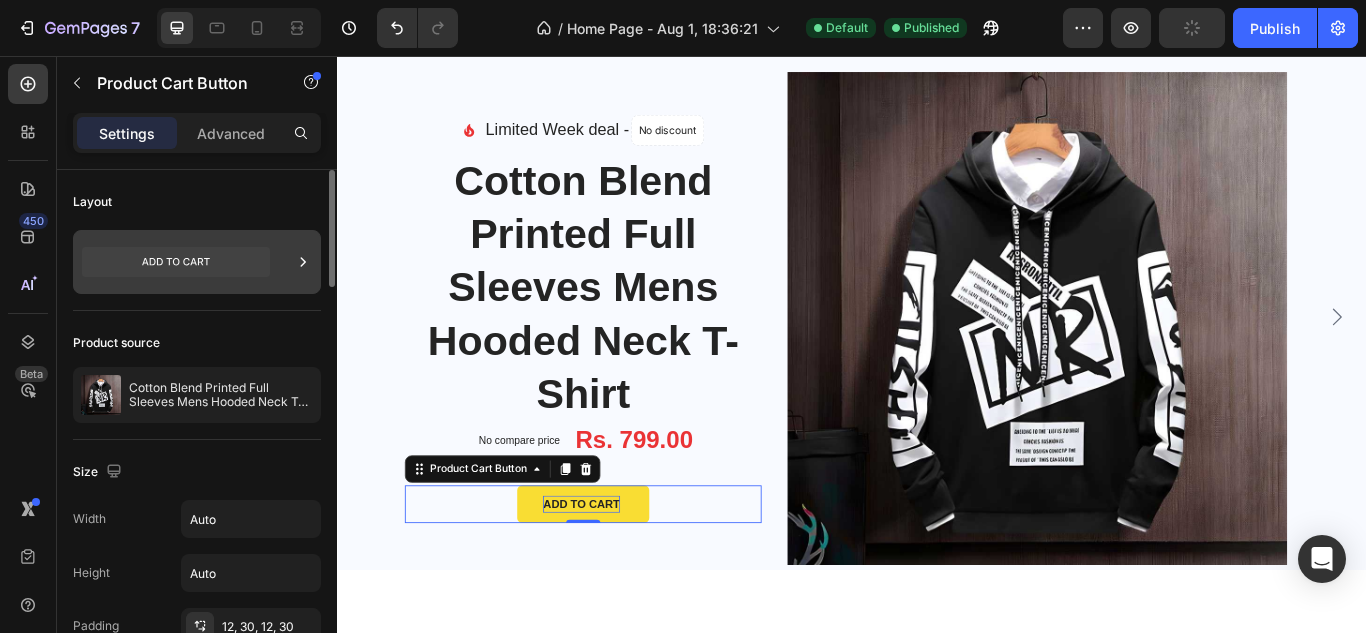 click 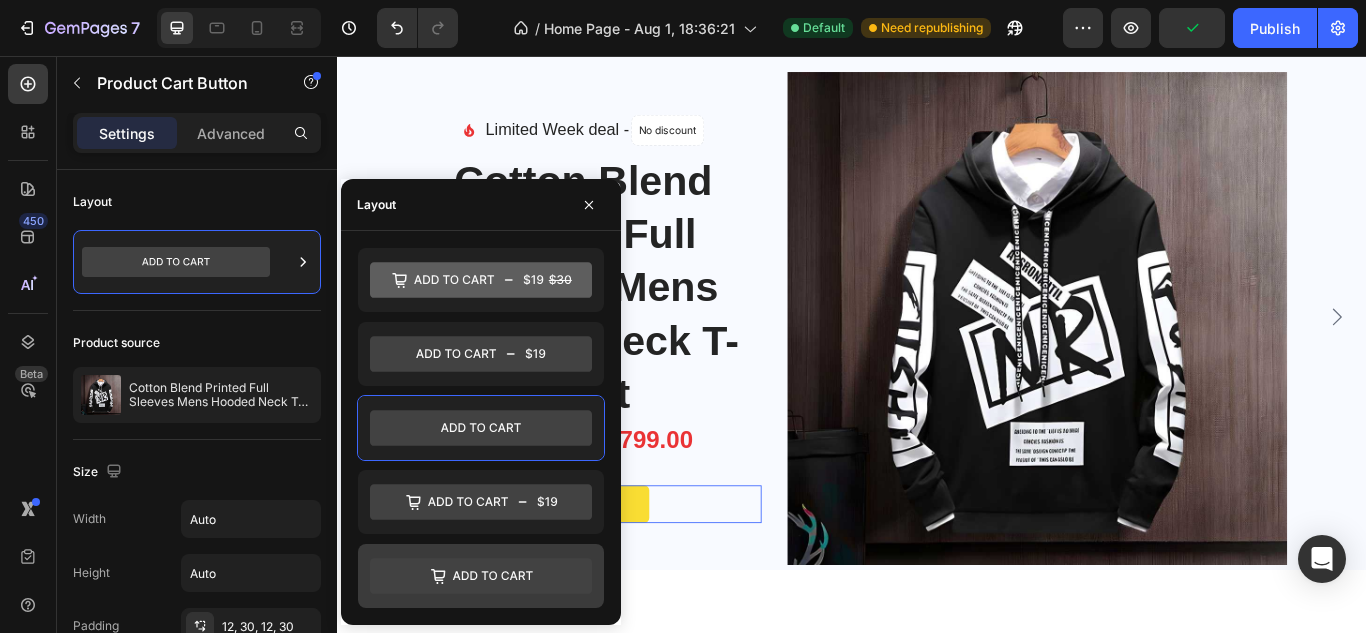 click 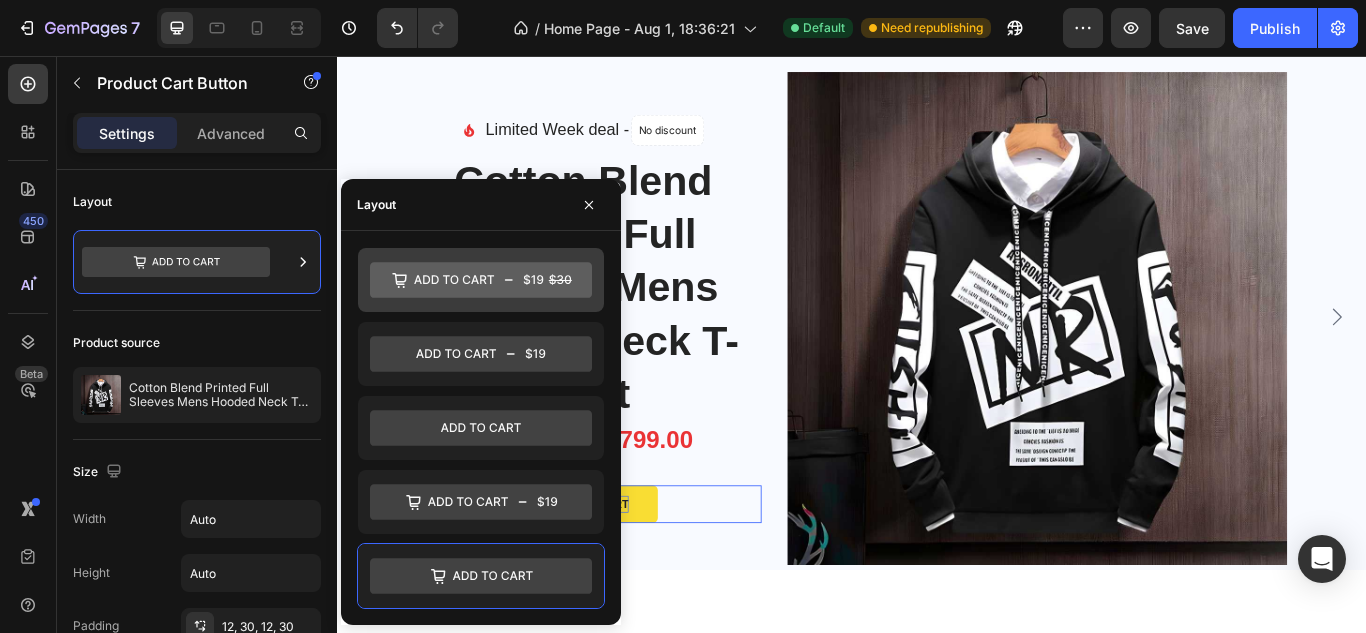 click 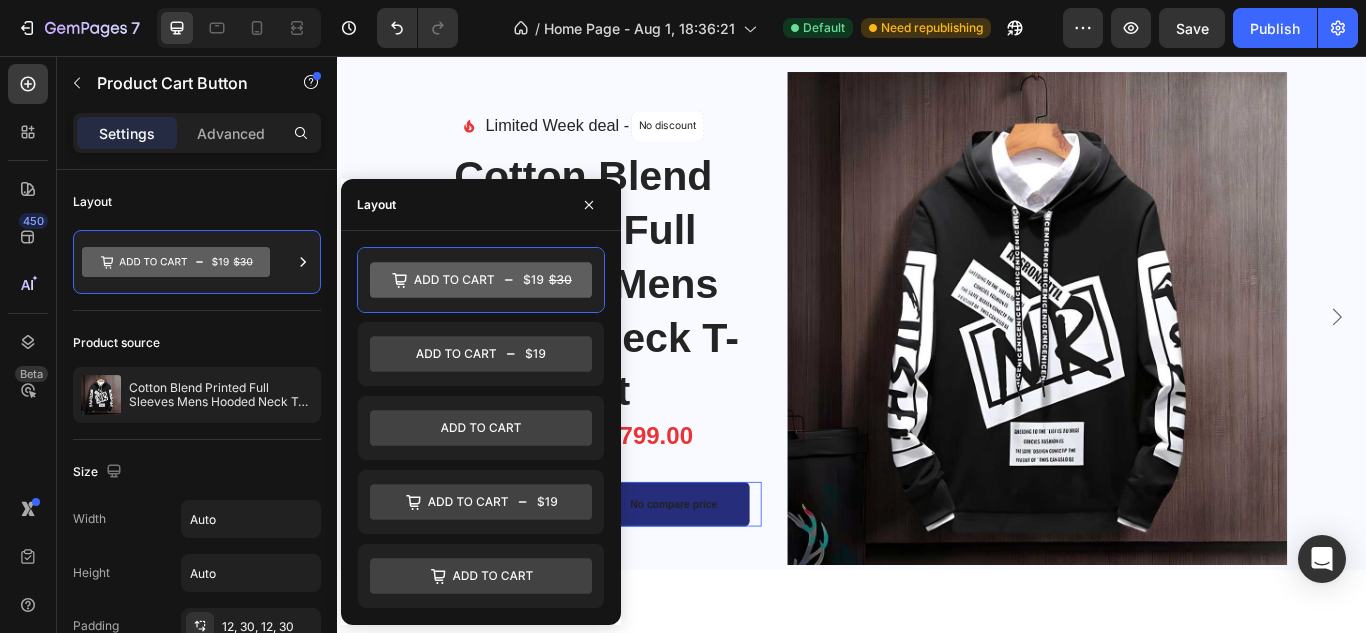 click on "No compare price" at bounding box center [728, 580] 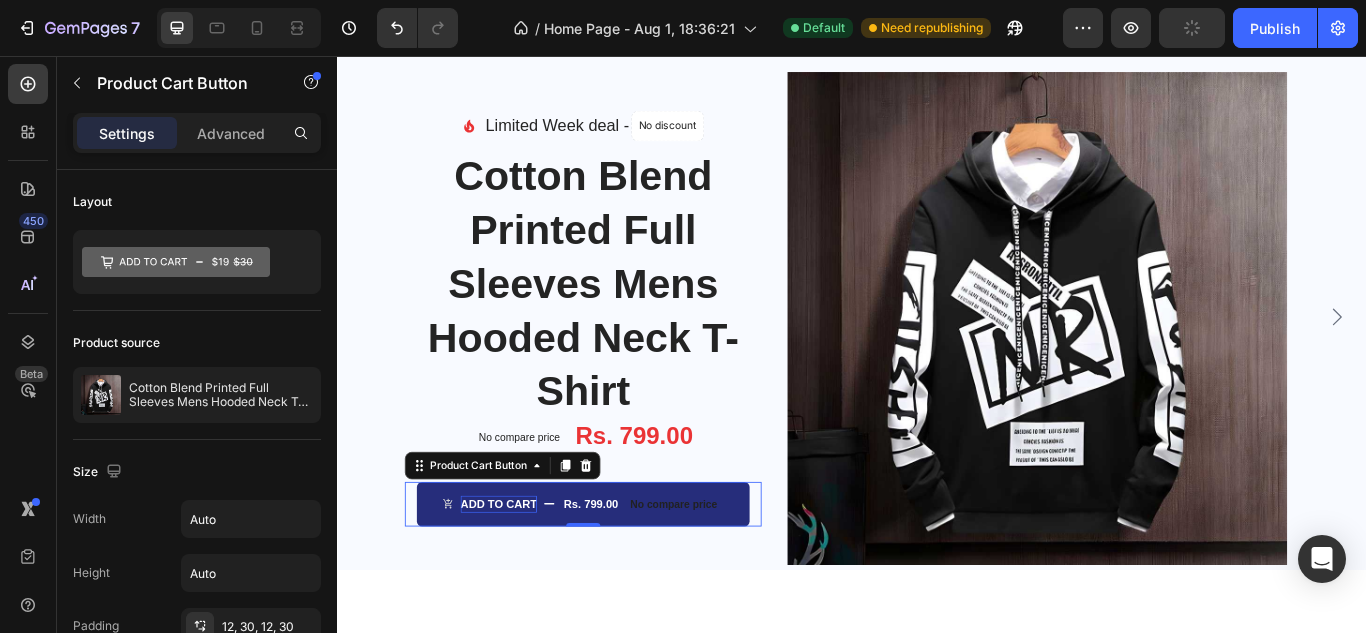 click on "No compare price" at bounding box center (728, 580) 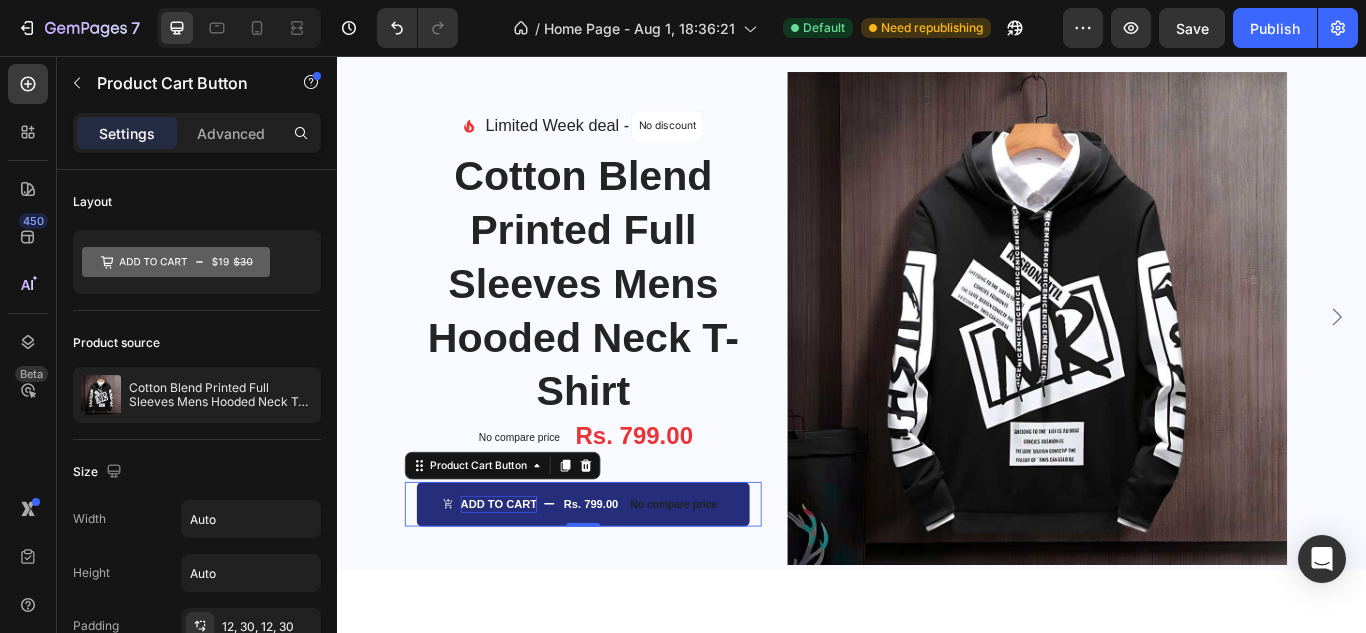 click on "No compare price" at bounding box center [728, 580] 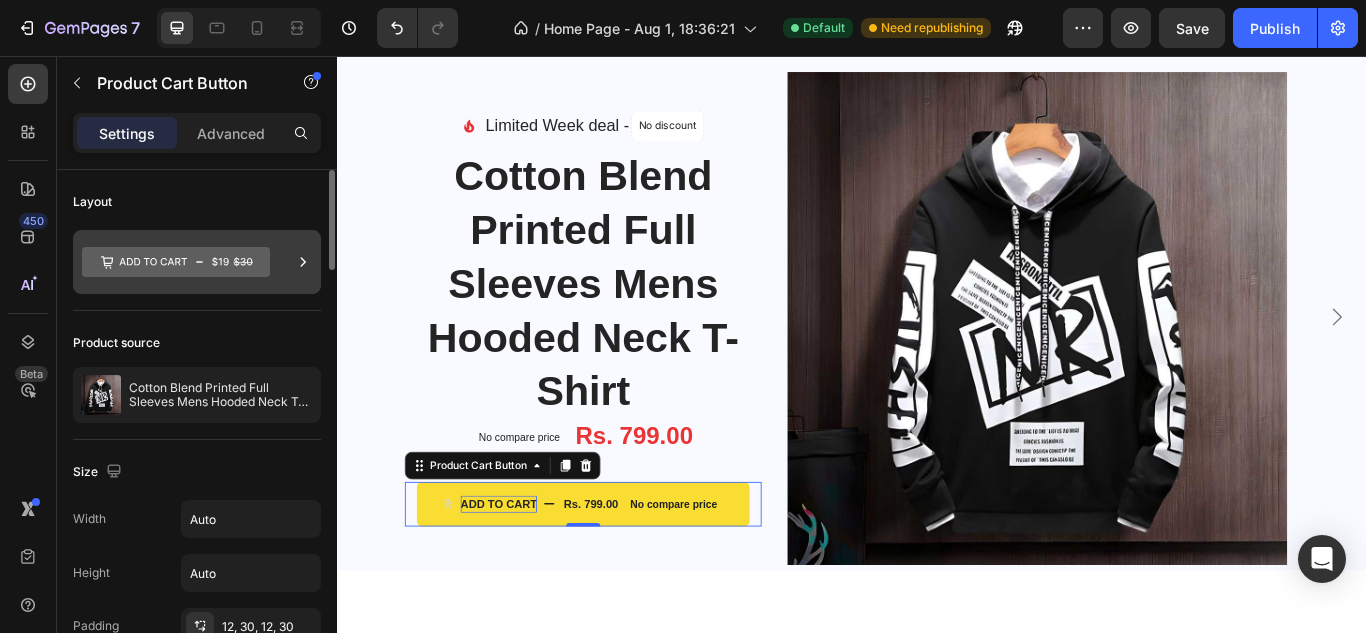 click at bounding box center [197, 262] 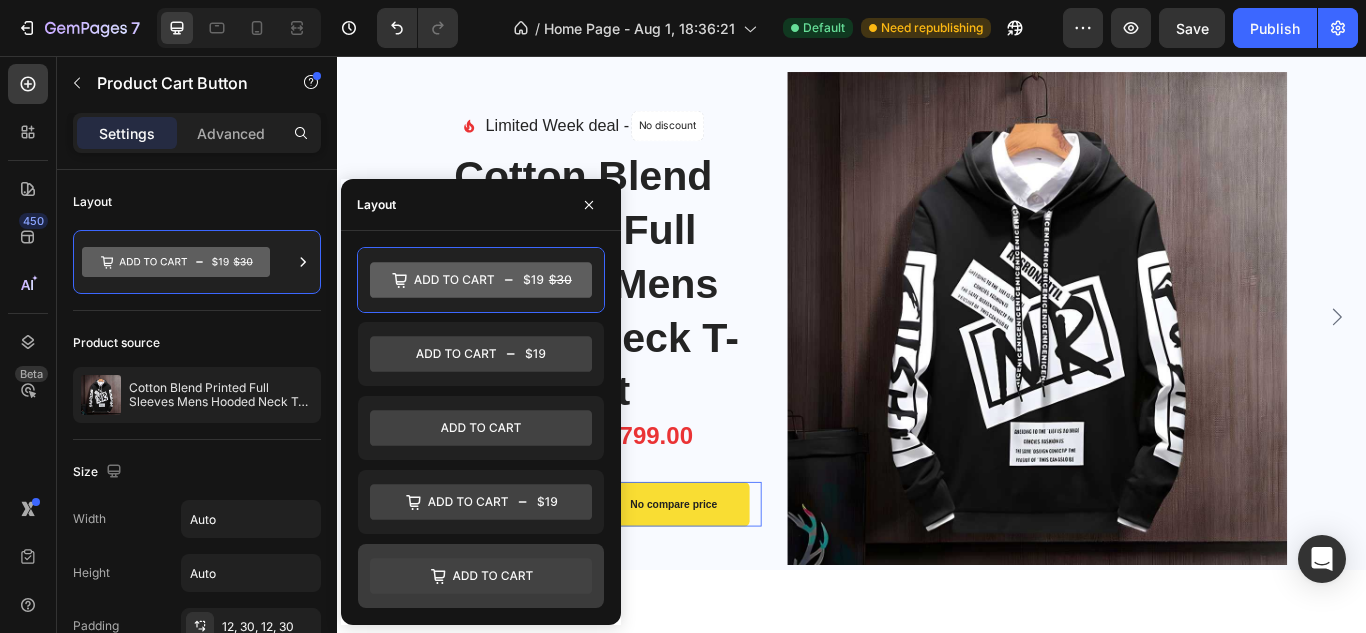 click 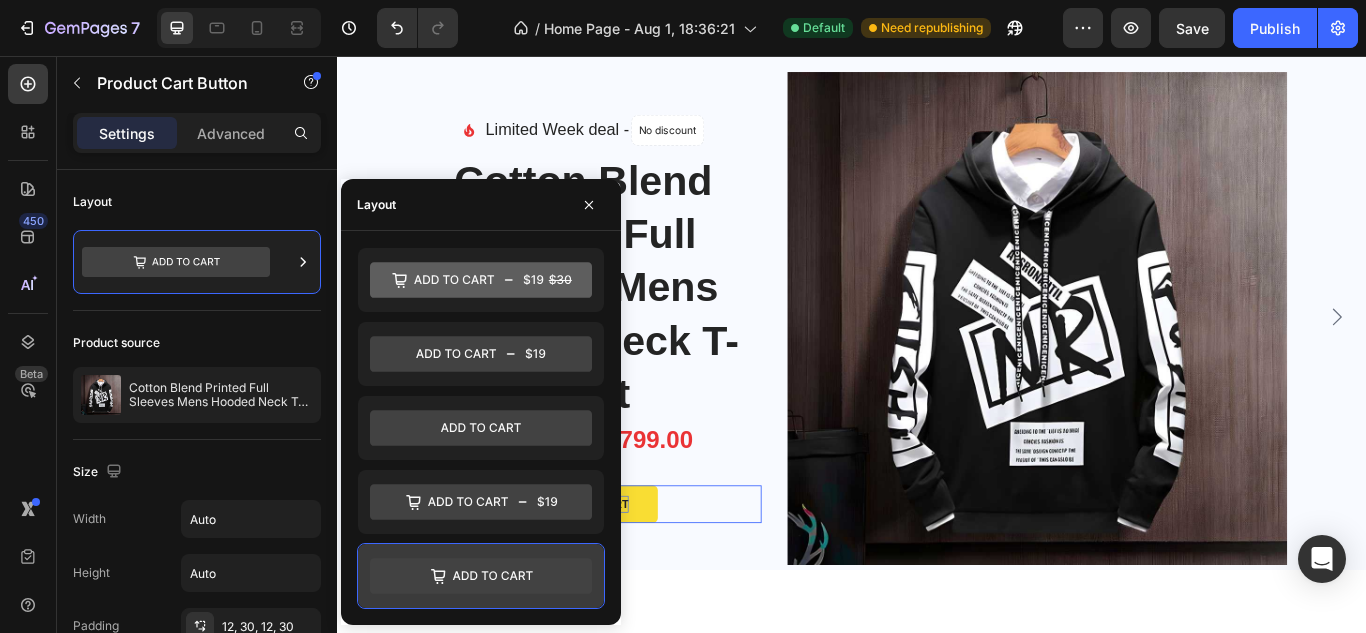 click 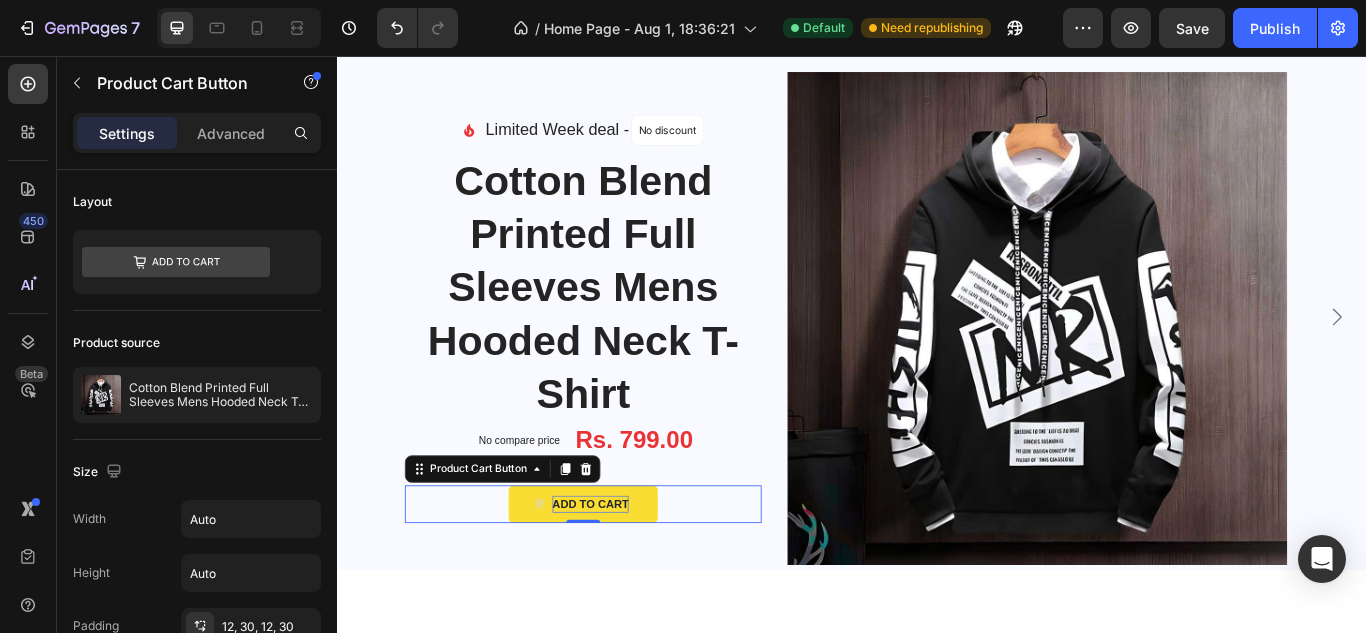 click on "ADD TO CART Product Cart Button   0" at bounding box center (623, 580) 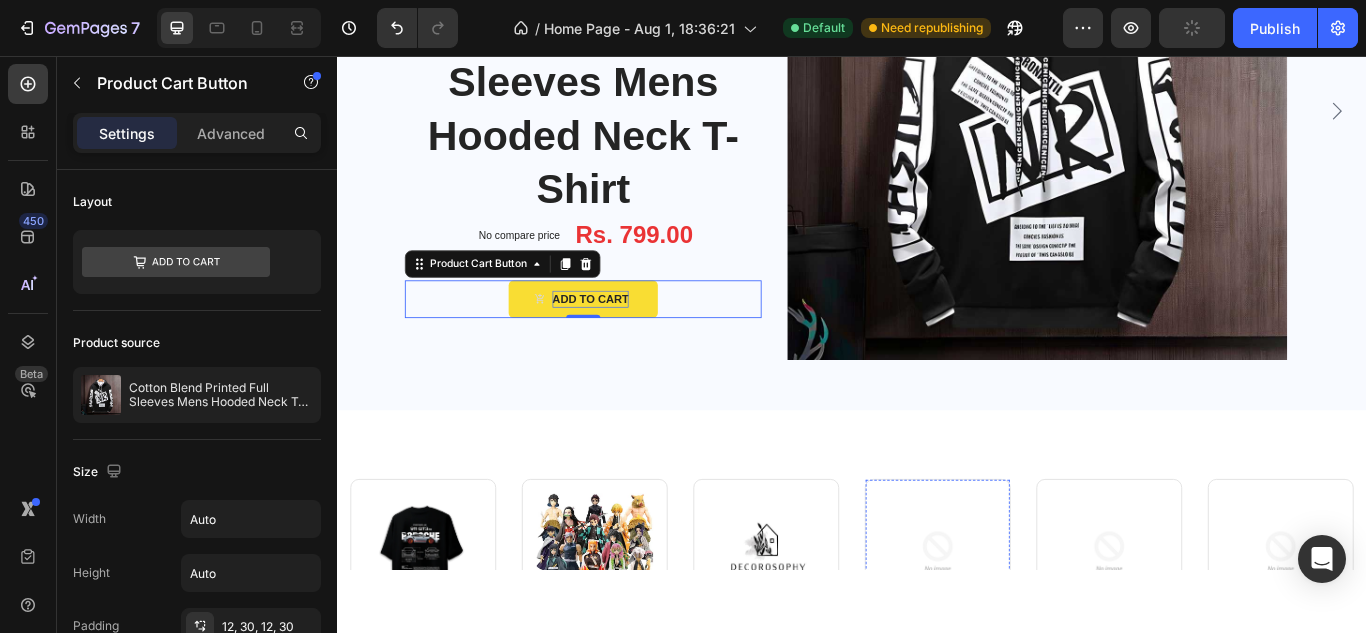 scroll, scrollTop: 590, scrollLeft: 0, axis: vertical 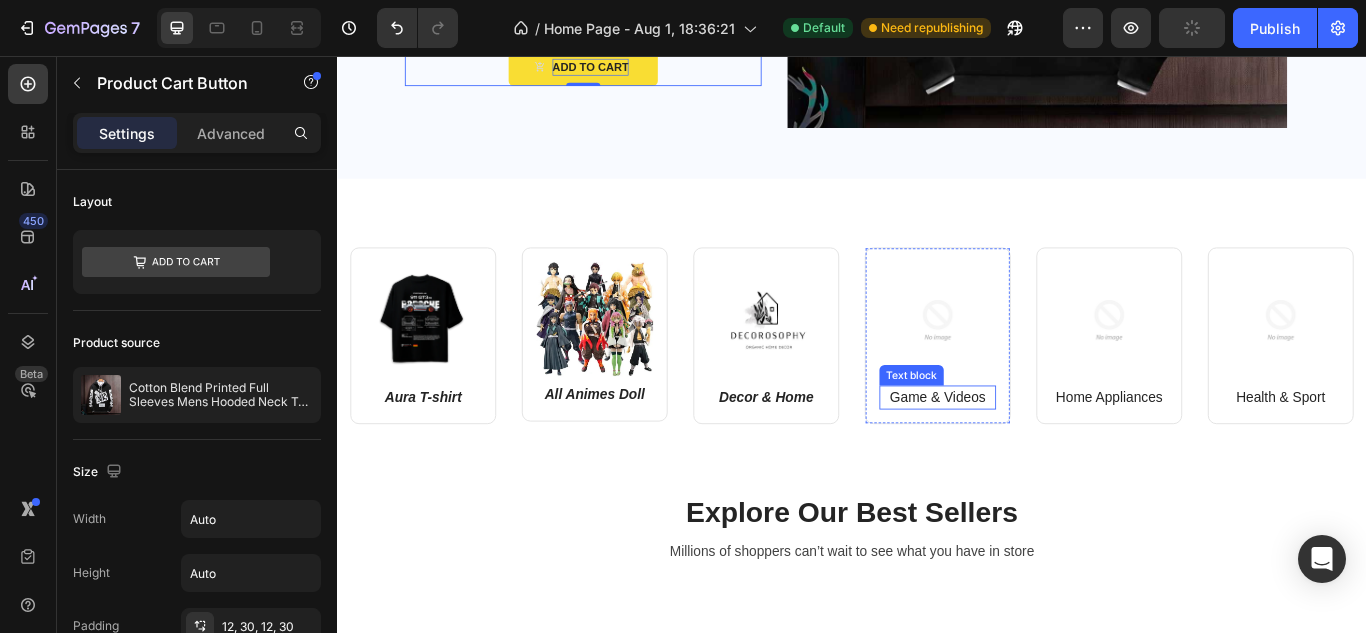 click on "Game & Videos" at bounding box center [1037, 455] 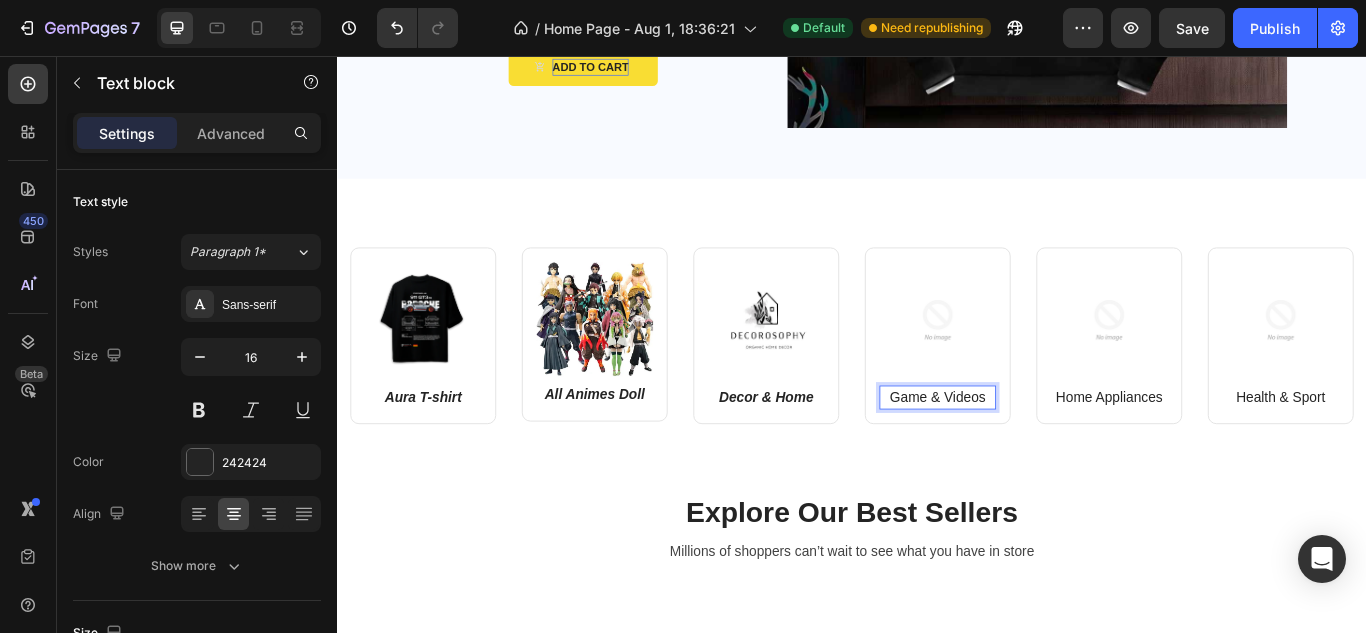 click on "Game & Videos" at bounding box center (1037, 455) 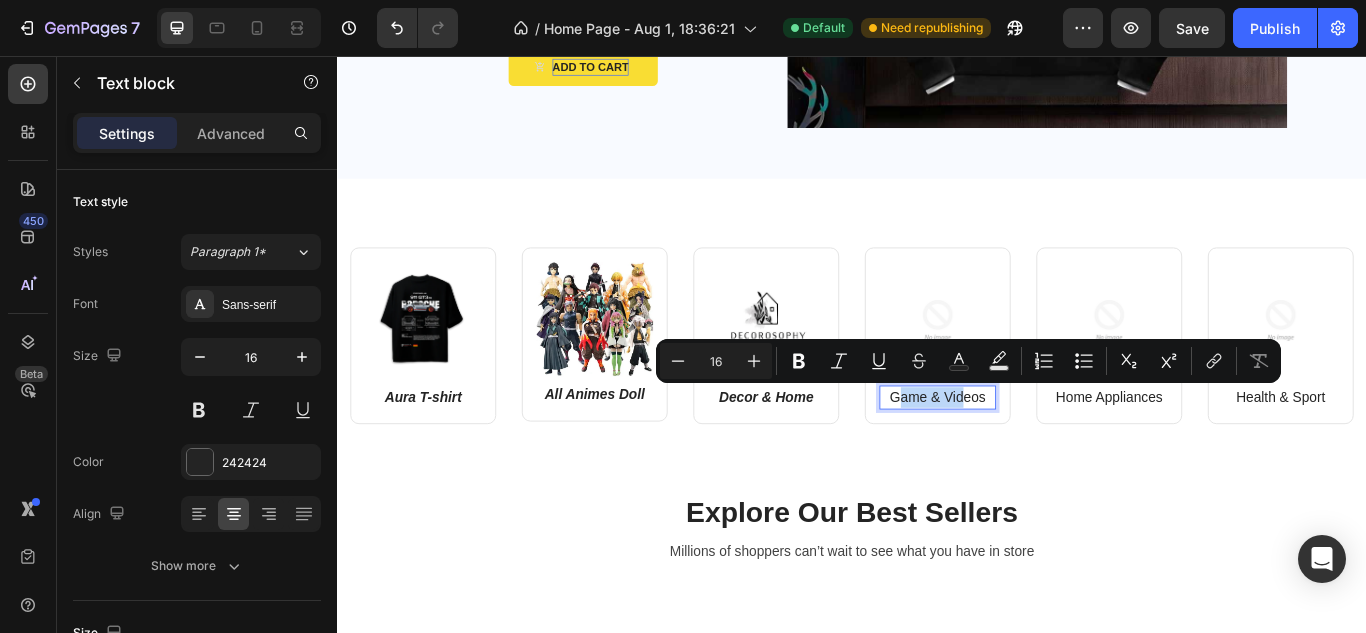 drag, startPoint x: 980, startPoint y: 451, endPoint x: 1034, endPoint y: 447, distance: 54.147945 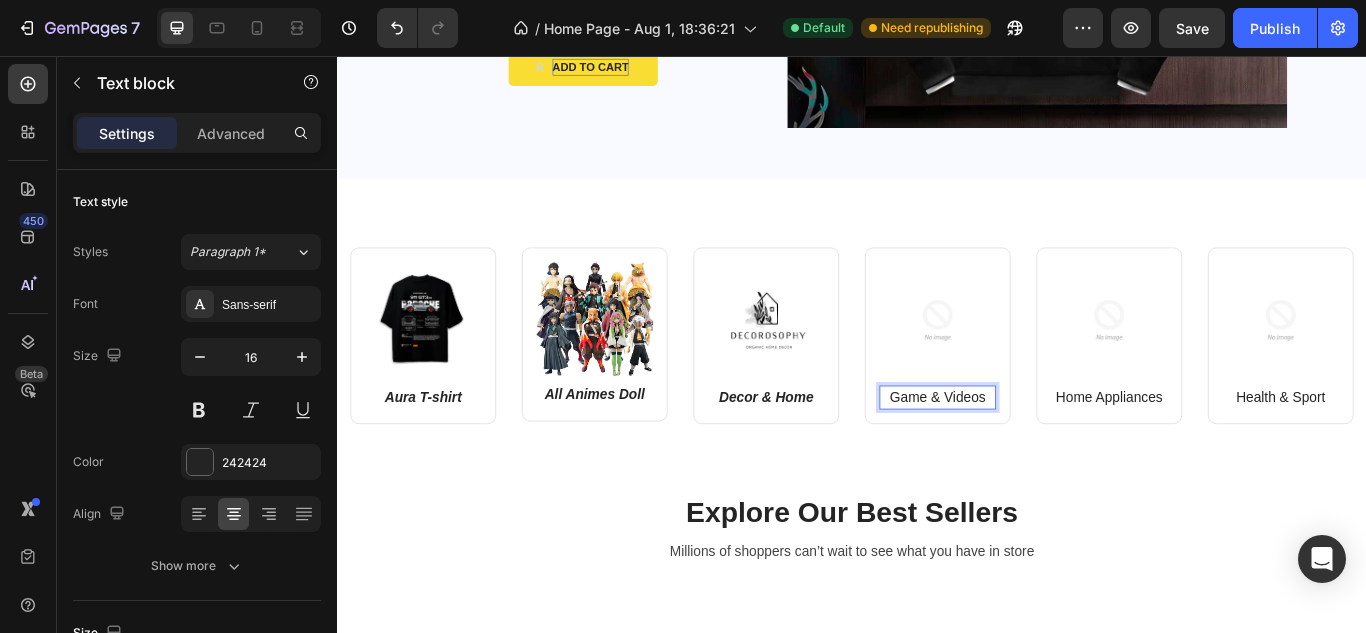 click on "Game & Videos" at bounding box center [1037, 455] 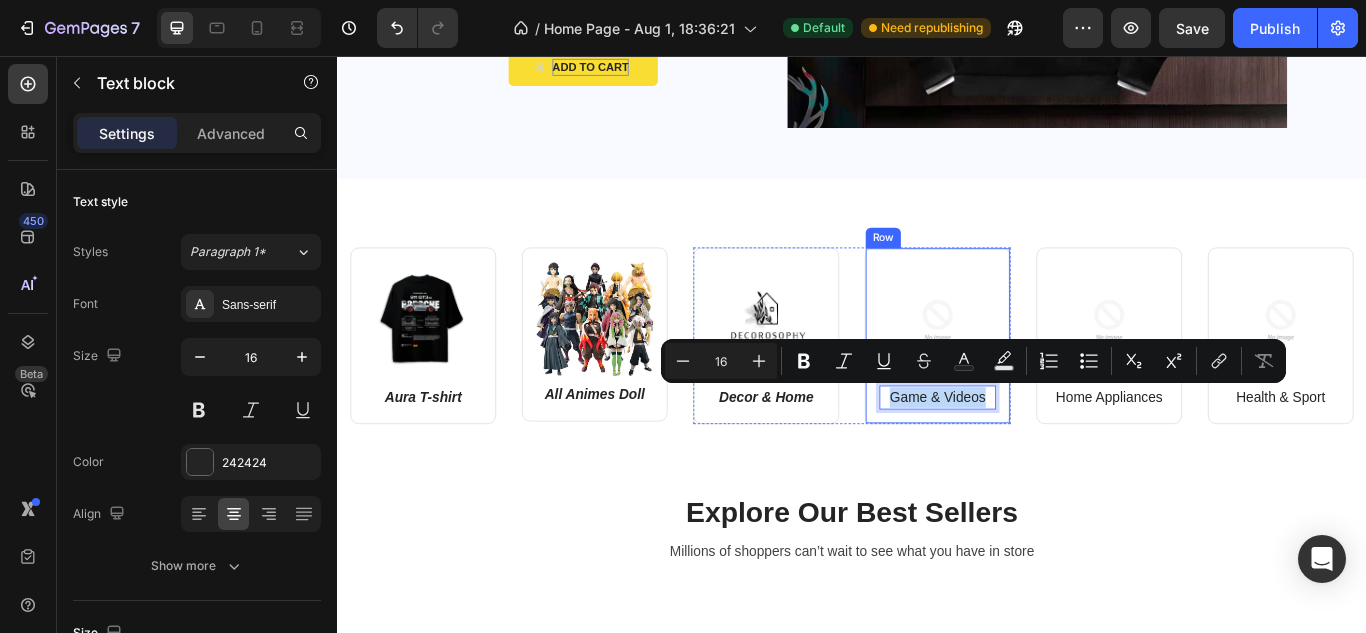 drag, startPoint x: 972, startPoint y: 450, endPoint x: 1105, endPoint y: 442, distance: 133.24039 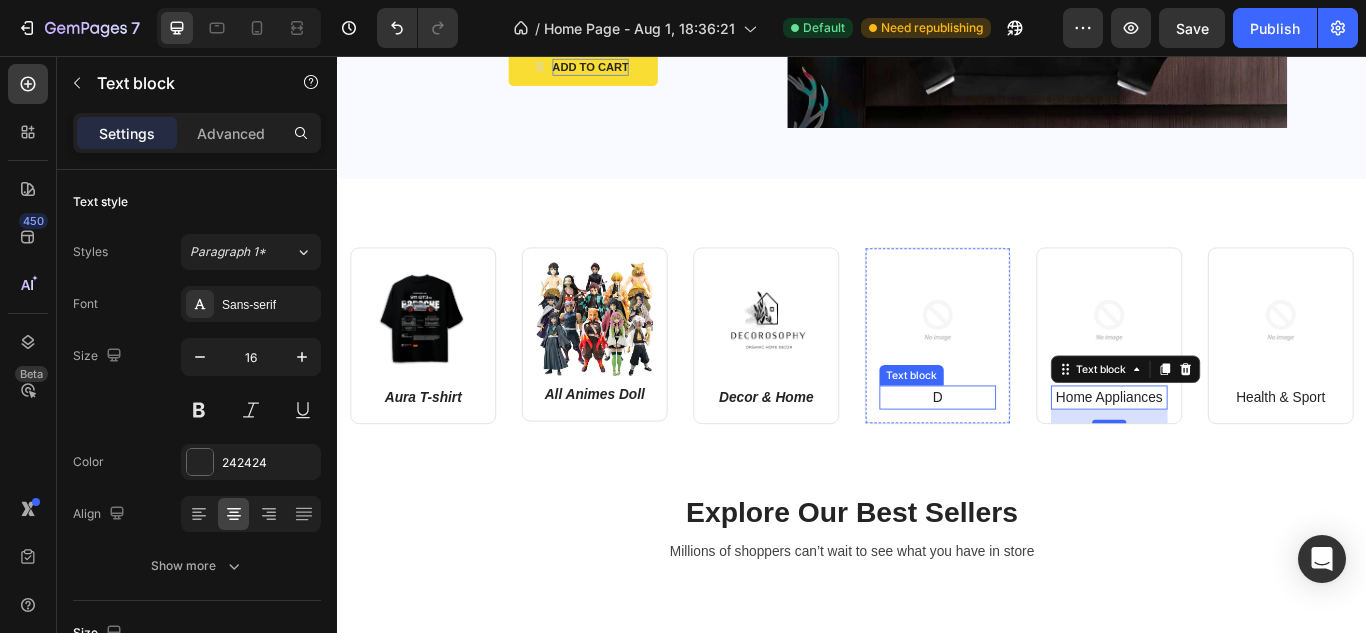click on "D" at bounding box center [1037, 455] 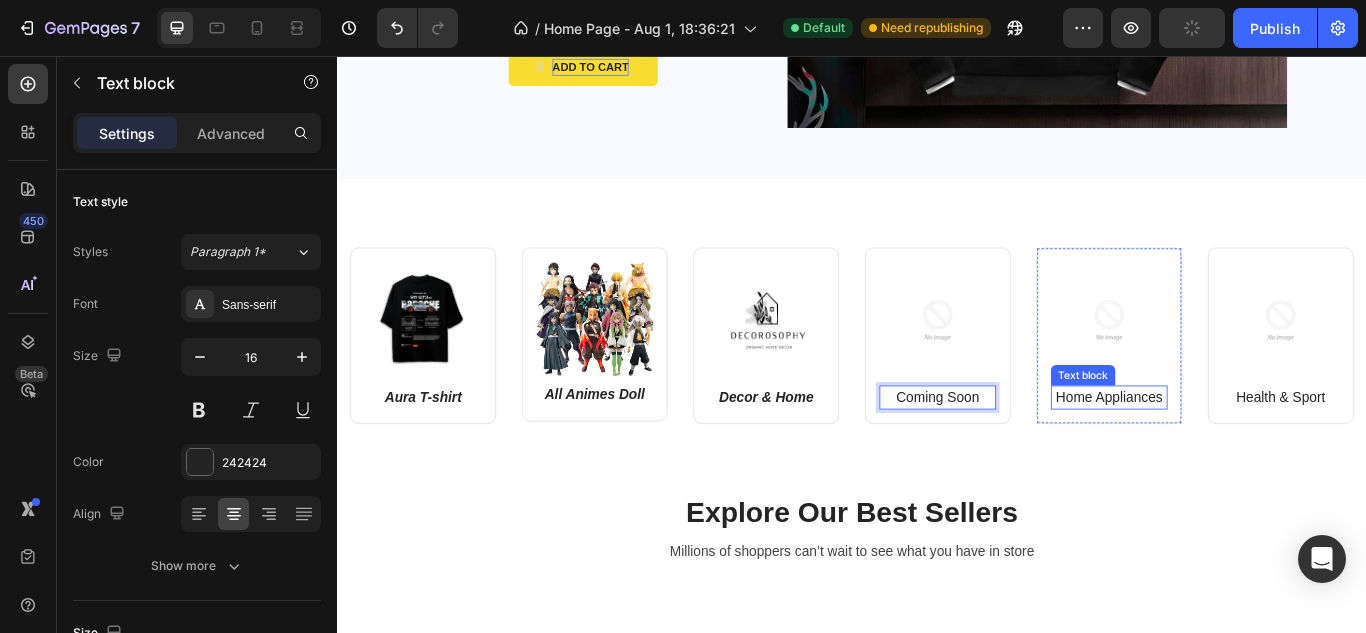 click on "Home Appliances" at bounding box center [1237, 455] 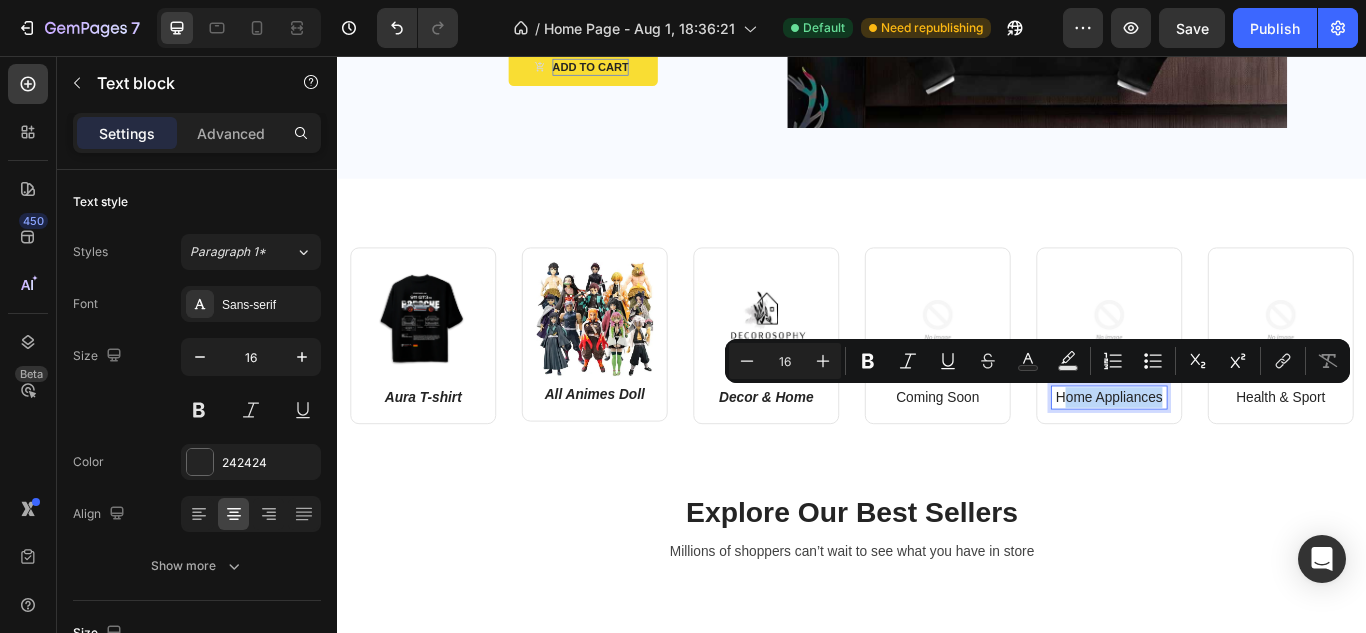 drag, startPoint x: 1171, startPoint y: 451, endPoint x: 1282, endPoint y: 448, distance: 111.040535 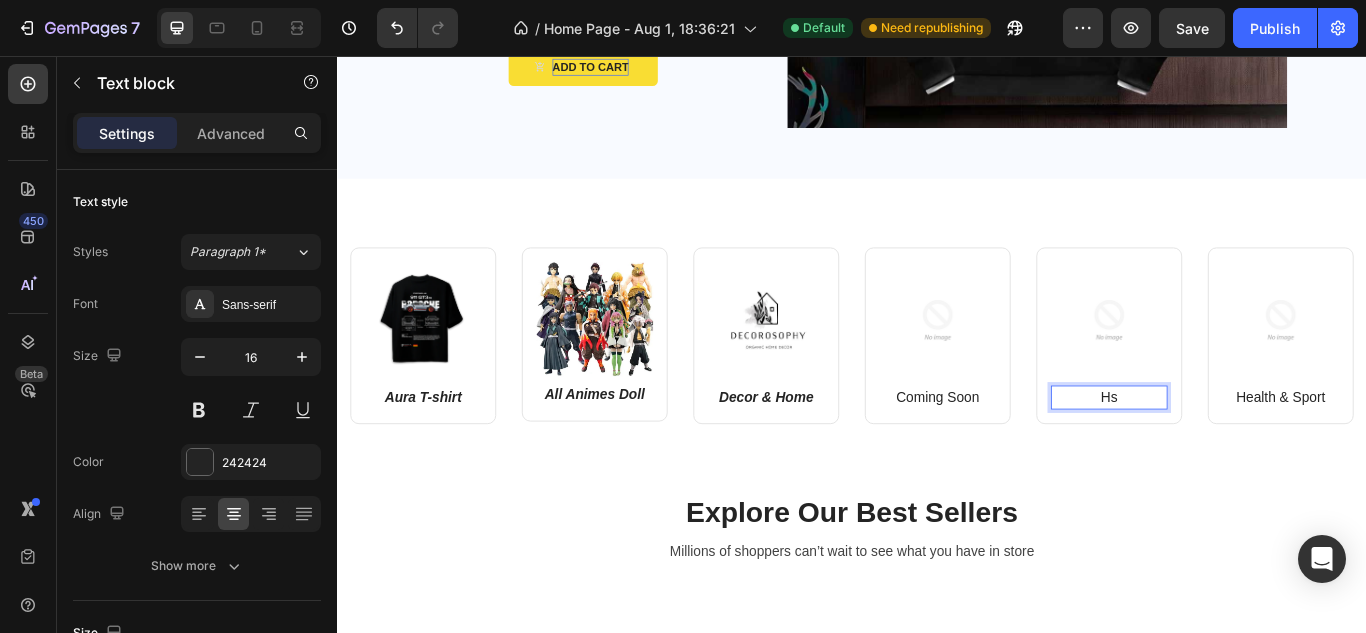 click on "Hs" at bounding box center [1237, 455] 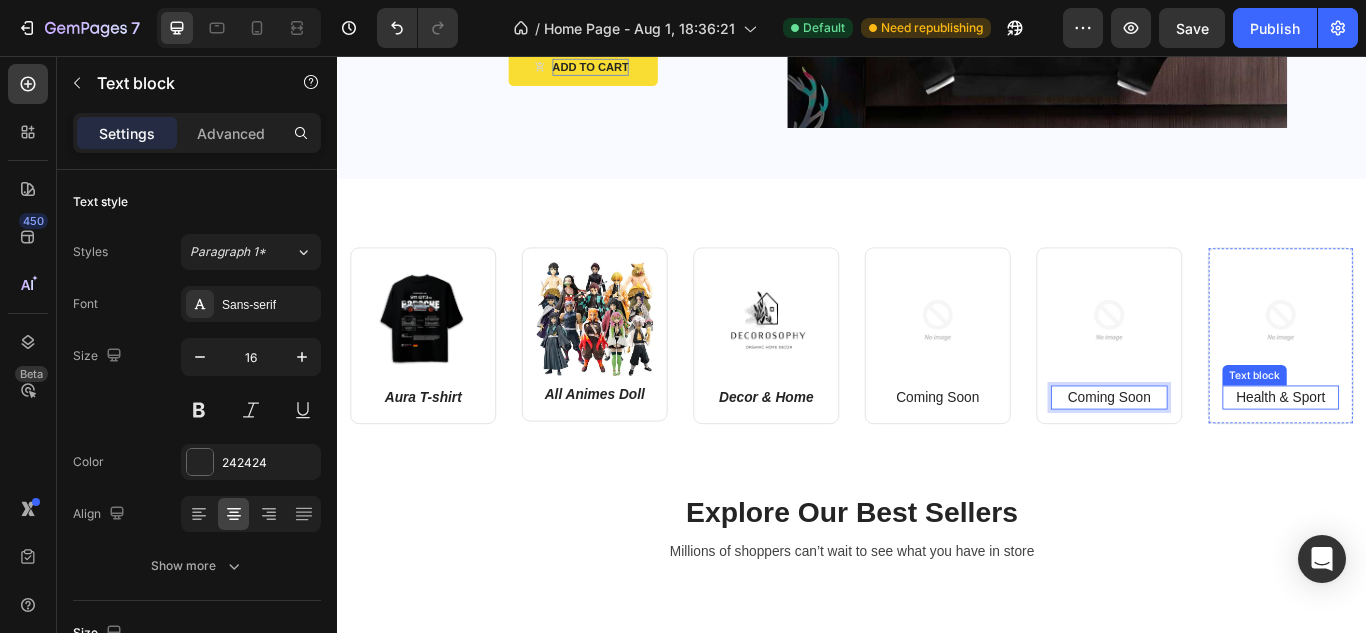 click on "Health & Sport" at bounding box center (1437, 455) 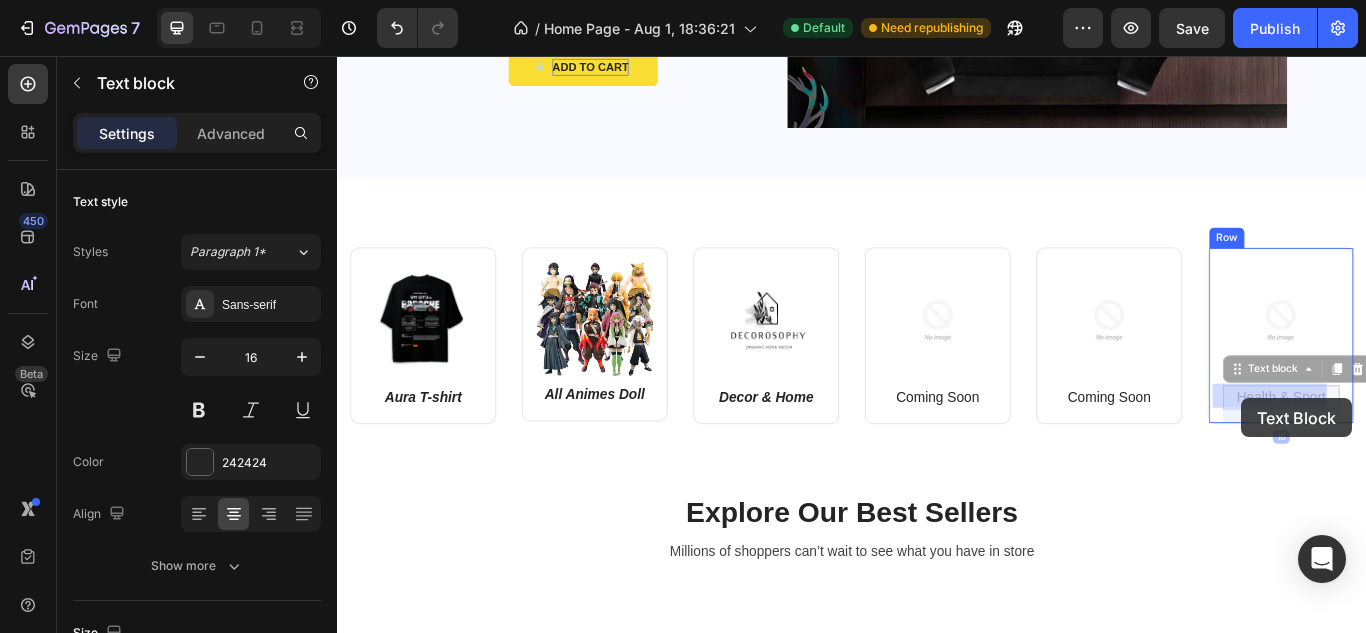 drag, startPoint x: 1373, startPoint y: 449, endPoint x: 1373, endPoint y: 474, distance: 25 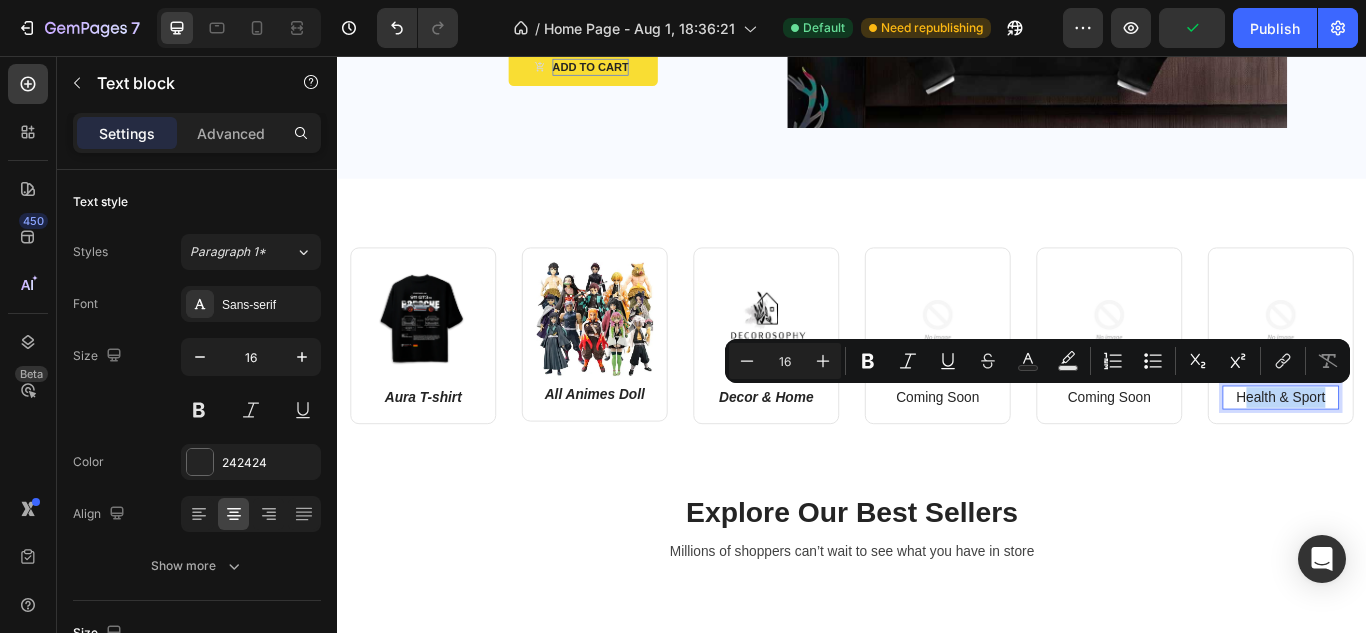 drag, startPoint x: 1377, startPoint y: 447, endPoint x: 1479, endPoint y: 449, distance: 102.01961 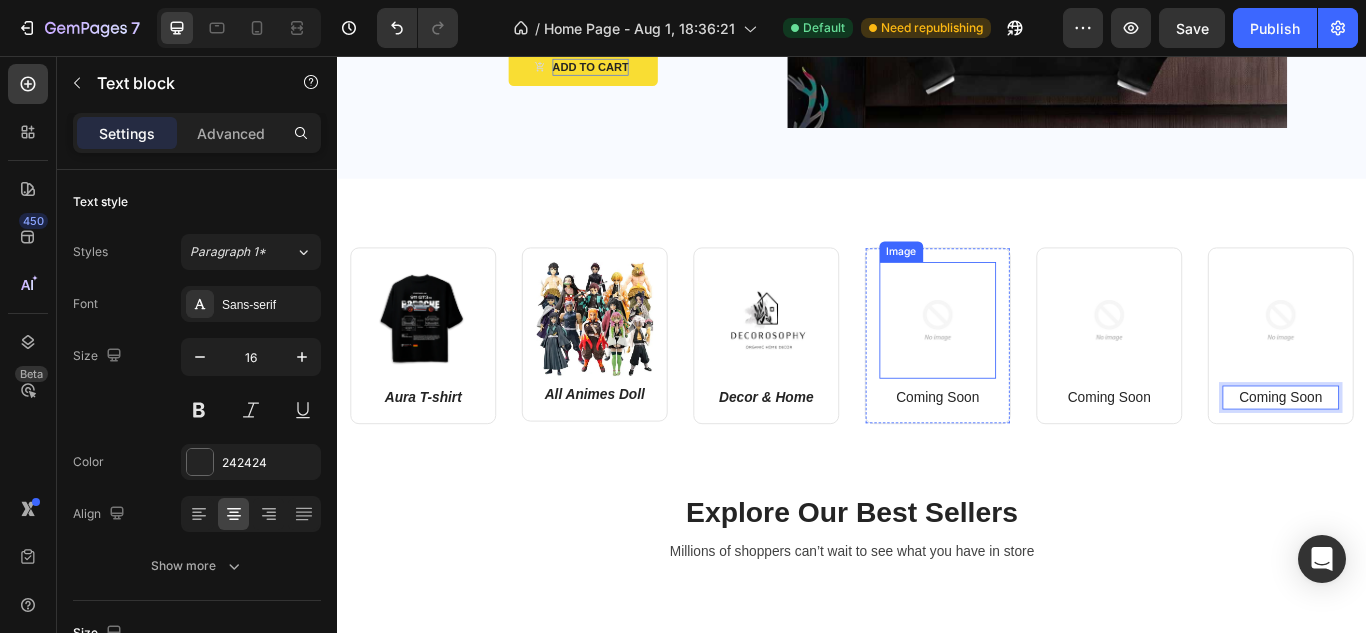 click at bounding box center (1037, 365) 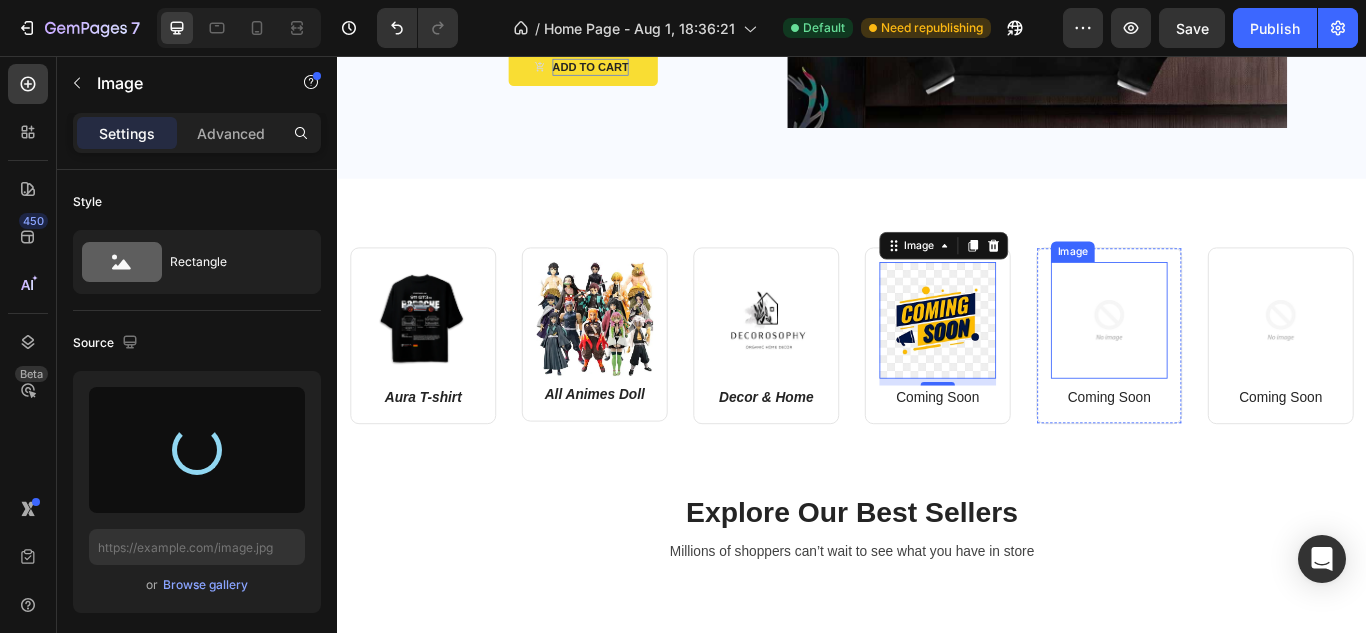 click at bounding box center [1237, 365] 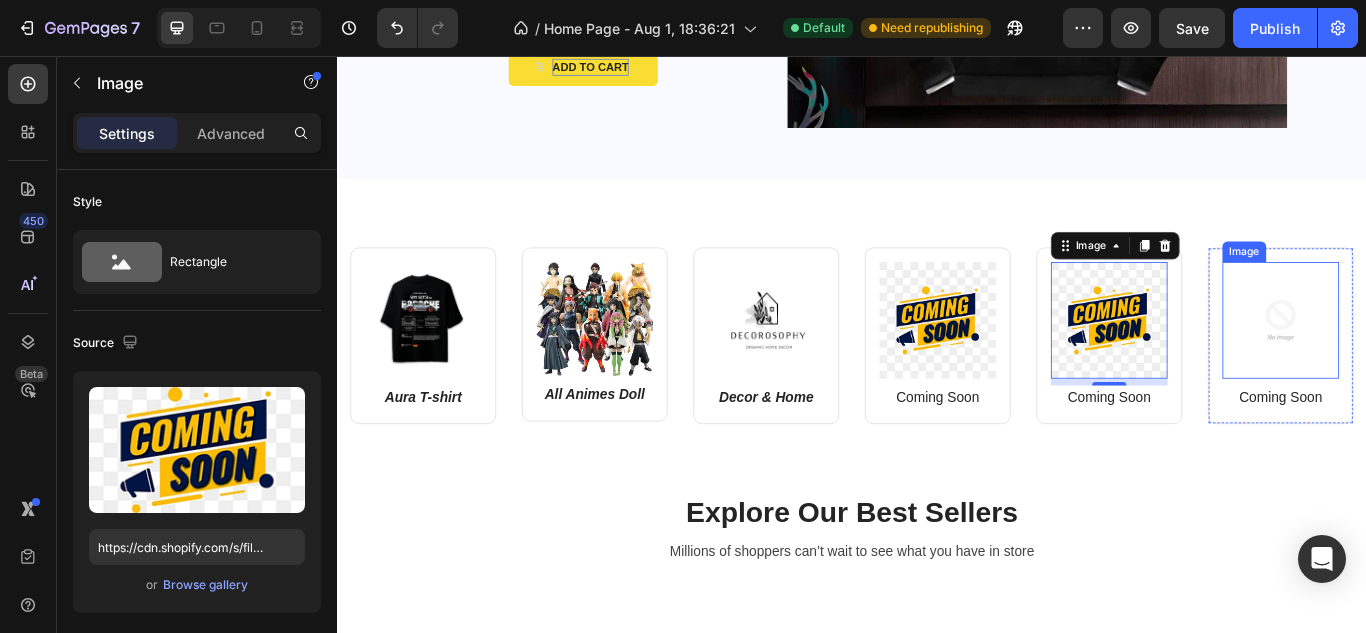 click at bounding box center [1437, 365] 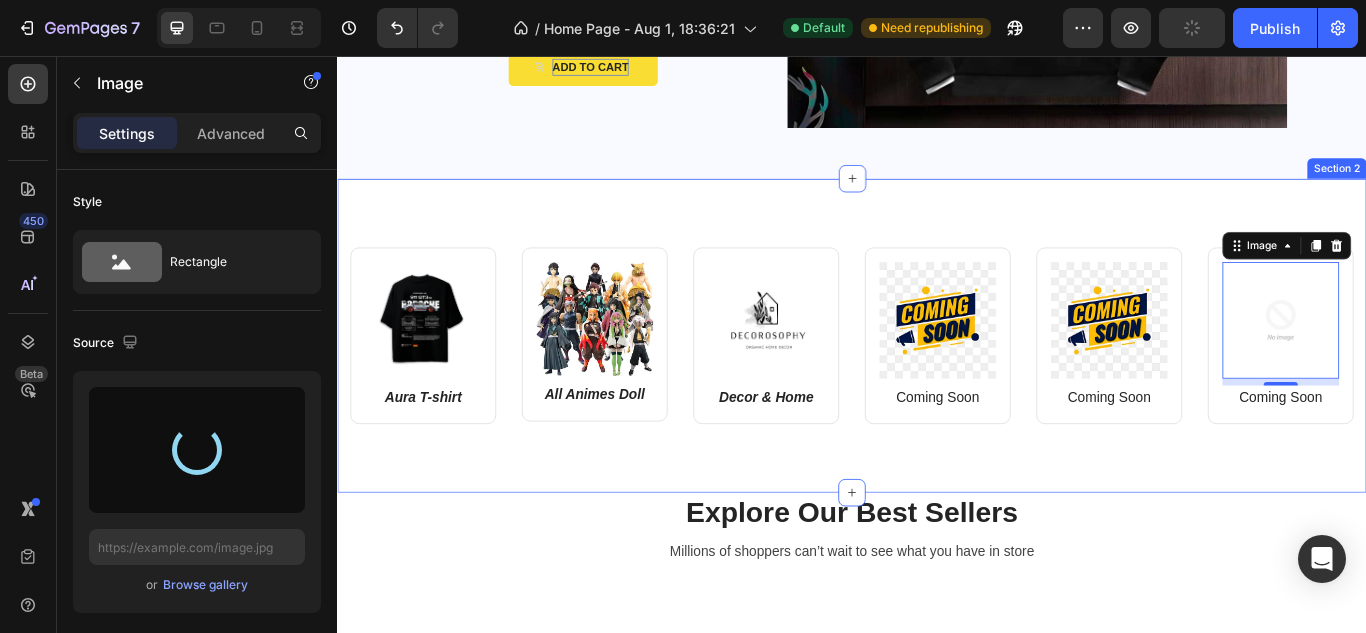 drag, startPoint x: 1261, startPoint y: 635, endPoint x: 629, endPoint y: 561, distance: 636.3175 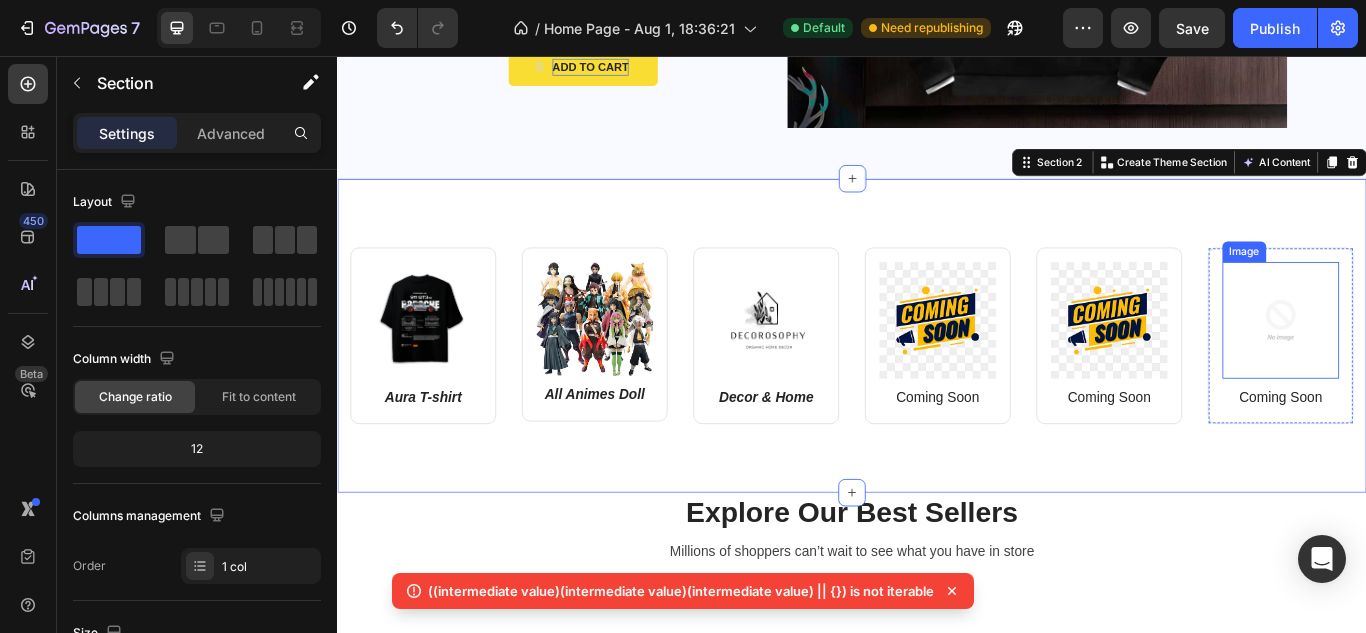 click at bounding box center [1437, 365] 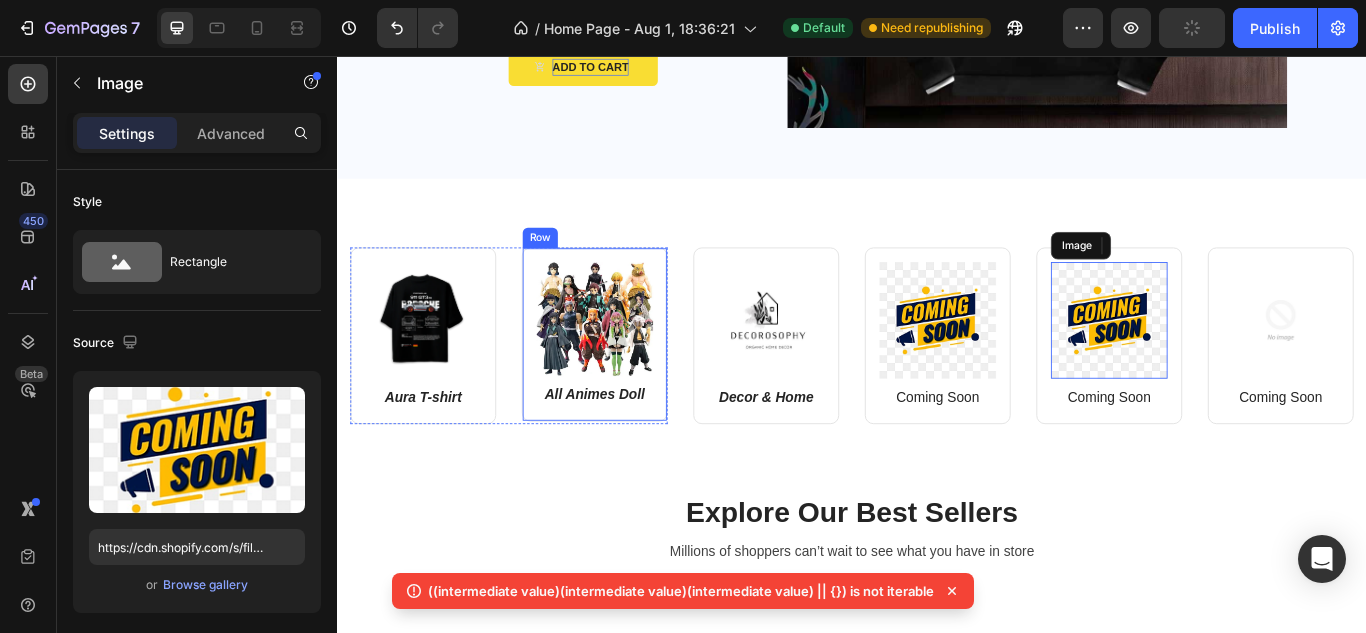 drag, startPoint x: 1219, startPoint y: 342, endPoint x: 1190, endPoint y: 362, distance: 35.22783 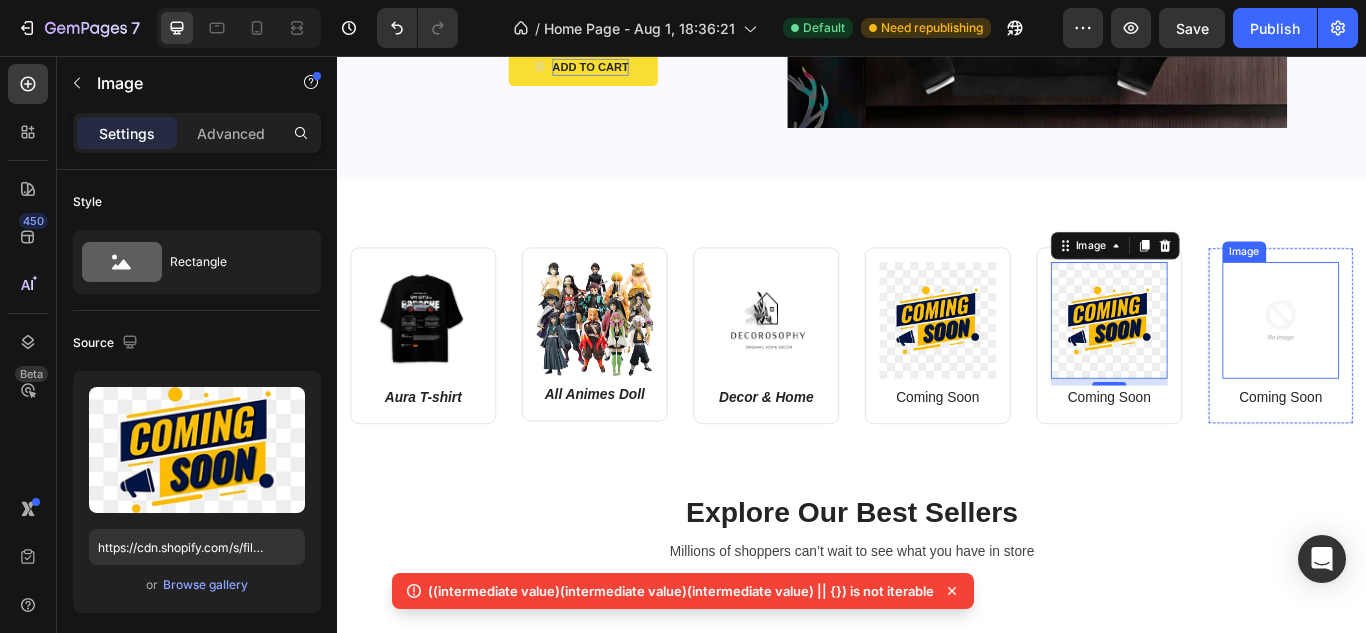 click at bounding box center (1437, 365) 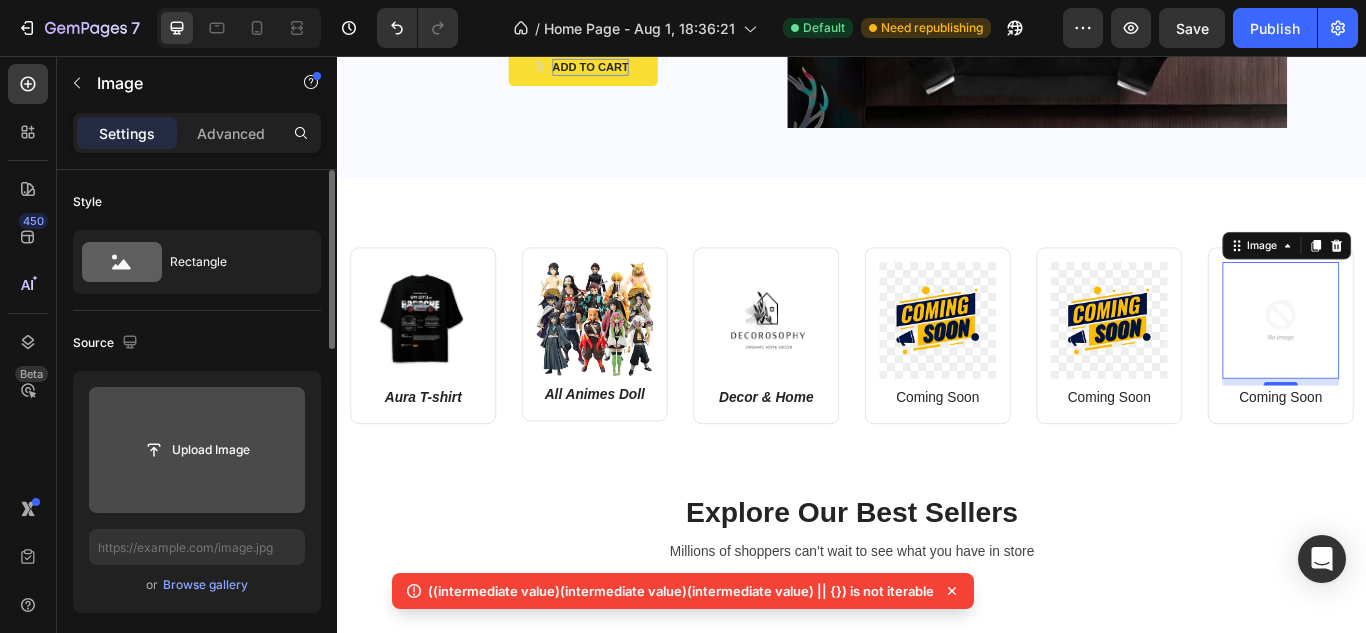drag, startPoint x: 200, startPoint y: 482, endPoint x: 177, endPoint y: 454, distance: 36.23534 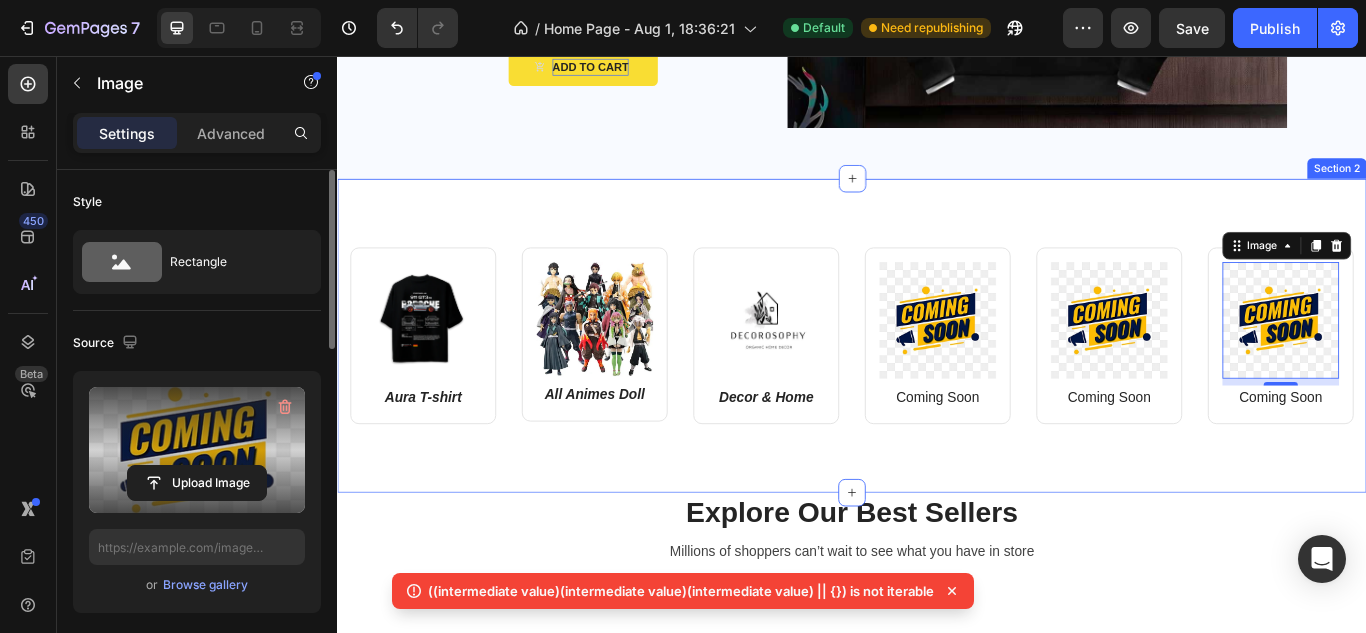type on "https://cdn.shopify.com/s/files/1/0957/5281/4901/files/gempages_577978714743112645-6632ada8-bd6b-4b43-ad3e-394bcd519475.png" 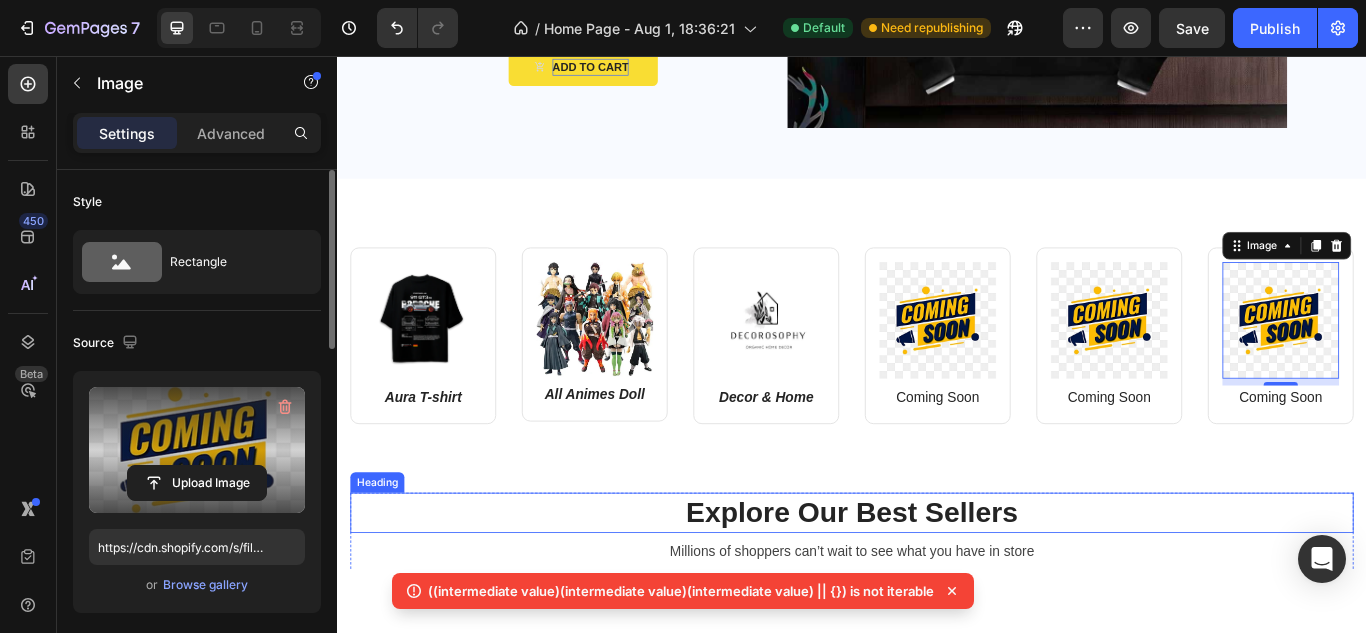 click on "Explore Our Best Sellers" at bounding box center [937, 589] 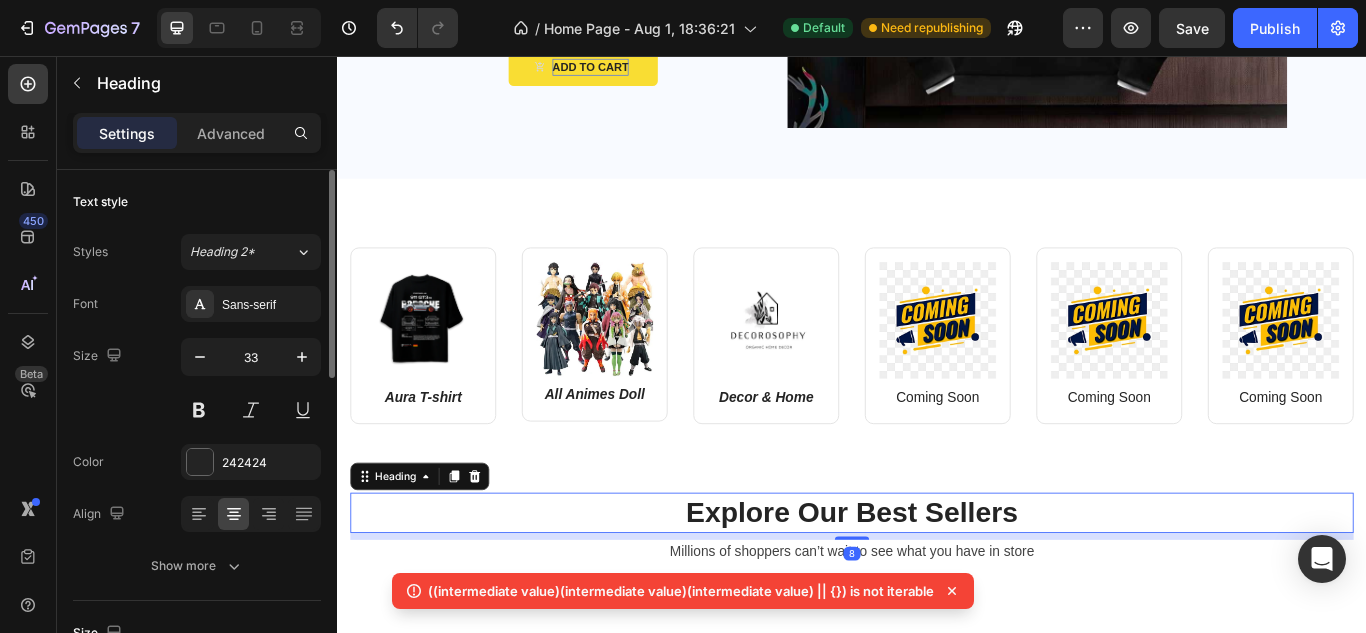 scroll, scrollTop: 733, scrollLeft: 0, axis: vertical 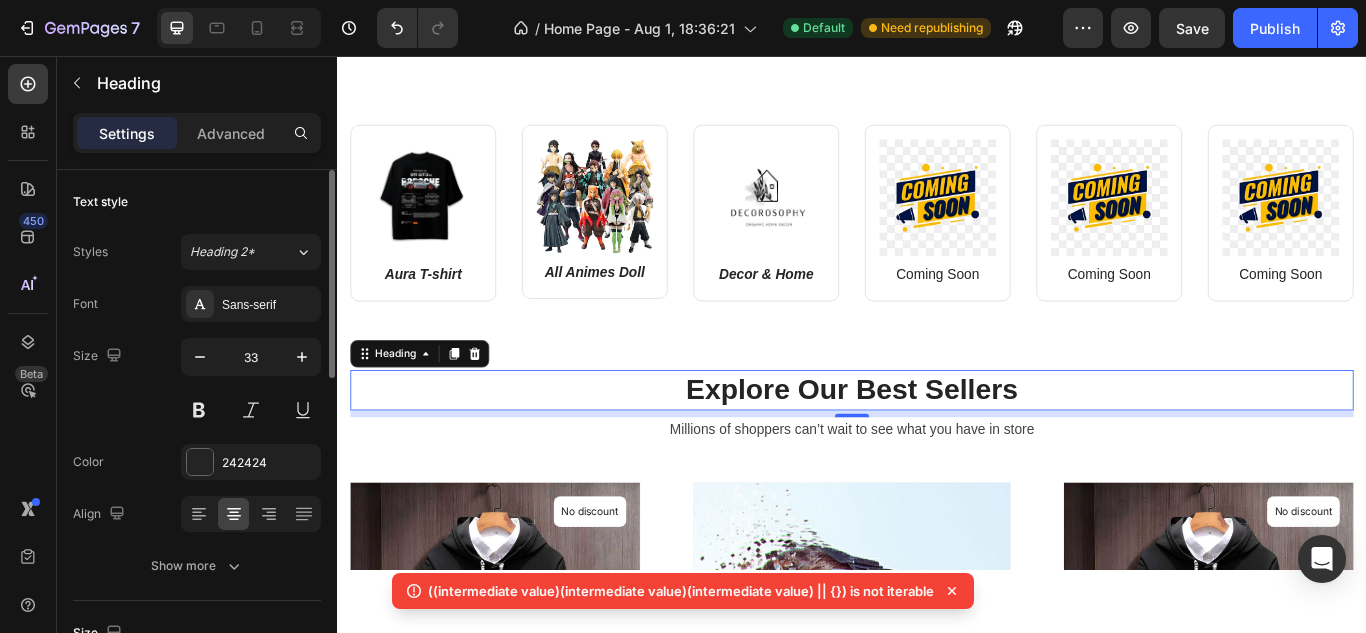 click 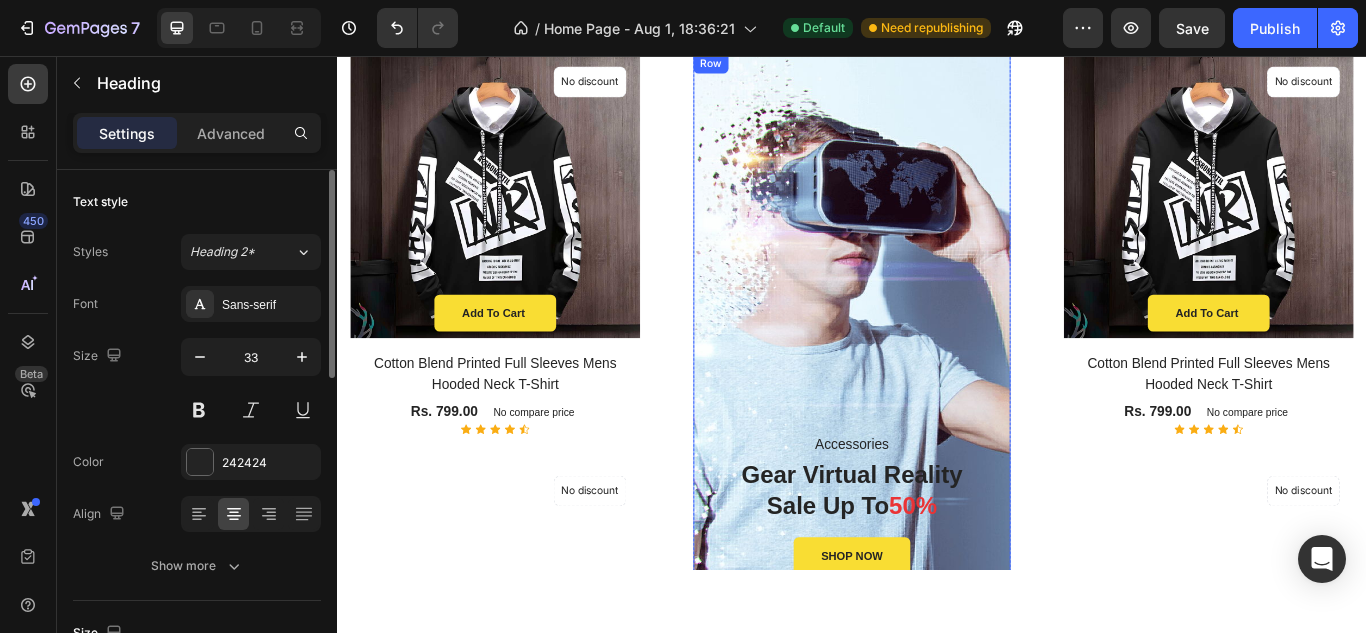 scroll, scrollTop: 1357, scrollLeft: 0, axis: vertical 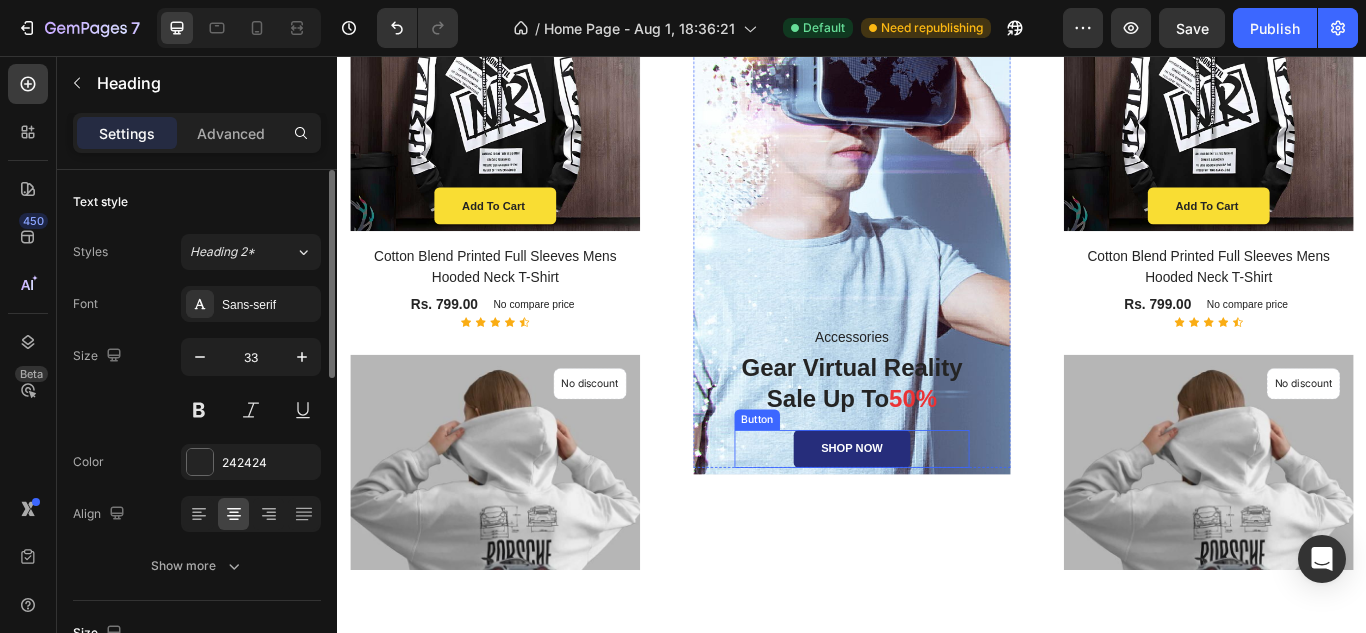 click on "SHOP NOW" at bounding box center (937, 515) 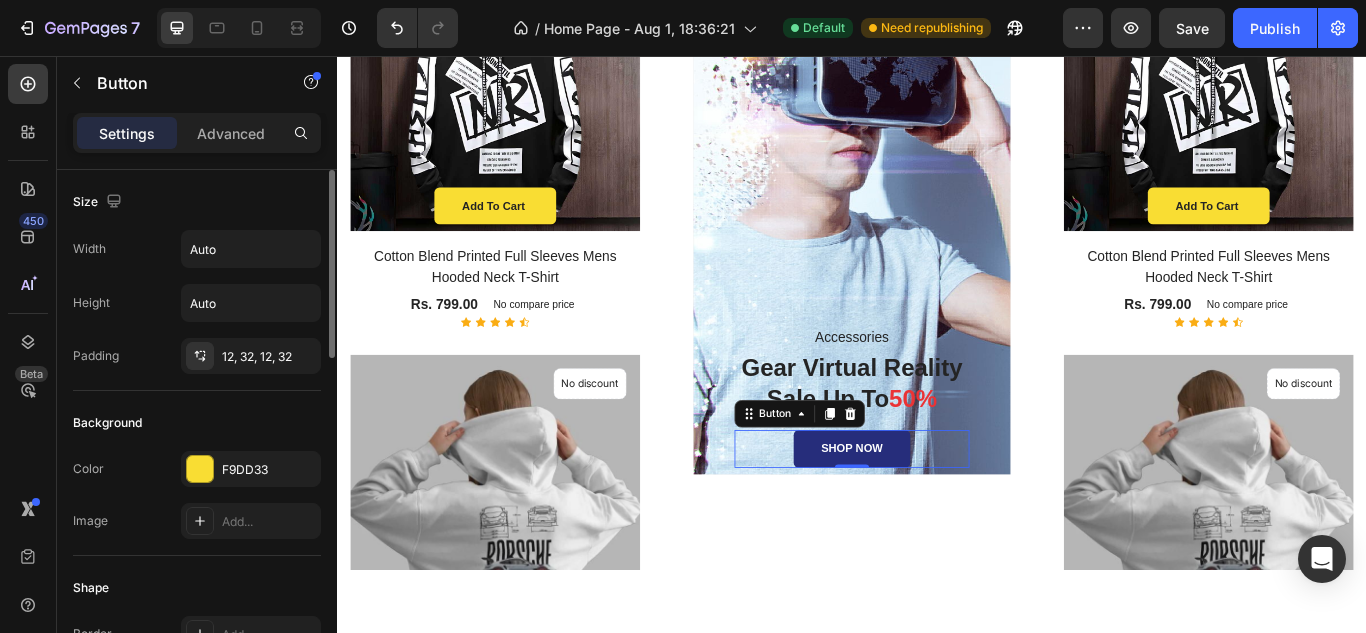 click on "SHOP NOW" at bounding box center [937, 515] 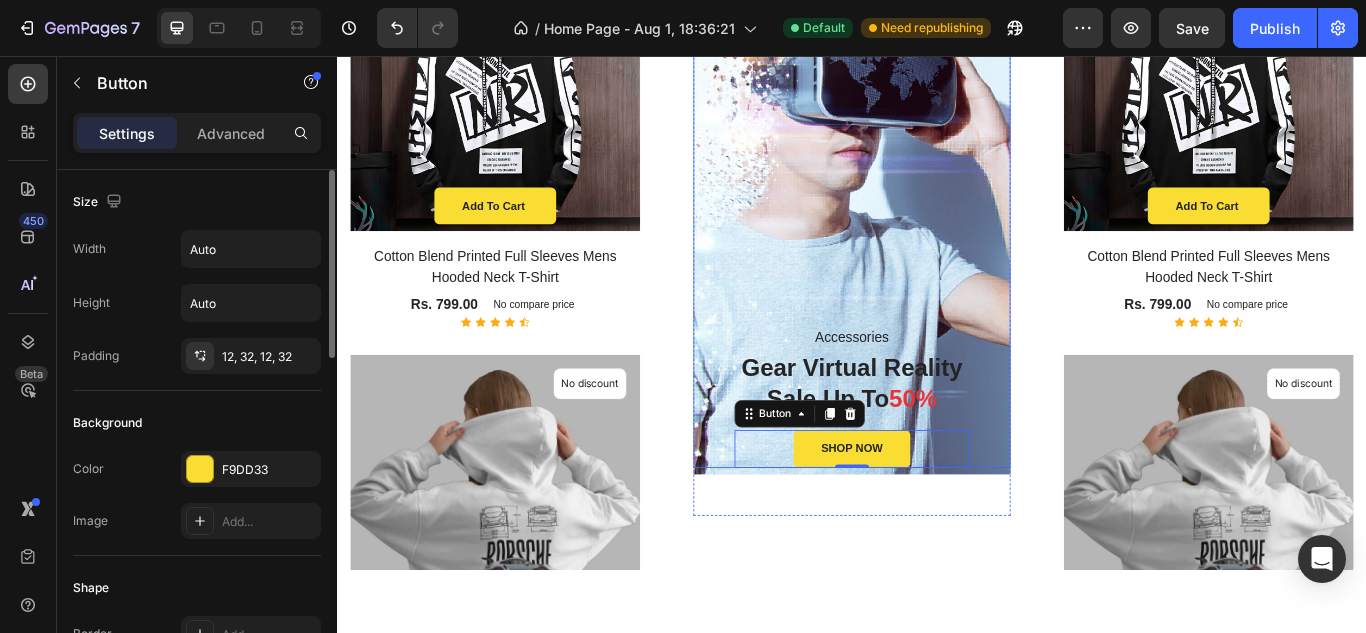 click on "Accessories Text block Gear Virtual Reality Sale Up To  50% Heading SHOP NOW Button   0 Row" at bounding box center [937, 232] 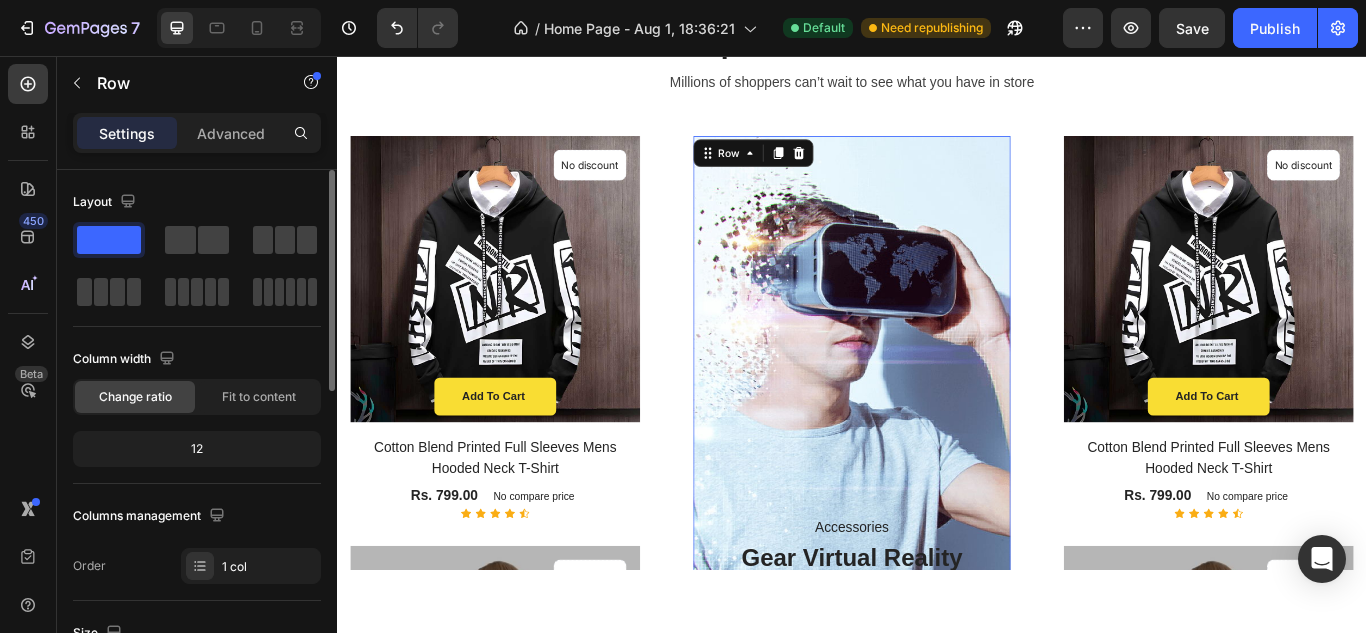 scroll, scrollTop: 1087, scrollLeft: 0, axis: vertical 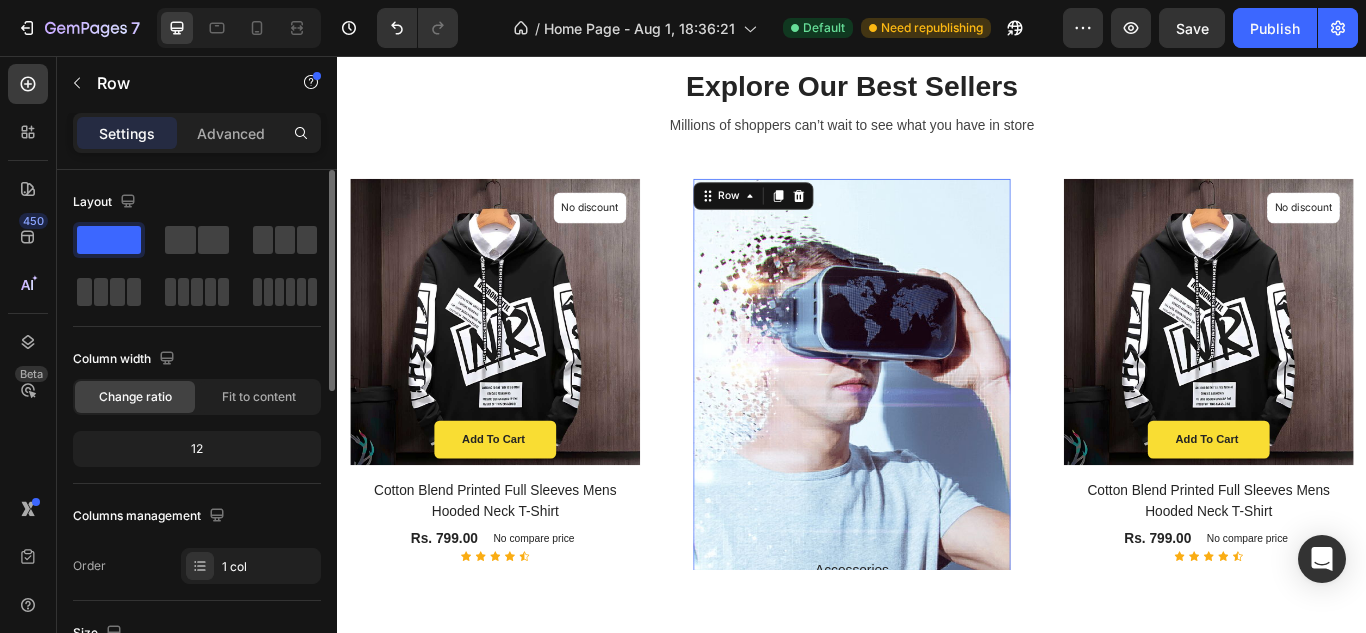 click on "Accessories Text block Gear Virtual Reality Sale Up To  50% Heading SHOP NOW Button Row   8" at bounding box center (937, 504) 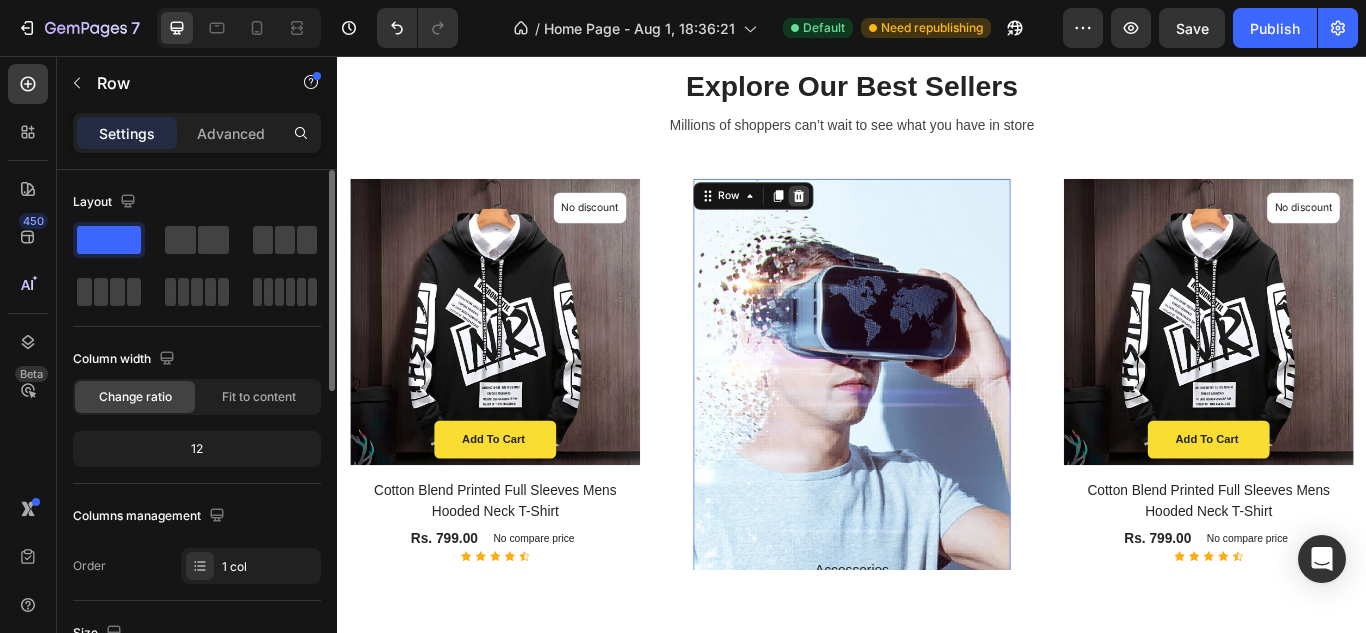 click 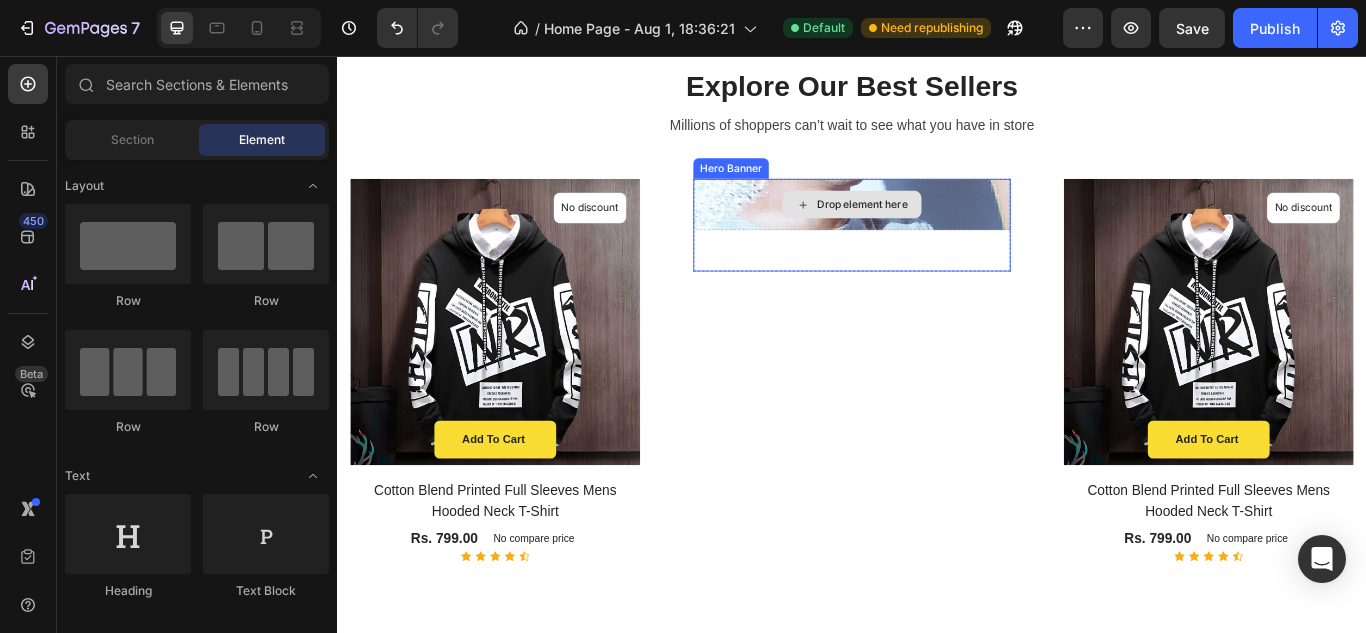 click on "Drop element here" at bounding box center [937, 230] 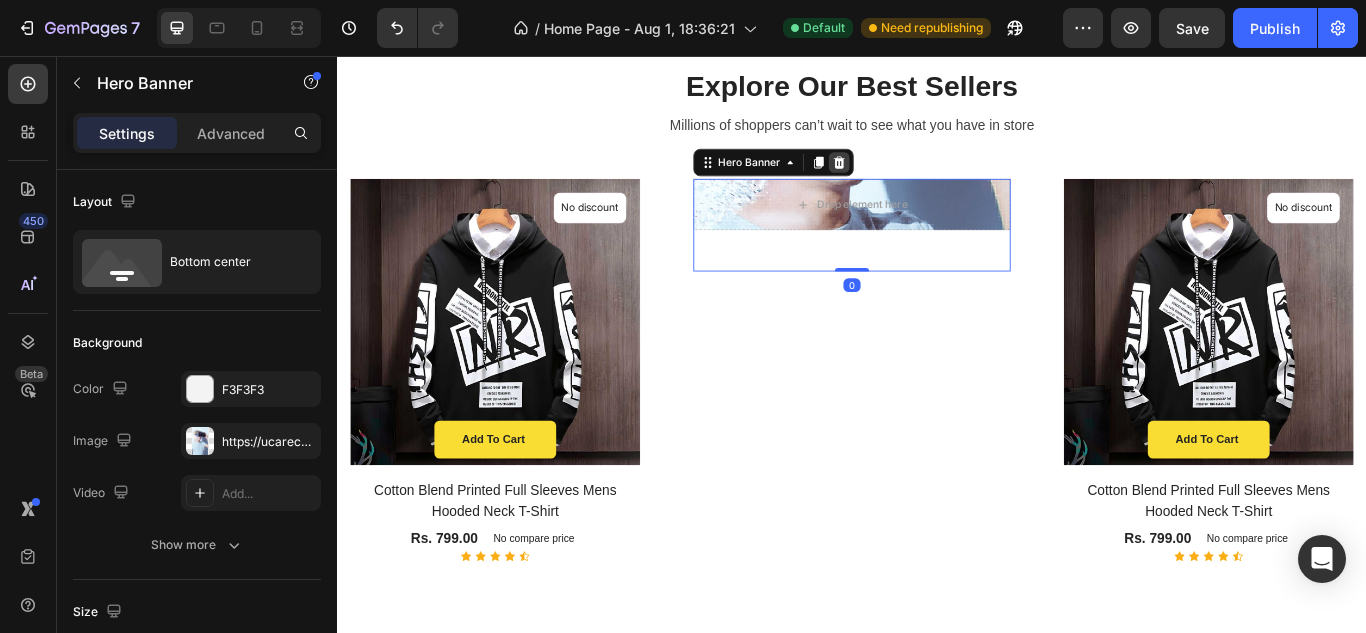 click 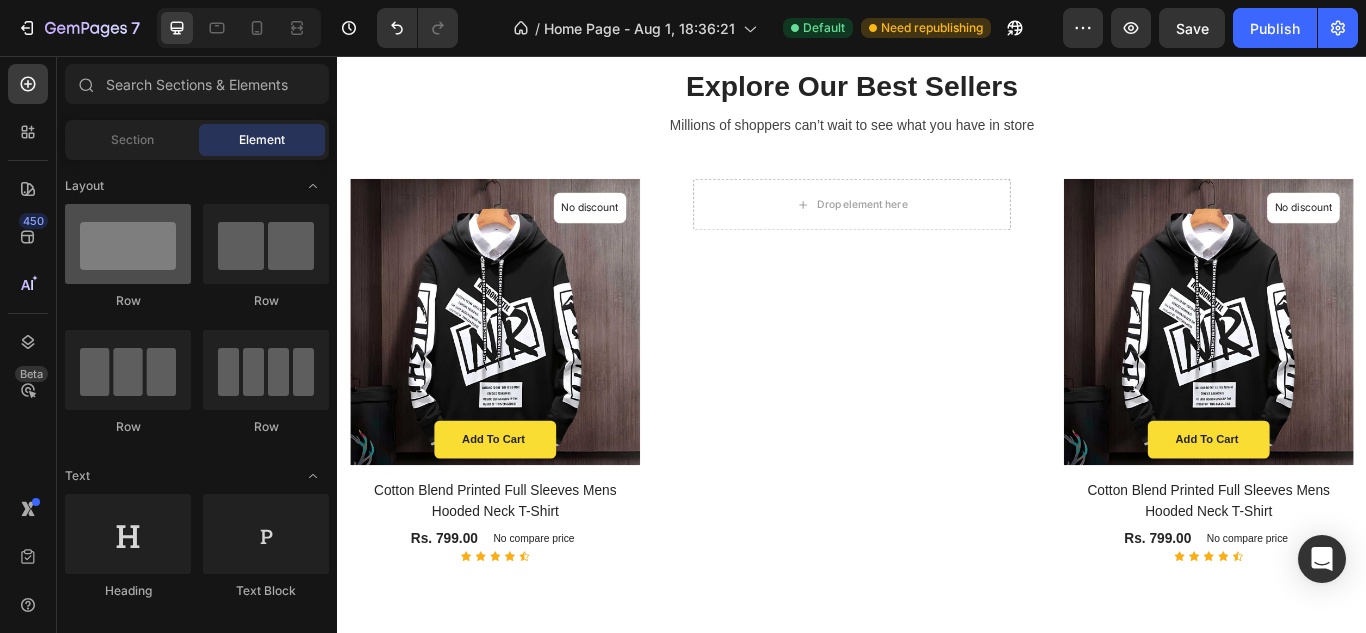 click at bounding box center (128, 244) 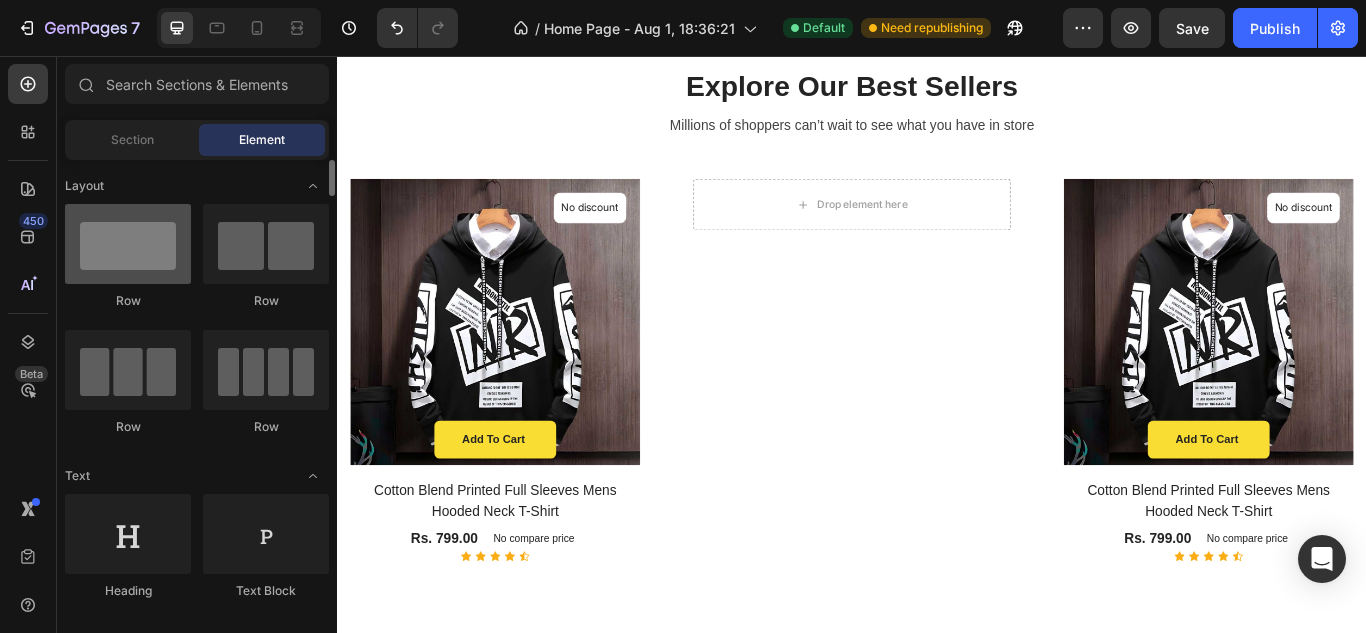 drag, startPoint x: 468, startPoint y: 294, endPoint x: 484, endPoint y: 292, distance: 16.124516 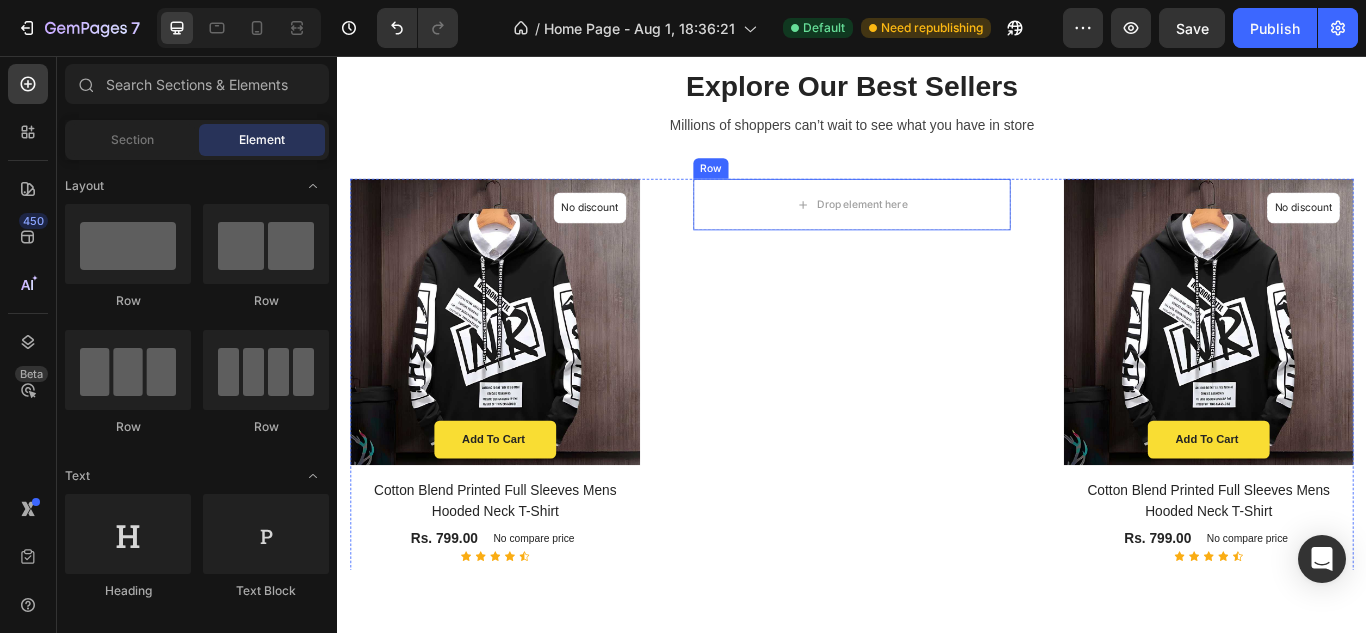 drag, startPoint x: 508, startPoint y: 309, endPoint x: 892, endPoint y: 224, distance: 393.29504 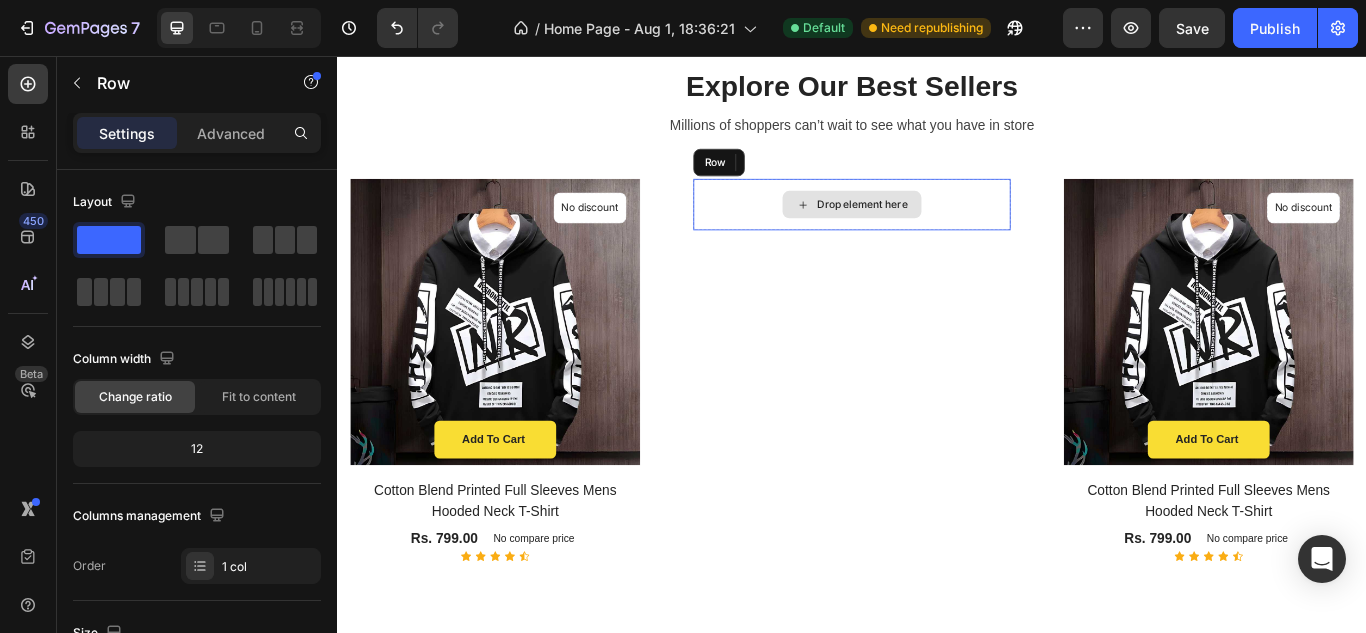 click on "Drop element here" at bounding box center (949, 230) 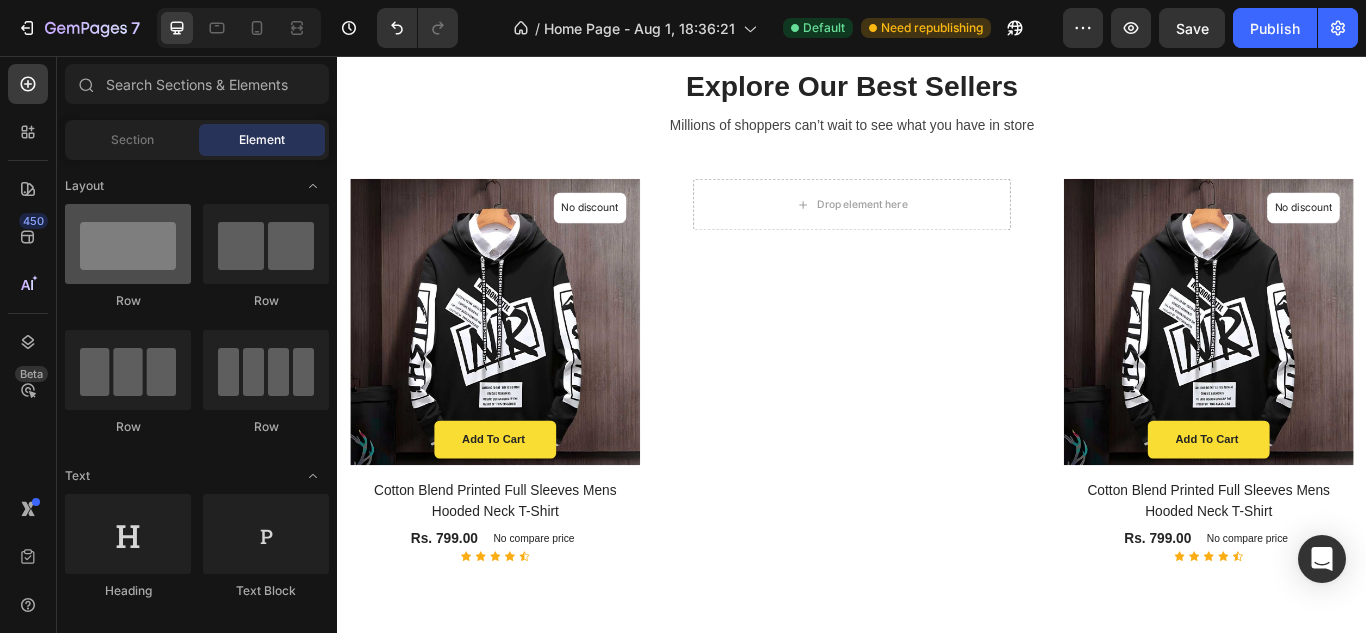 click at bounding box center [128, 244] 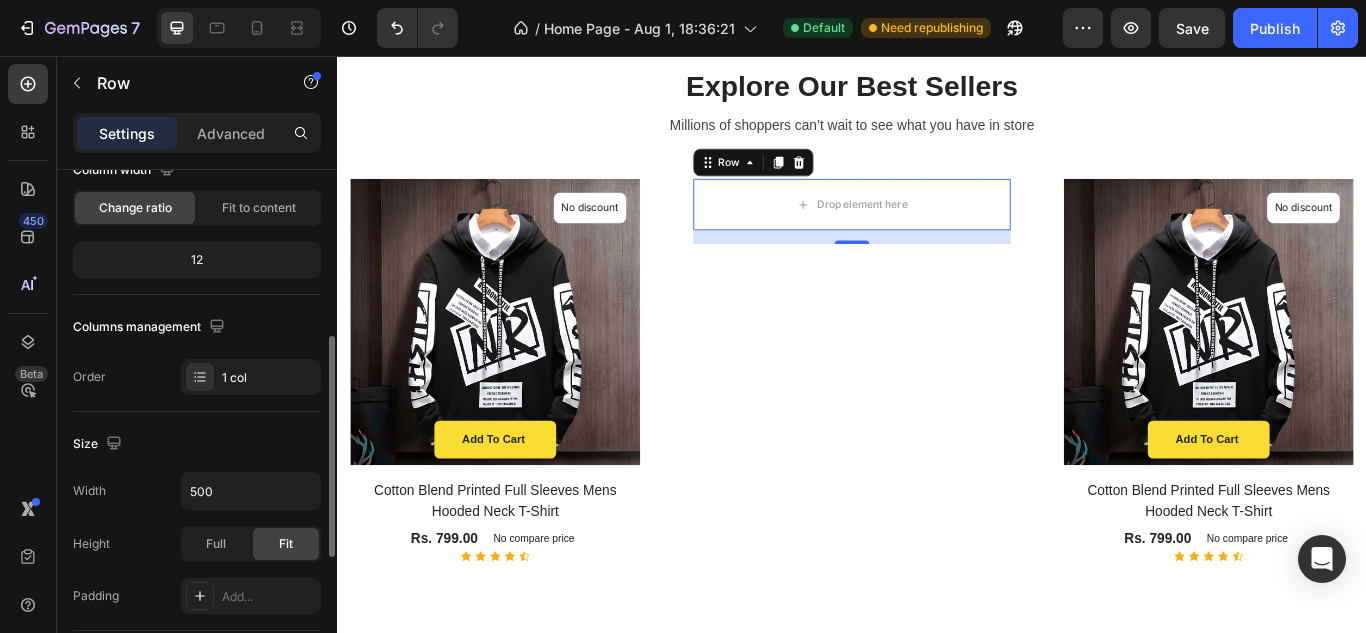 scroll, scrollTop: 700, scrollLeft: 0, axis: vertical 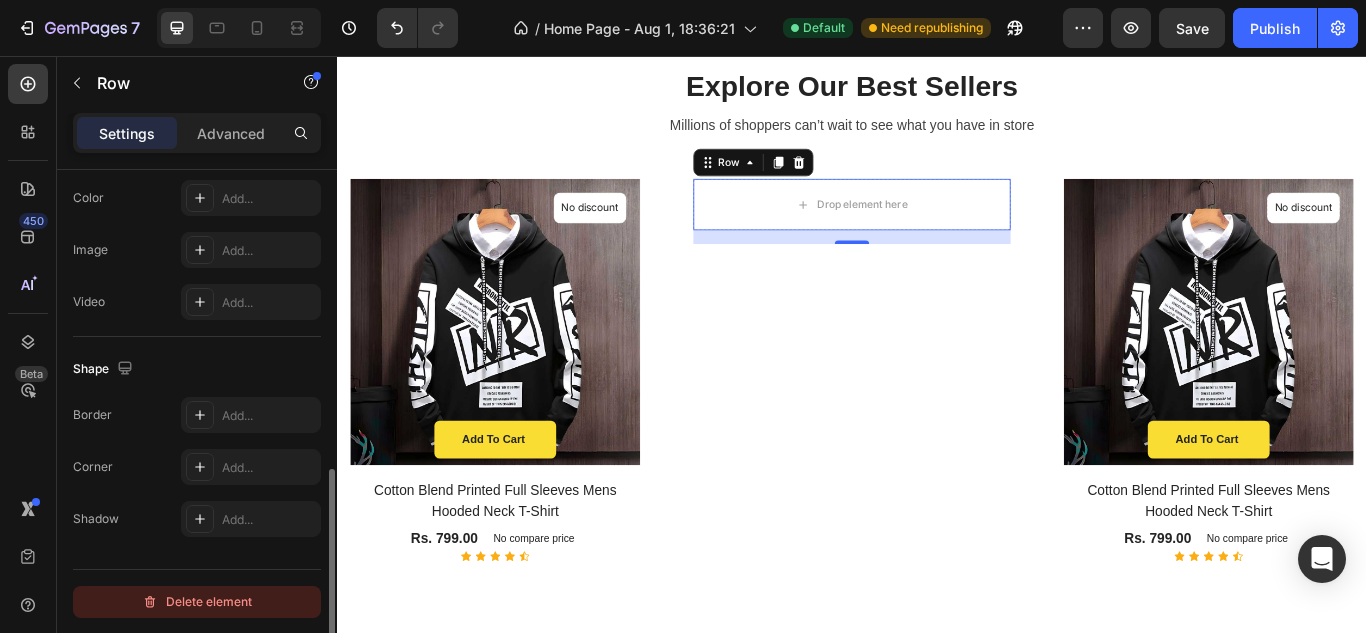 click on "Delete element" at bounding box center (197, 602) 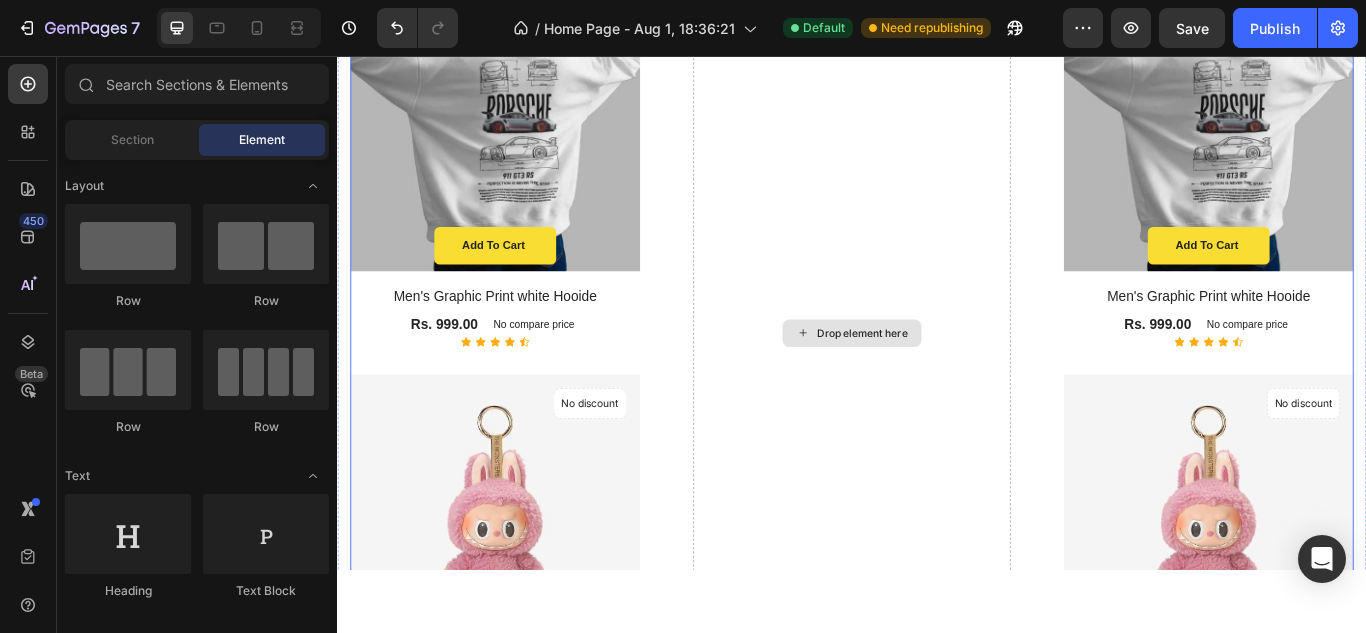 scroll, scrollTop: 2007, scrollLeft: 0, axis: vertical 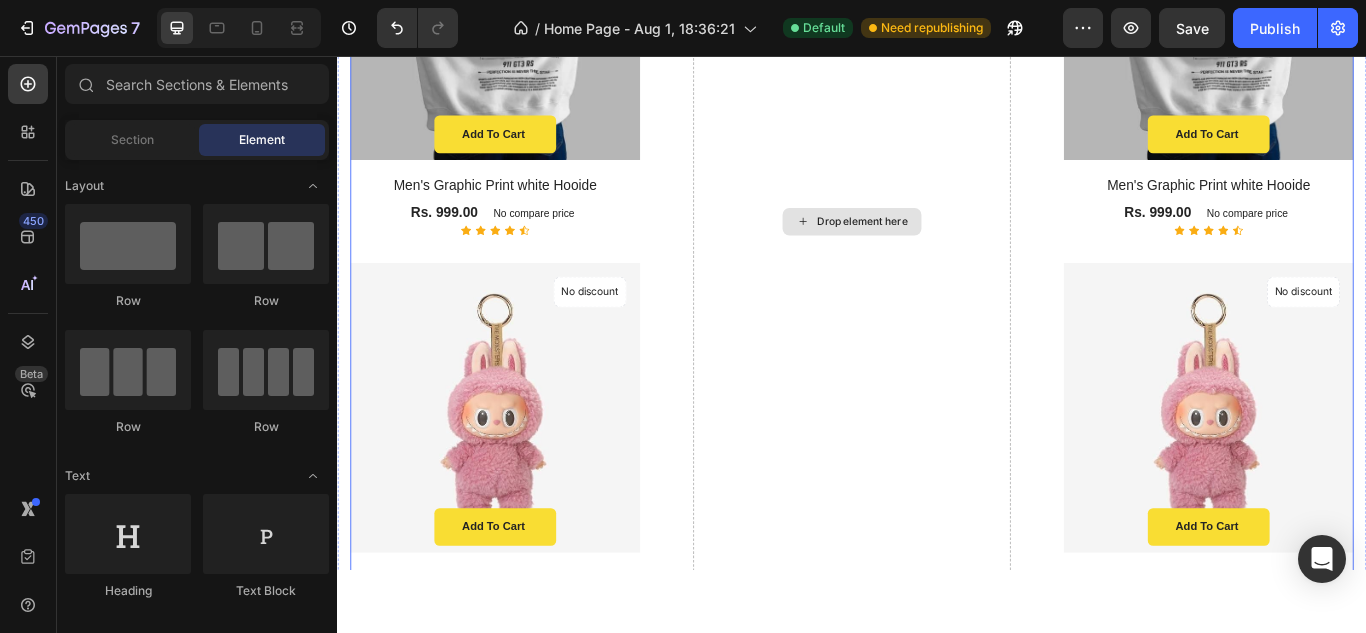 click on "Drop element here" at bounding box center (937, 250) 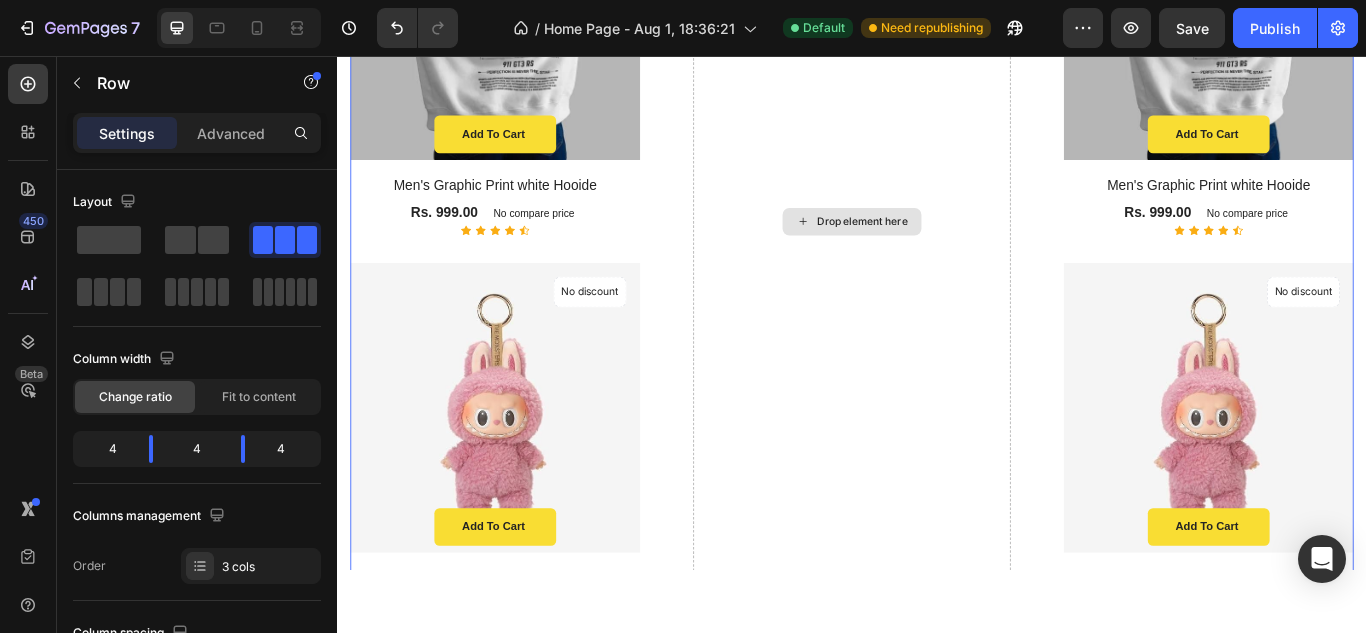 click on "Drop element here" at bounding box center [937, 250] 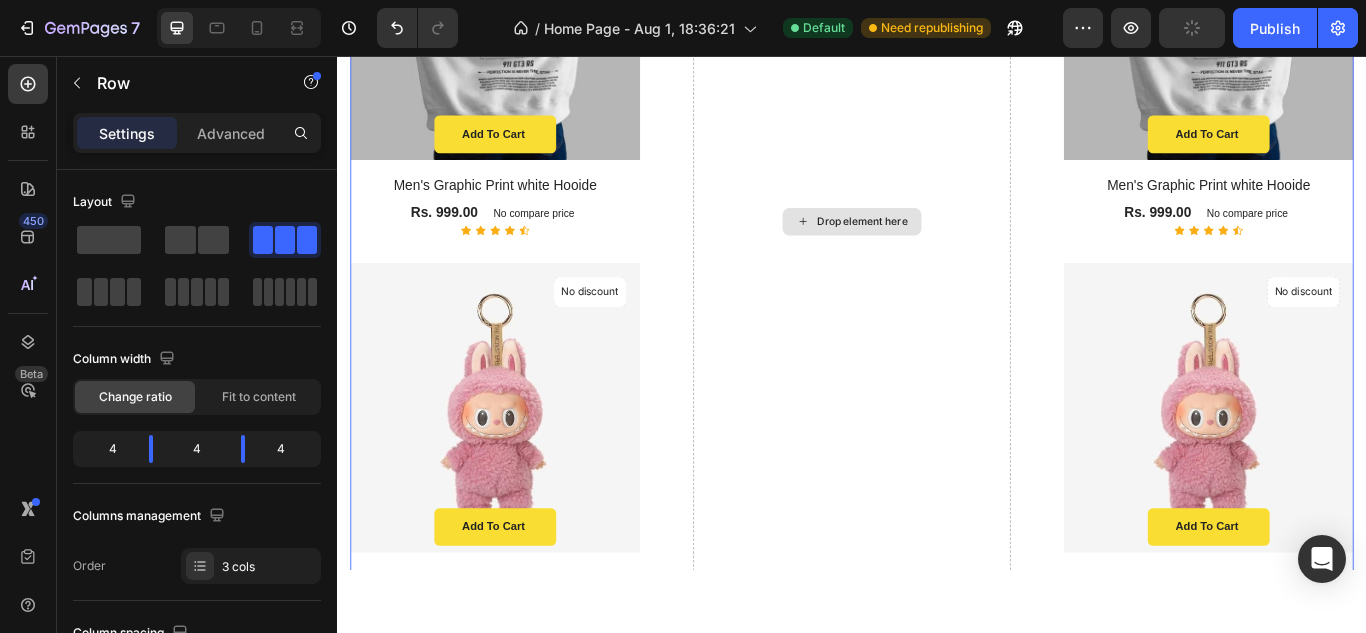 drag, startPoint x: 833, startPoint y: 347, endPoint x: 297, endPoint y: 433, distance: 542.8554 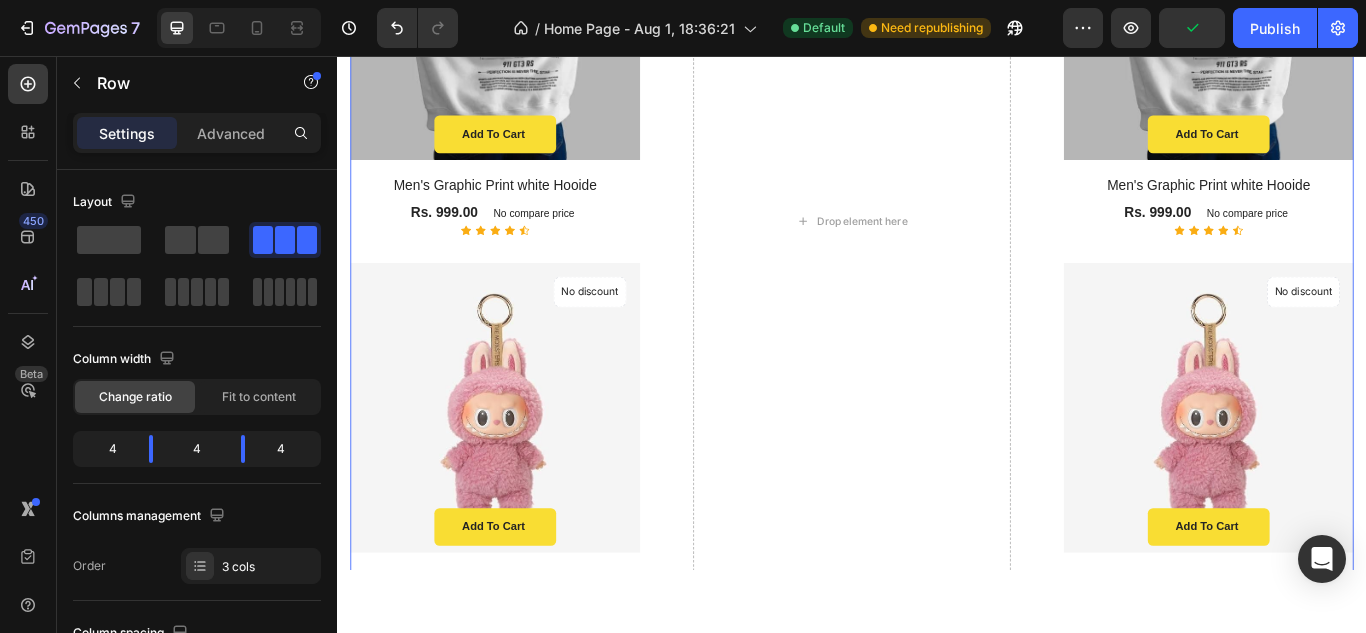 scroll, scrollTop: 928, scrollLeft: 0, axis: vertical 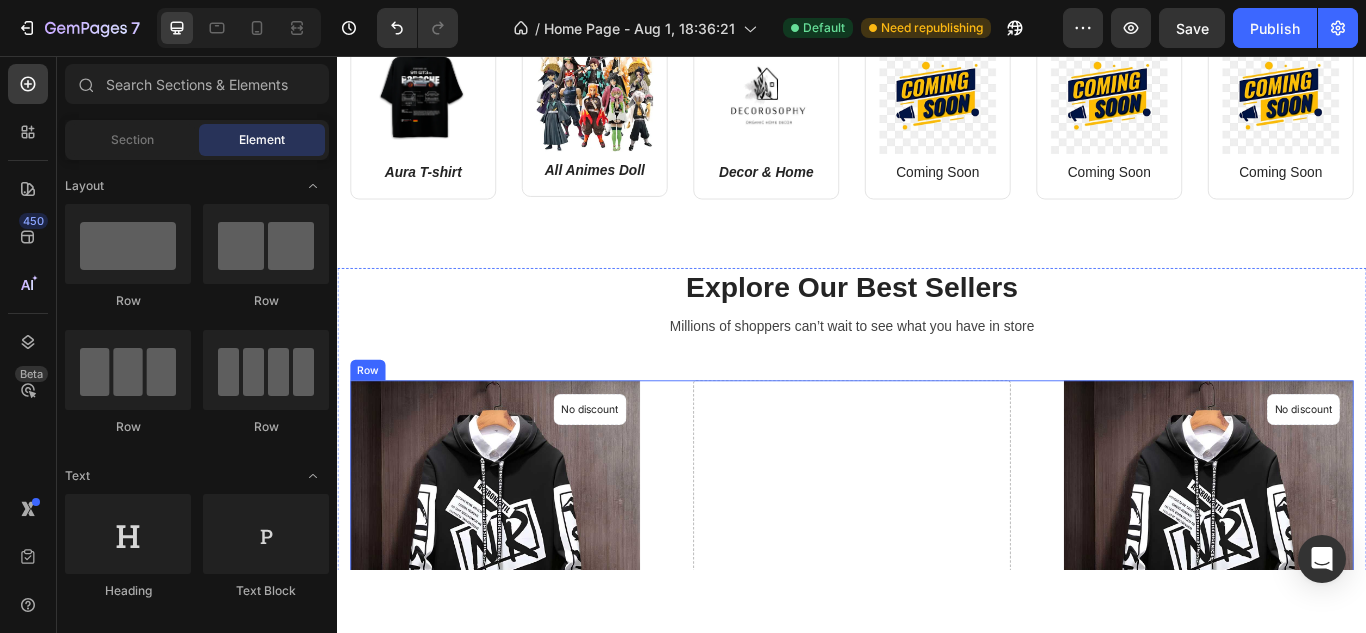 click on "Drop element here" at bounding box center (937, 1407) 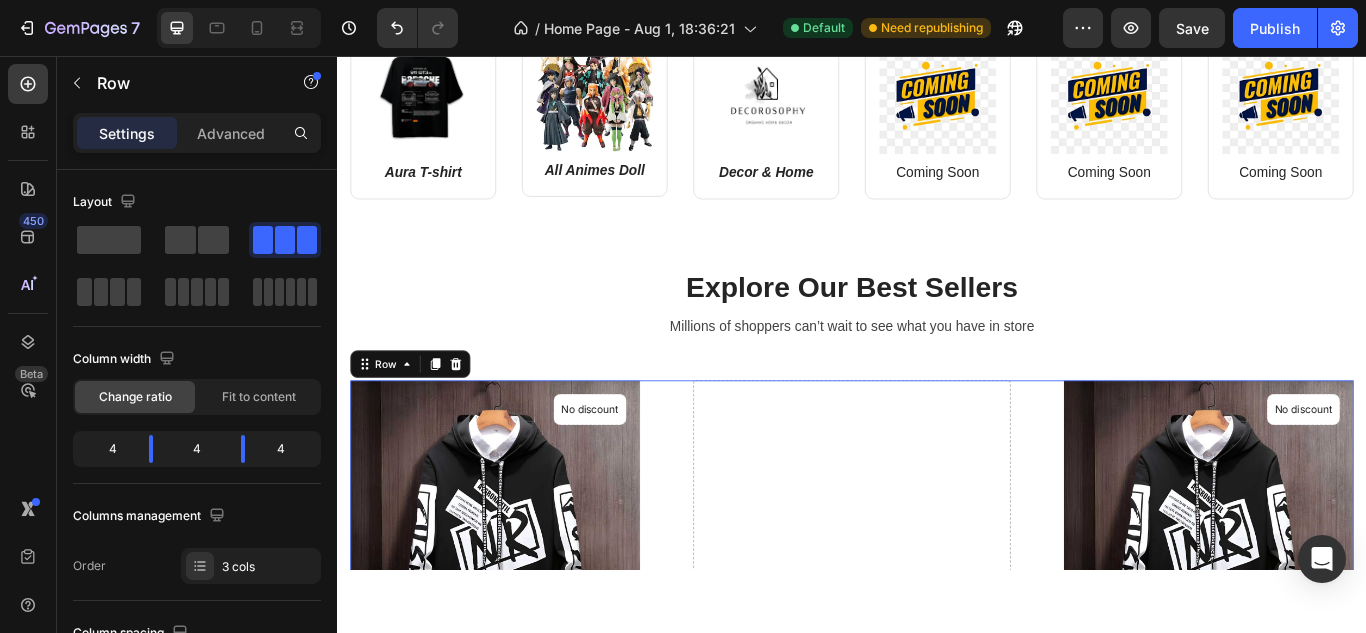 click on "Drop element here" at bounding box center [937, 1407] 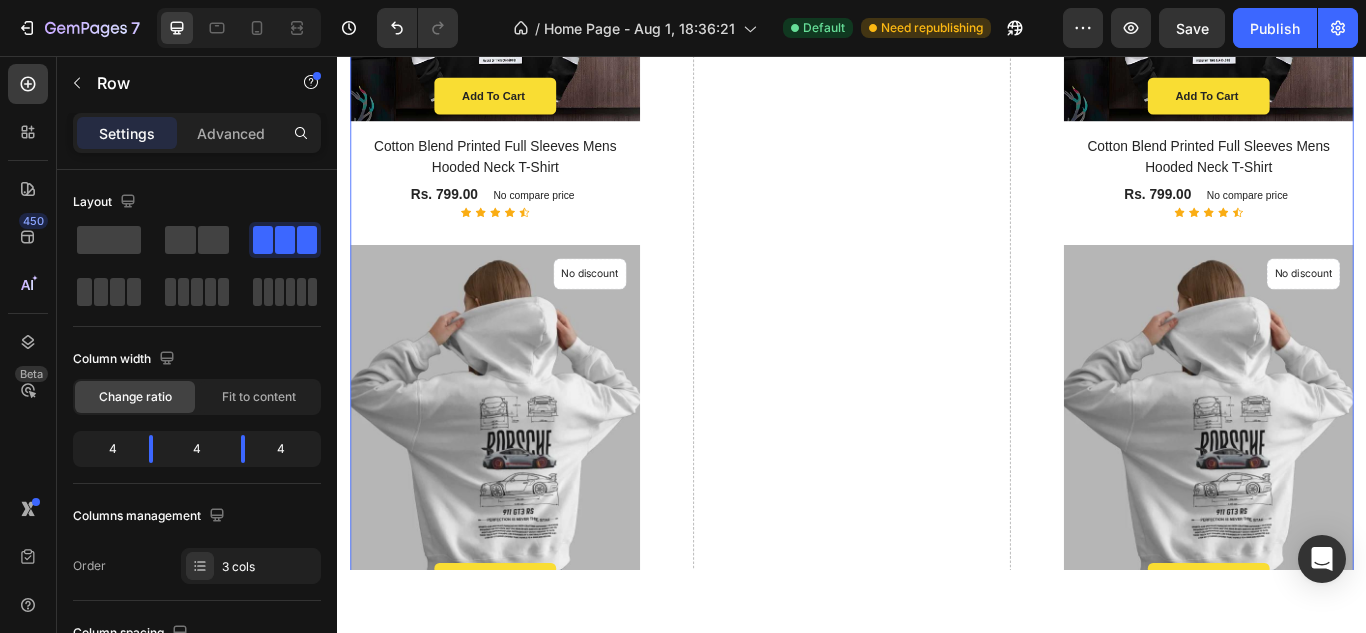 scroll, scrollTop: 1712, scrollLeft: 0, axis: vertical 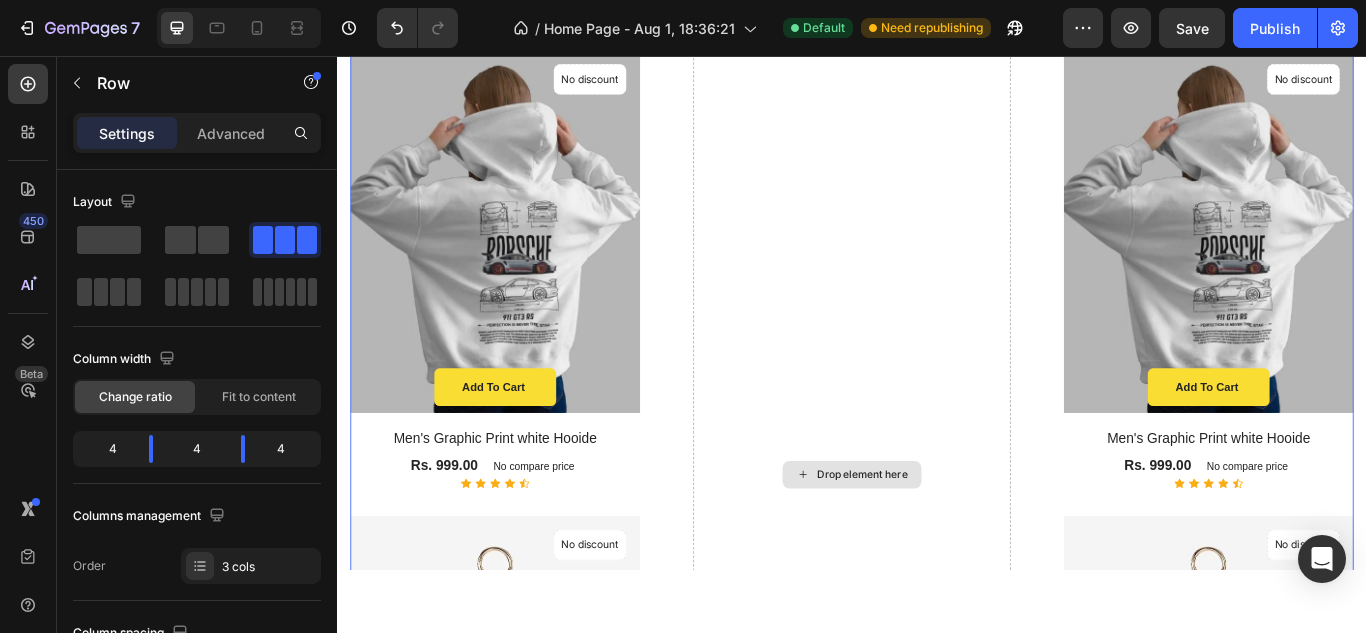 click on "Drop element here" at bounding box center (937, 545) 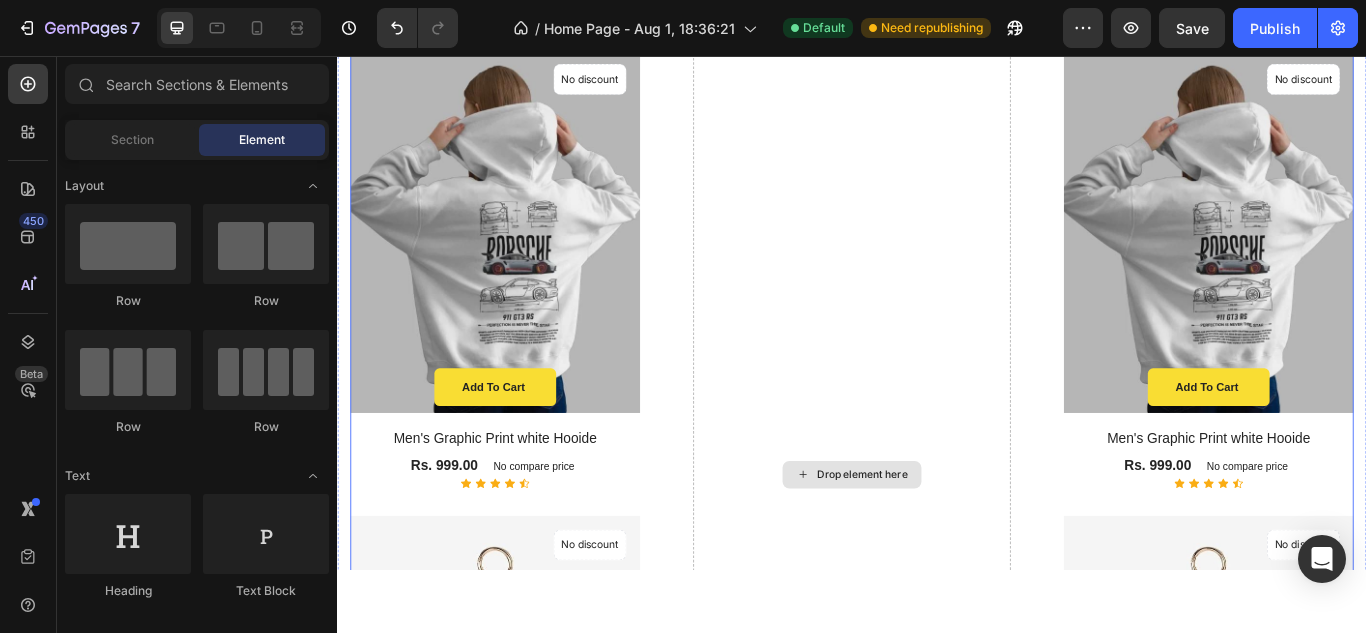 click on "Drop element here" at bounding box center [949, 545] 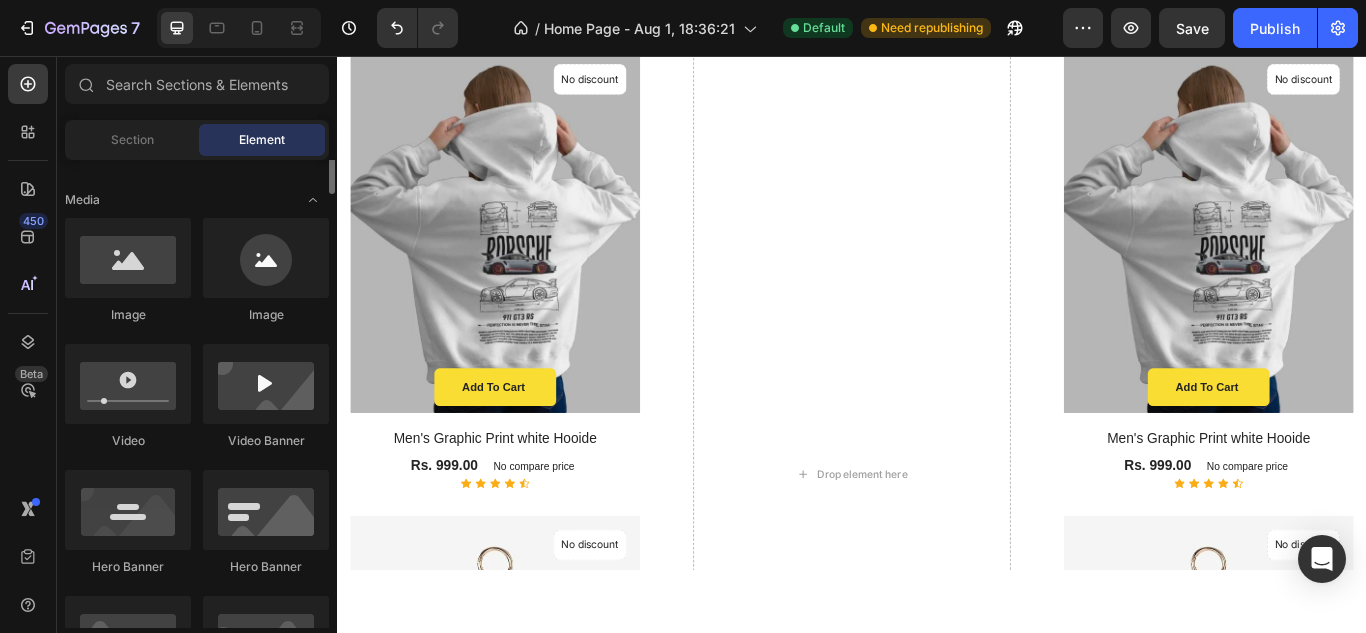 scroll, scrollTop: 558, scrollLeft: 0, axis: vertical 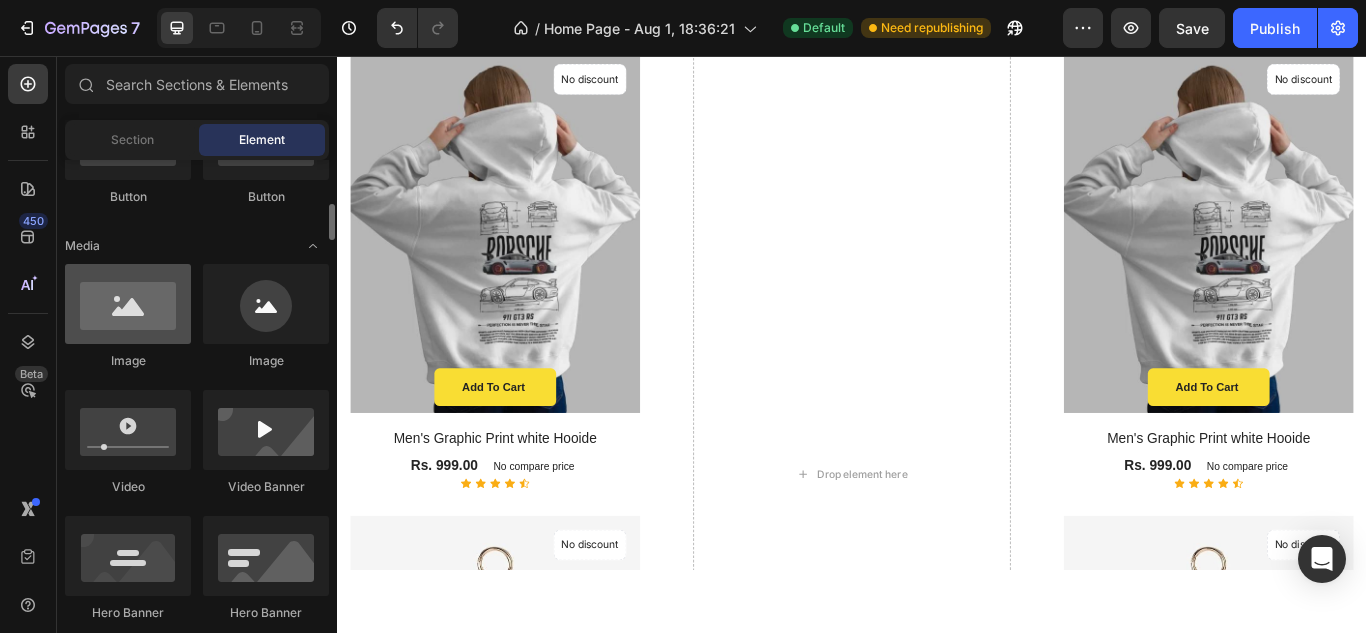 click at bounding box center (128, 304) 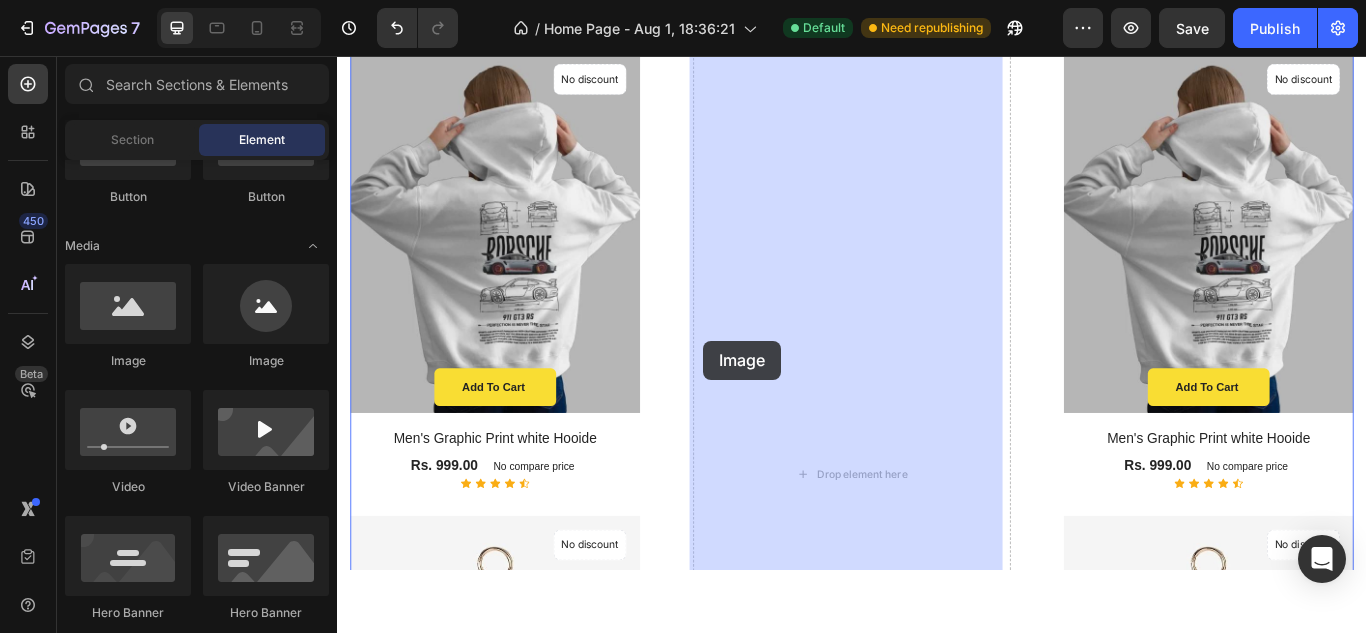 drag, startPoint x: 465, startPoint y: 354, endPoint x: 882, endPoint y: 451, distance: 428.13315 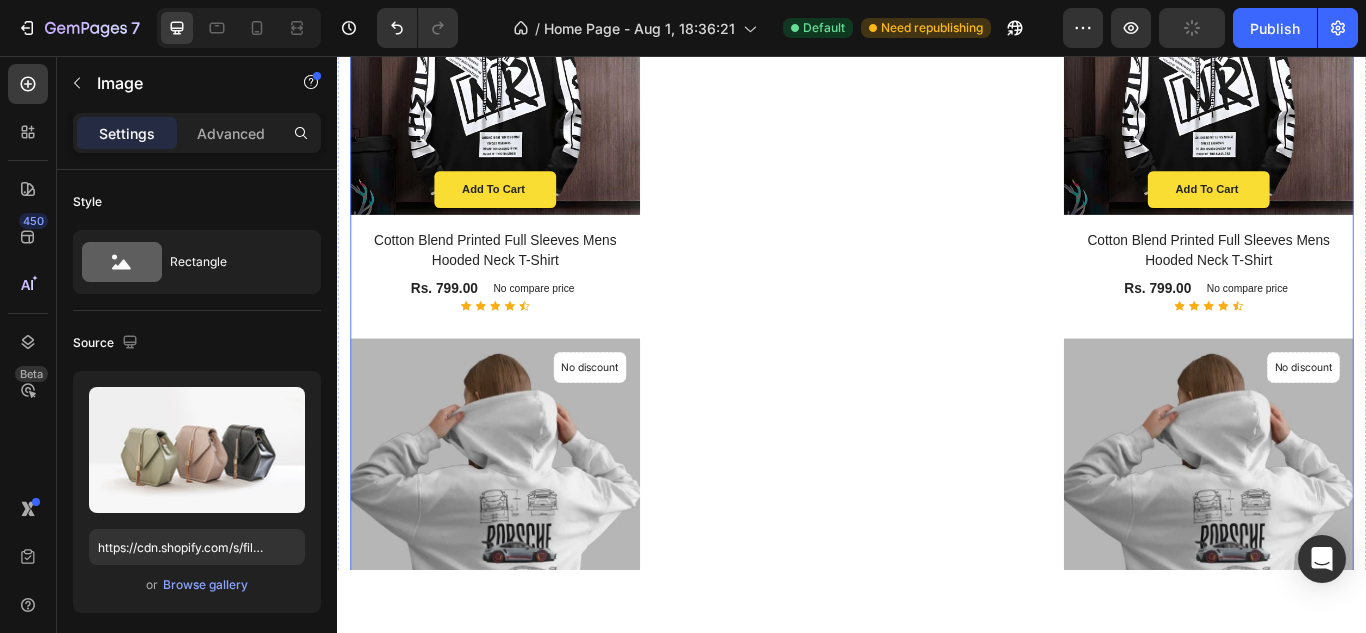scroll, scrollTop: 1273, scrollLeft: 0, axis: vertical 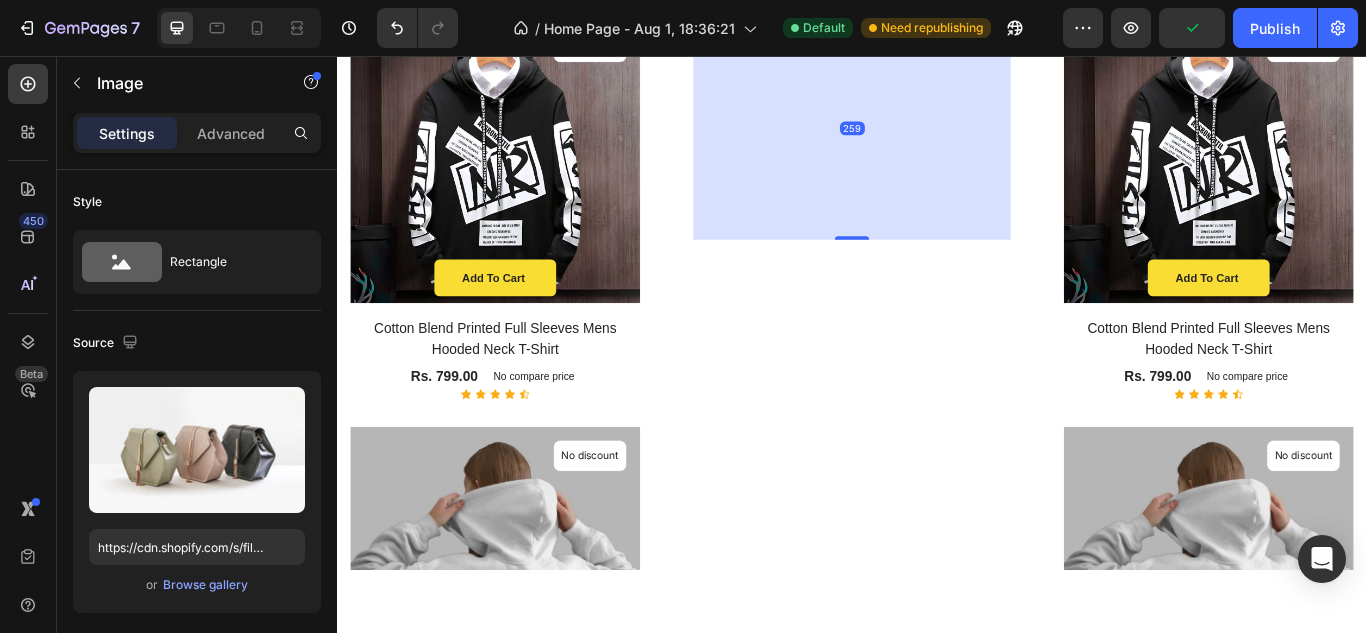 drag, startPoint x: 934, startPoint y: 285, endPoint x: 893, endPoint y: 542, distance: 260.24988 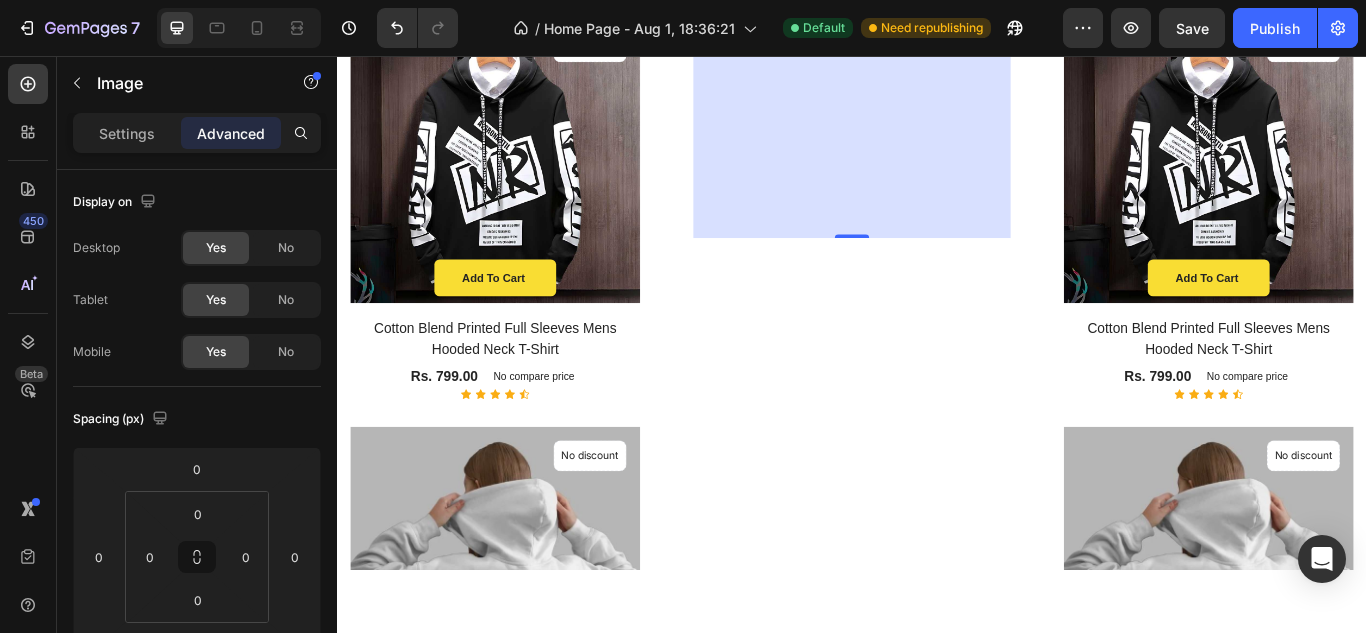 click on "257" at bounding box center (937, 140) 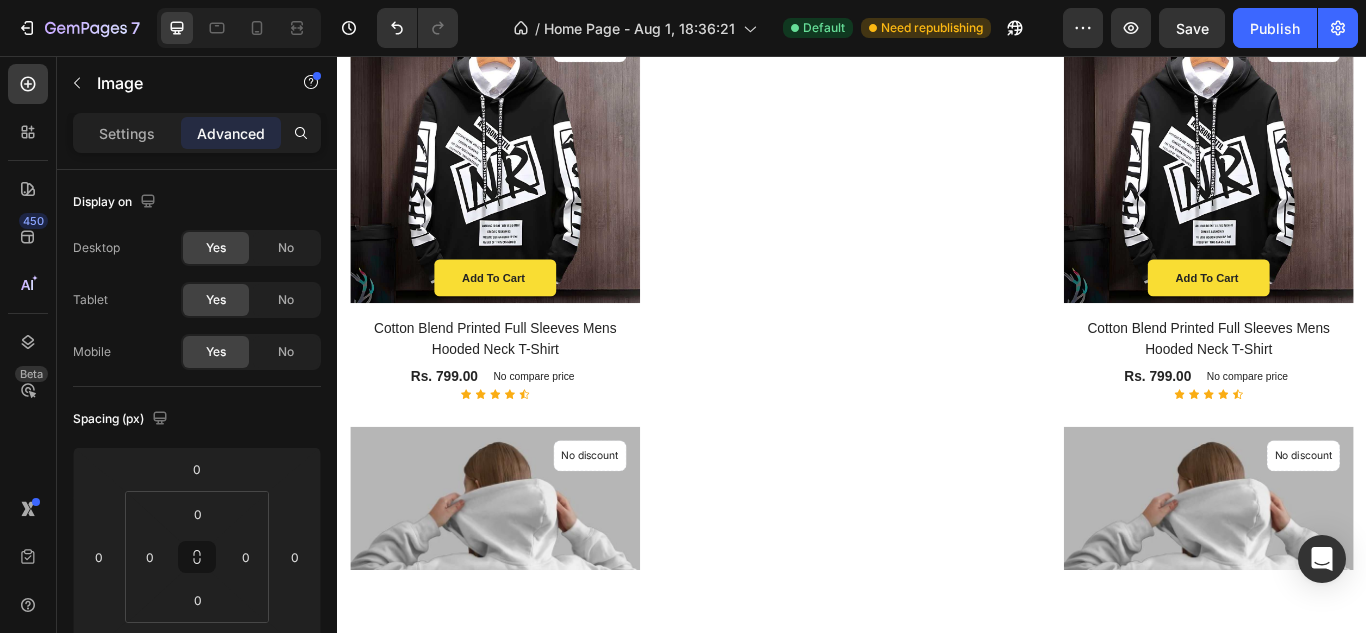 drag, startPoint x: 932, startPoint y: 541, endPoint x: 952, endPoint y: 300, distance: 241.82845 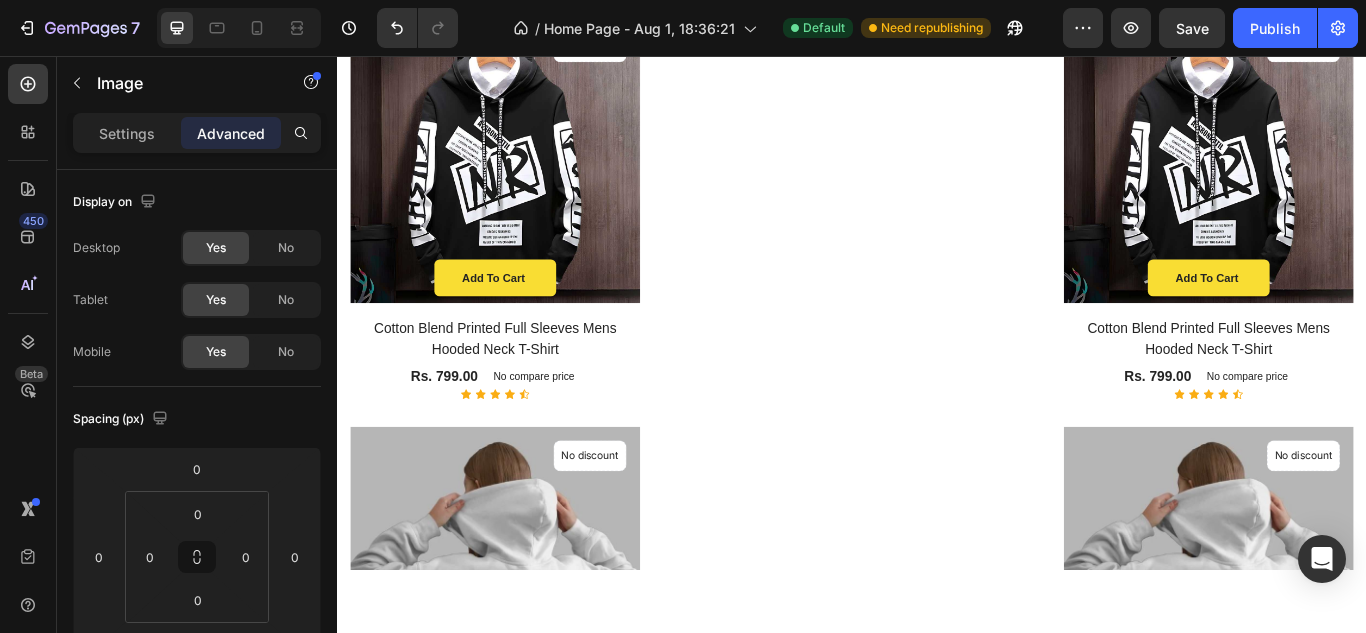 click on "17" at bounding box center (937, 12) 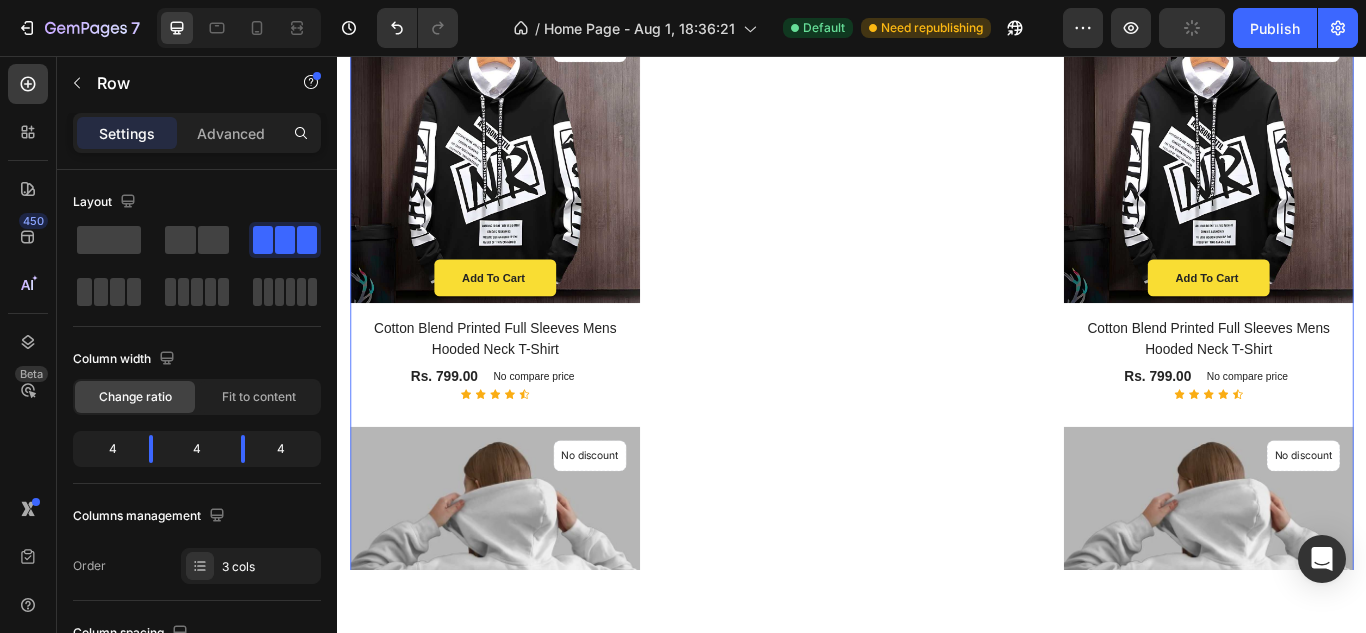 click on "Image   1" at bounding box center (937, 984) 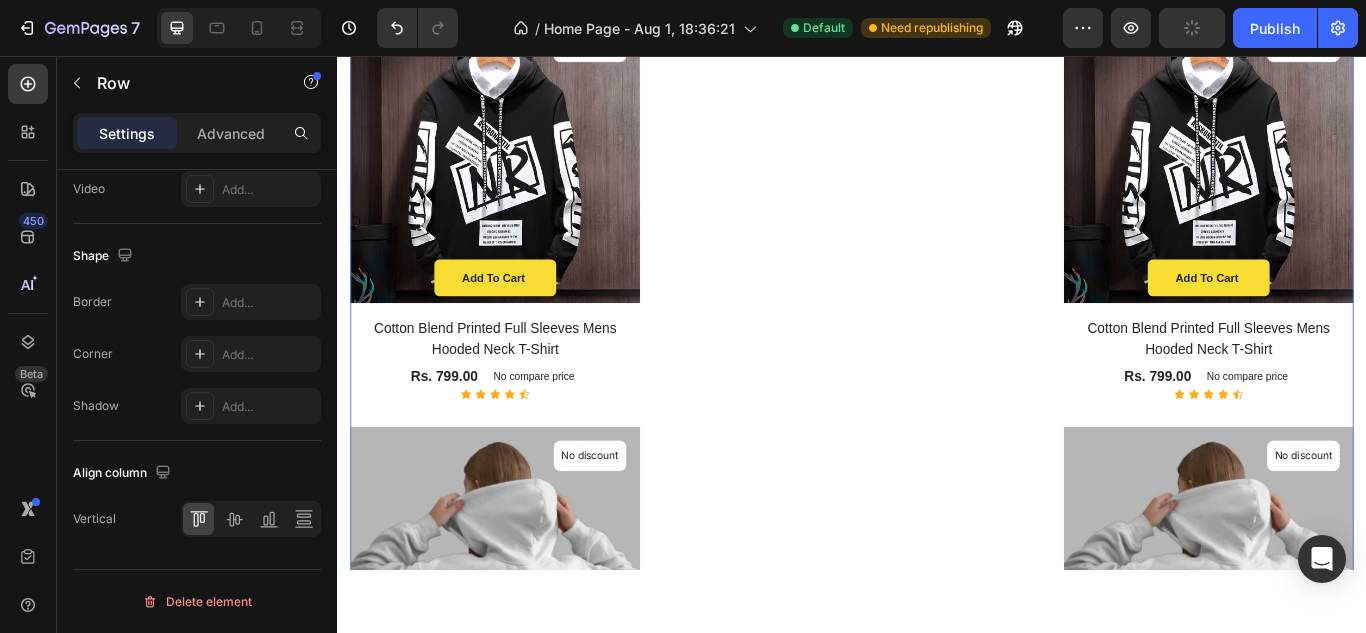scroll, scrollTop: 209, scrollLeft: 0, axis: vertical 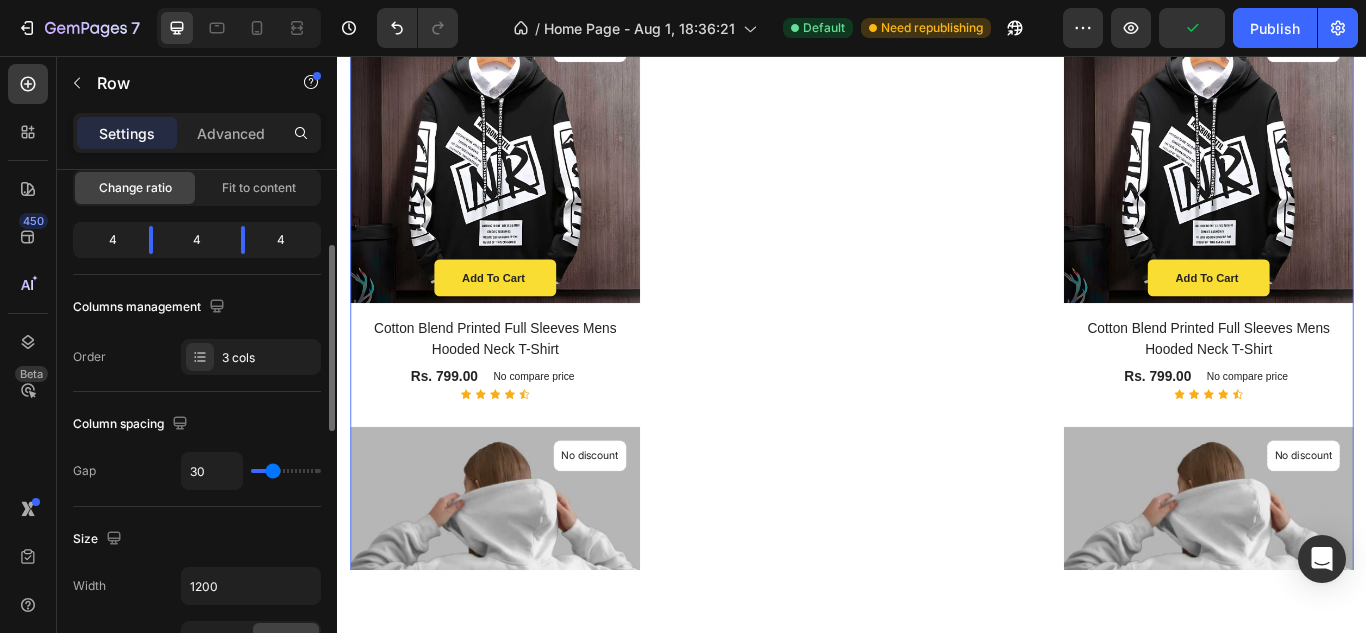 click on "4" 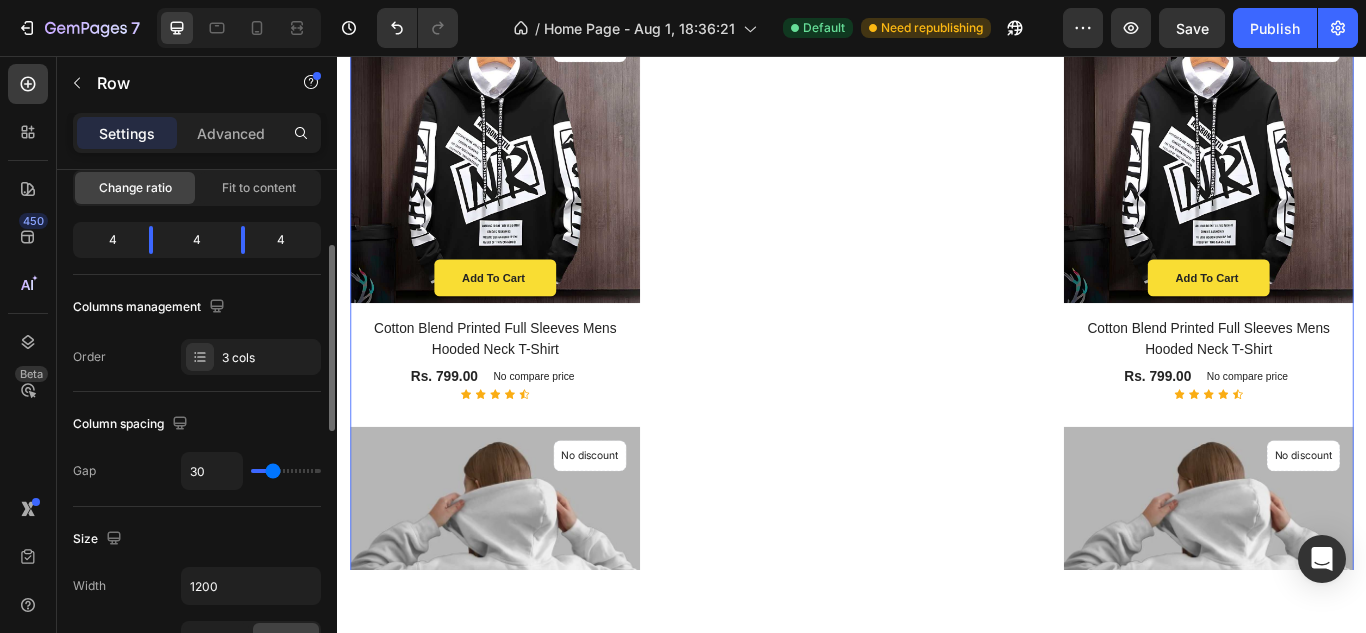 click on "4" 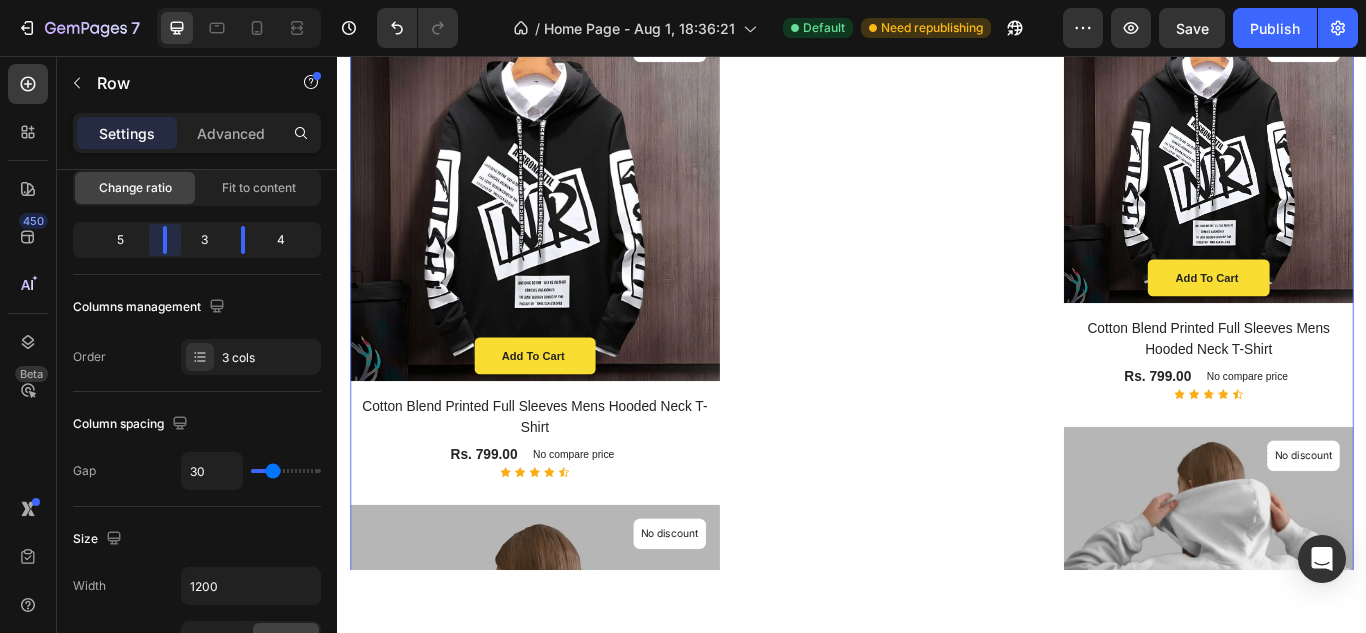 drag, startPoint x: 157, startPoint y: 245, endPoint x: 184, endPoint y: 244, distance: 27.018513 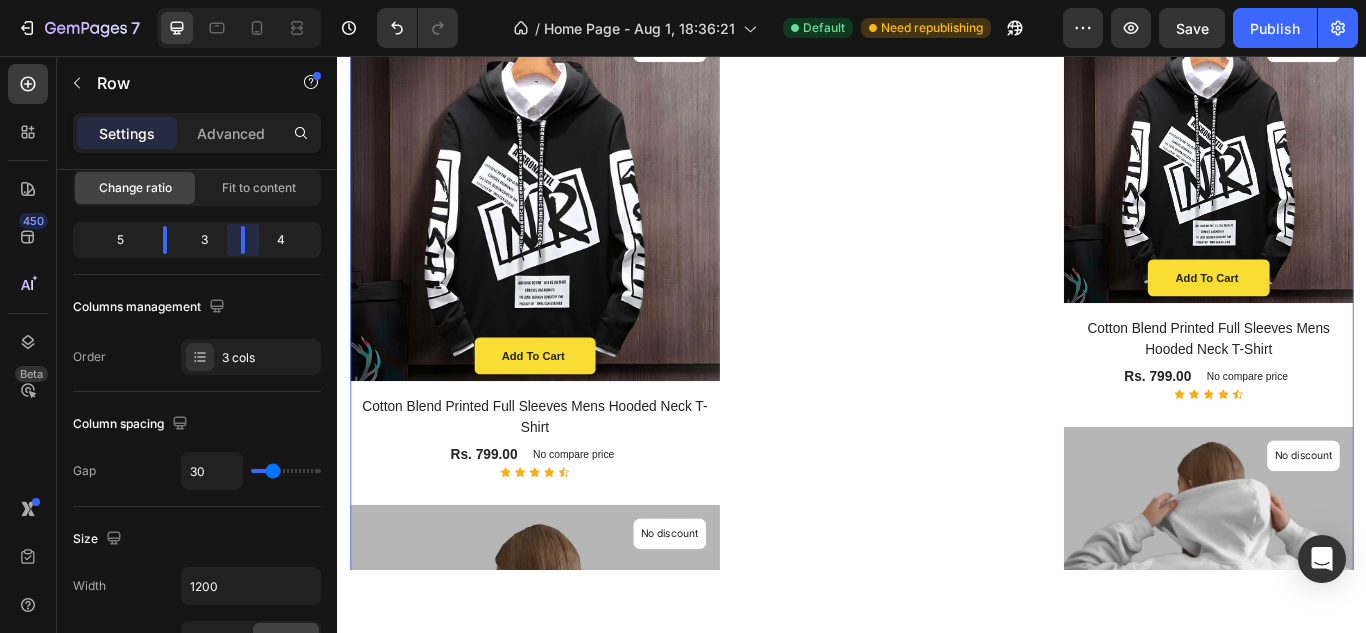 click on "7   /  Home Page - Aug 1, 18:36:21 Default Need republishing Preview  Save   Publish  450 Beta Sections(18) Elements(83) Section Element Hero Section Product Detail Brands Trusted Badges Guarantee Product Breakdown How to use Testimonials Compare Bundle FAQs Social Proof Brand Story Product List Collection Blog List Contact Sticky Add to Cart Custom Footer Browse Library 450 Layout
Row
Row
Row
Row Text
Heading
Text Block Button
Button
Button Media
Image
Image" at bounding box center (683, 0) 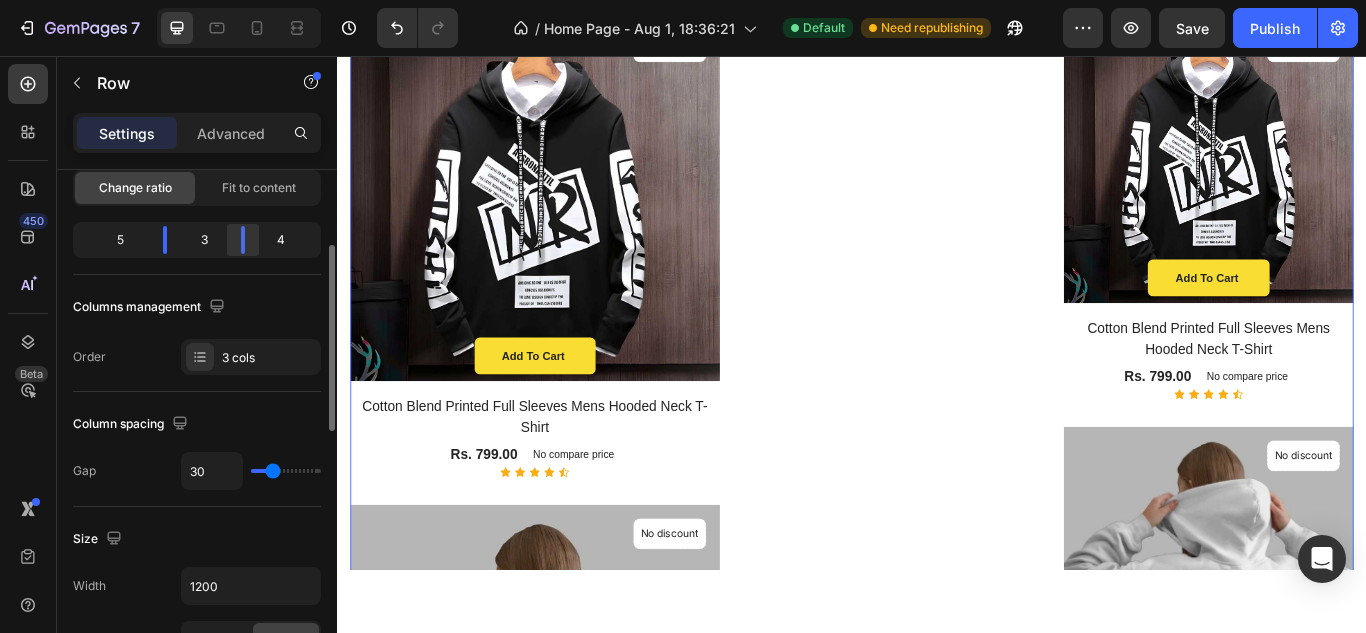 click on "7   /  Home Page - Aug 1, 18:36:21 Default Need republishing Preview  Save   Publish  450 Beta Sections(18) Elements(83) Section Element Hero Section Product Detail Brands Trusted Badges Guarantee Product Breakdown How to use Testimonials Compare Bundle FAQs Social Proof Brand Story Product List Collection Blog List Contact Sticky Add to Cart Custom Footer Browse Library 450 Layout
Row
Row
Row
Row Text
Heading
Text Block Button
Button
Button Media
Image
Image" at bounding box center [683, 0] 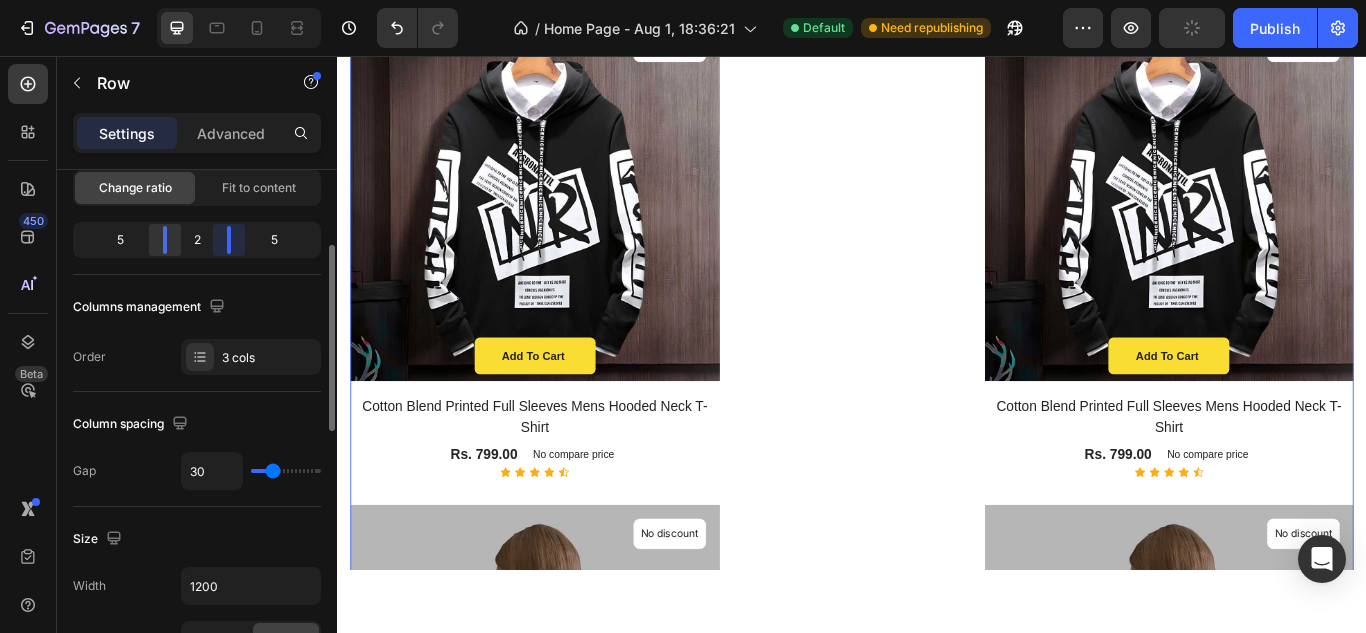 drag, startPoint x: 242, startPoint y: 247, endPoint x: 166, endPoint y: 237, distance: 76.655075 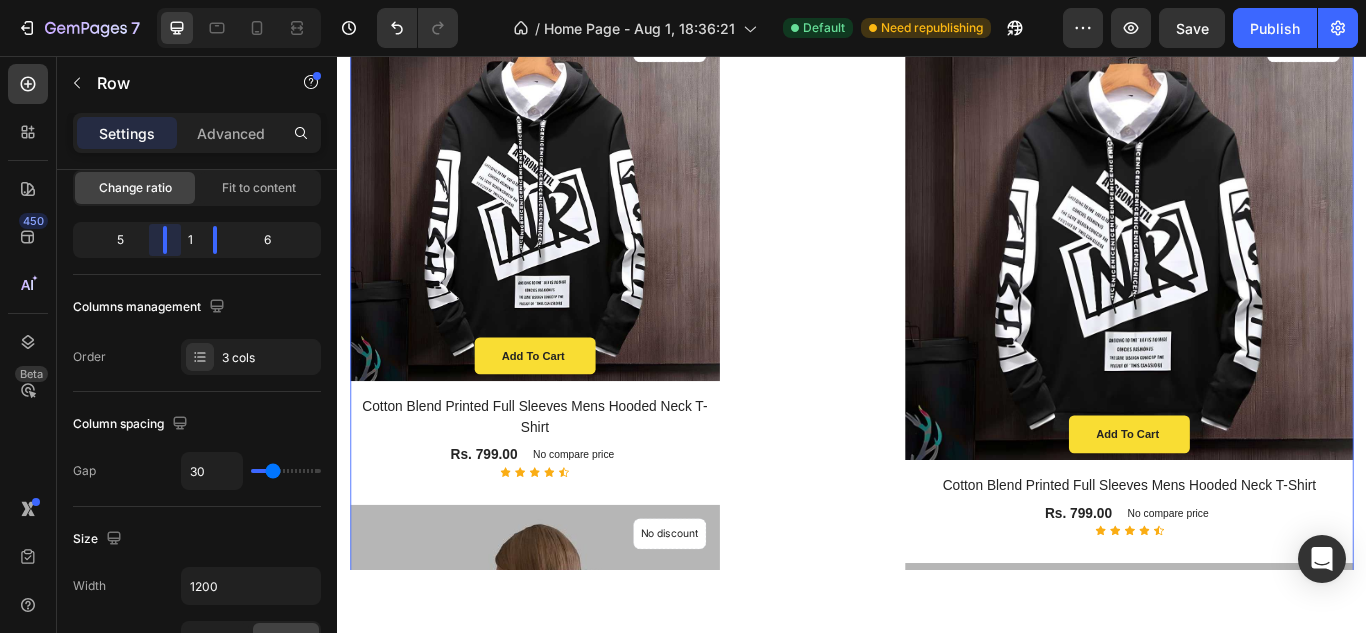 drag, startPoint x: 166, startPoint y: 237, endPoint x: 199, endPoint y: 237, distance: 33 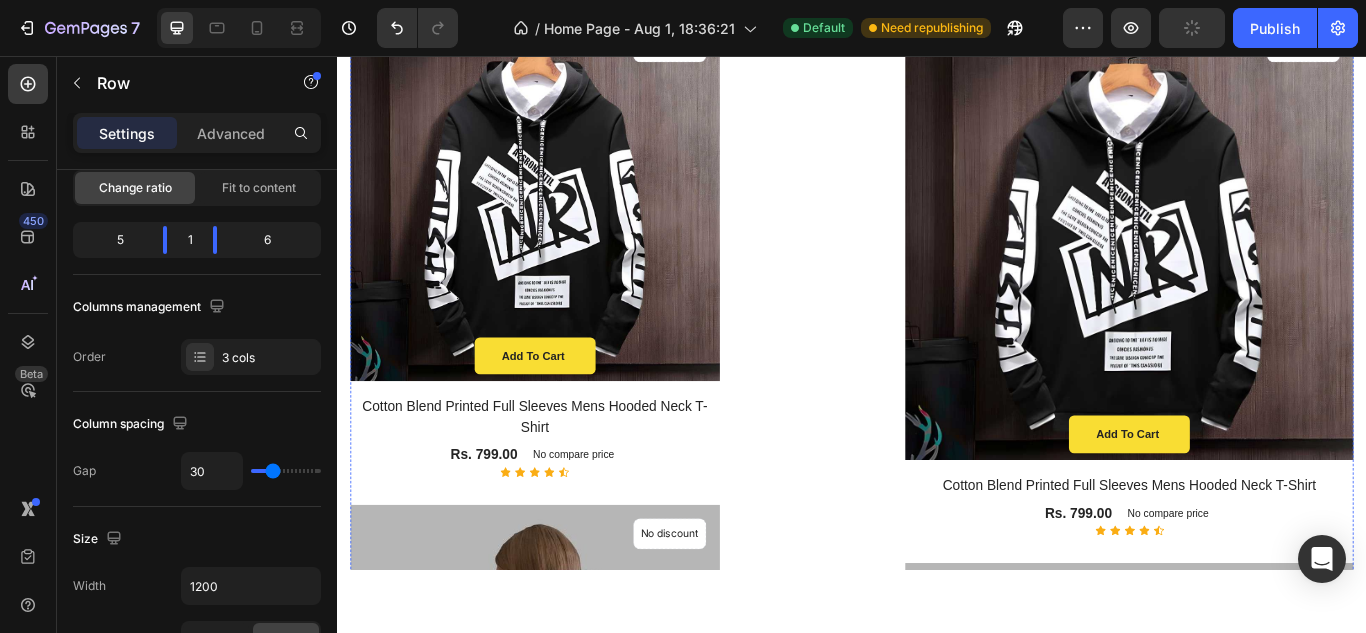 scroll, scrollTop: 1143, scrollLeft: 0, axis: vertical 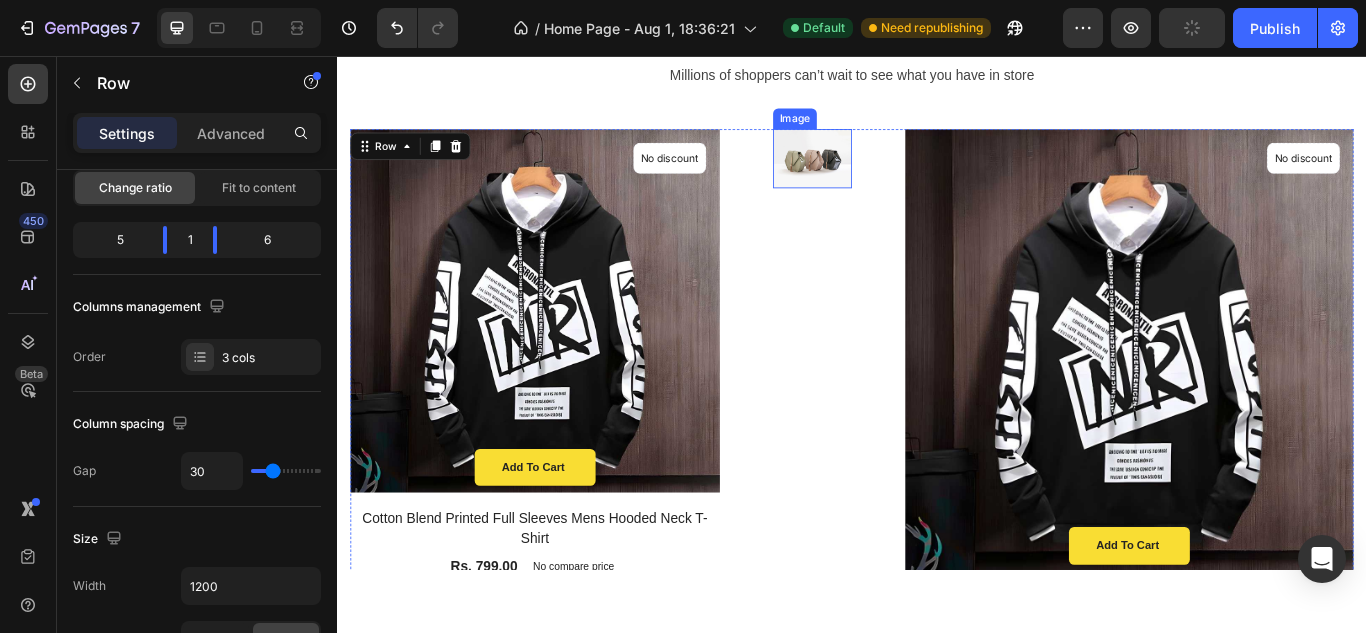 click at bounding box center [891, 176] 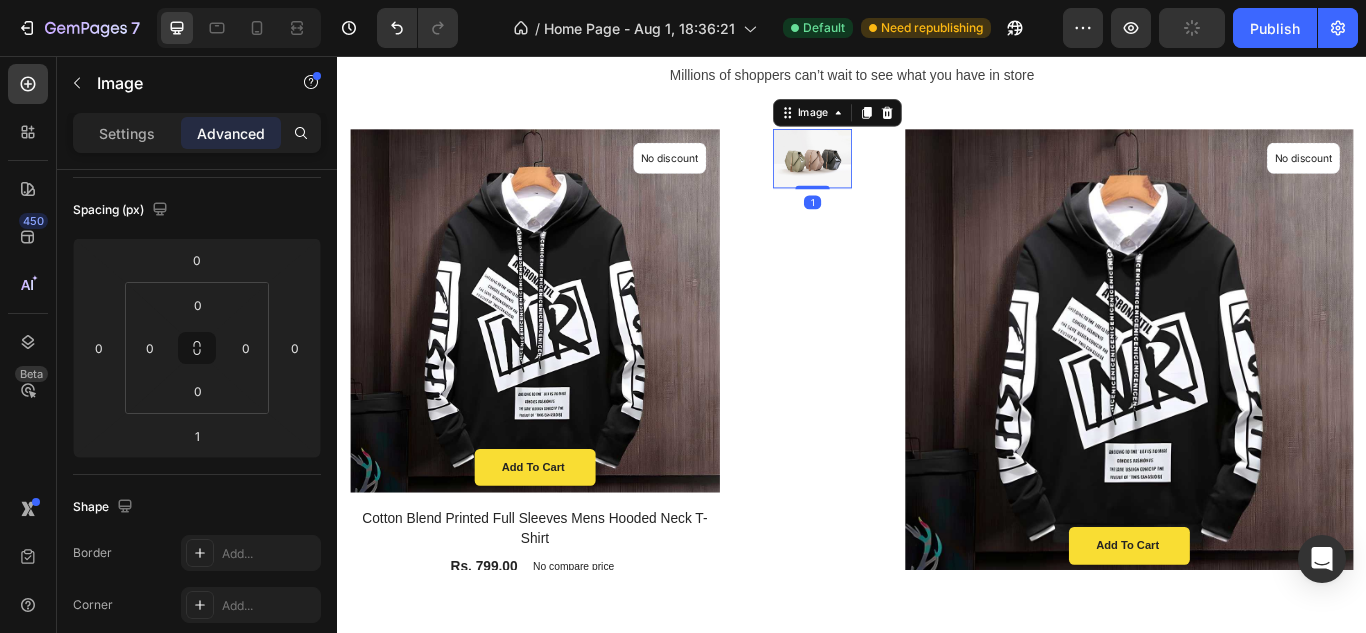 scroll, scrollTop: 0, scrollLeft: 0, axis: both 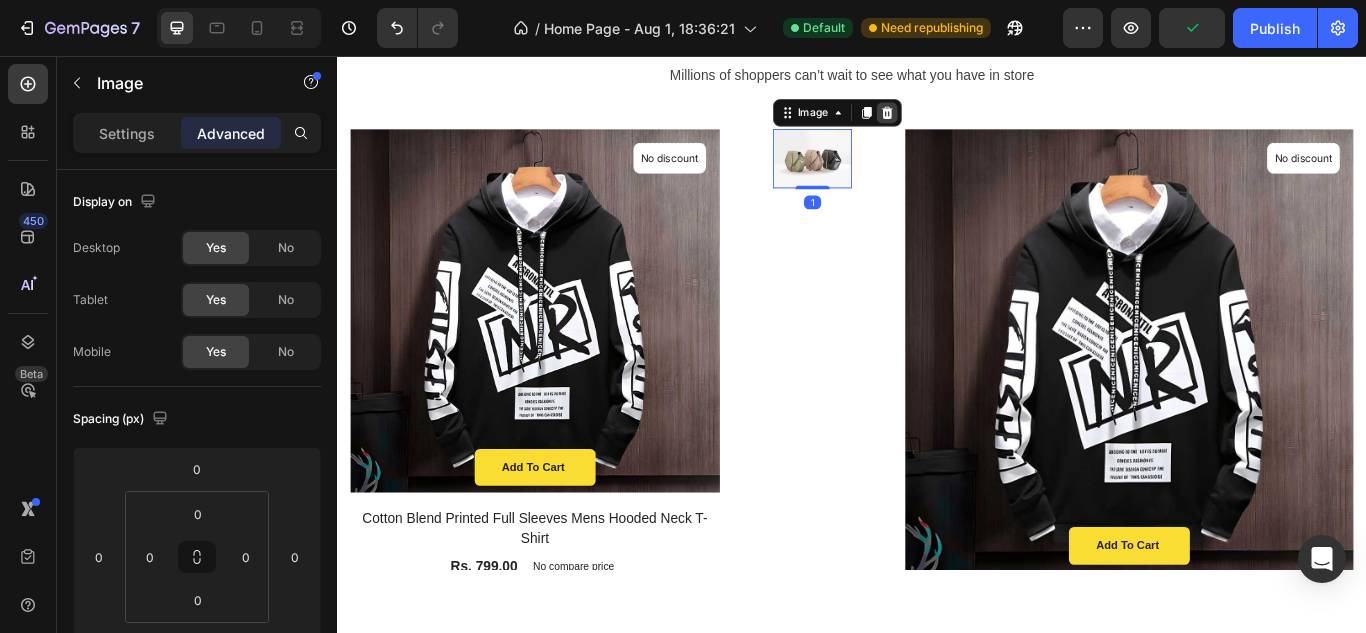 click 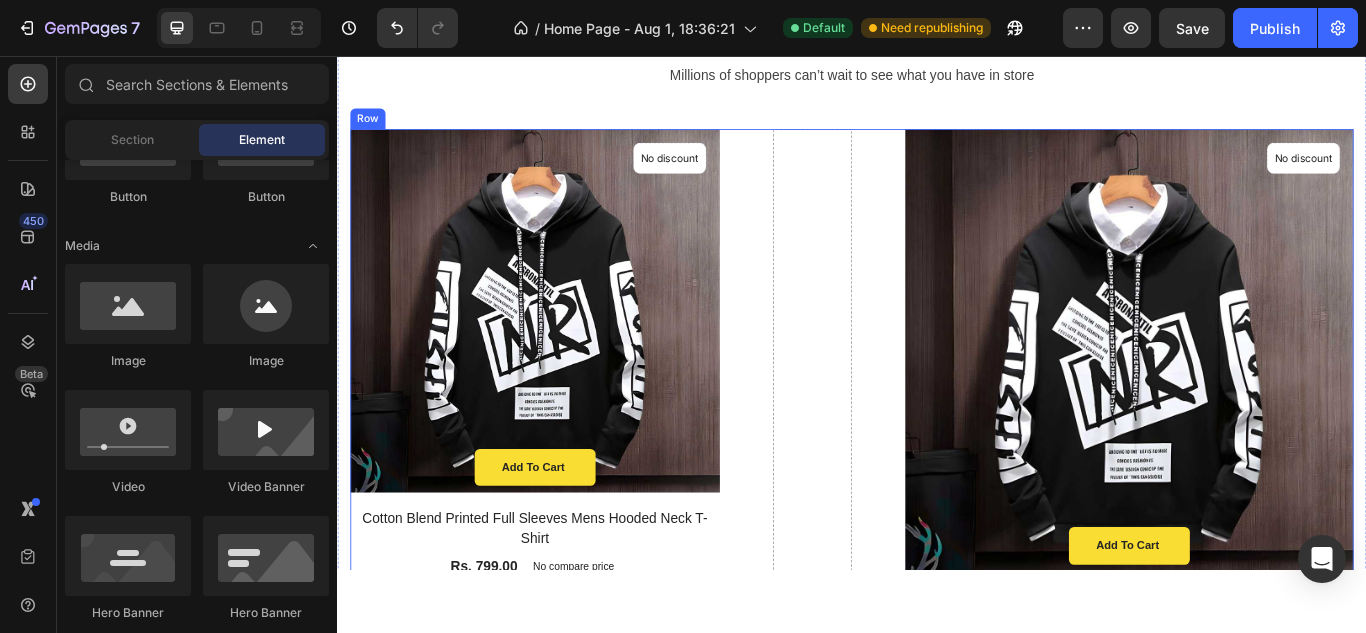 click on "Product Images & Gallery No discount   Not be displayed when published Product Badge Add to cart Product Cart Button Row Row Cotton Blend Printed Full Sleeves Mens Hooded Neck T-Shirt Product Title Rs. 799.00 Product Price Product Price No compare price Product Price Row Row                Icon                Icon                Icon                Icon
Icon Icon List Hoz Product List Product Images & Gallery No discount   Not be displayed when published Product Badge Add to cart Product Cart Button Row Row Men's Graphic Print white Hooide Product Title Rs. 999.00 Product Price Product Price No compare price Product Price Row Row                Icon                Icon                Icon                Icon
Icon Icon List Hoz Product List Product Images & Gallery No discount   Not be displayed when published Product Badge Add to cart Product Cart Button Row Row Labubu Doll Product Title Rs. 999.00 Product Price Product Price No compare price Product Price Row Row Icon Icon" at bounding box center [937, 1482] 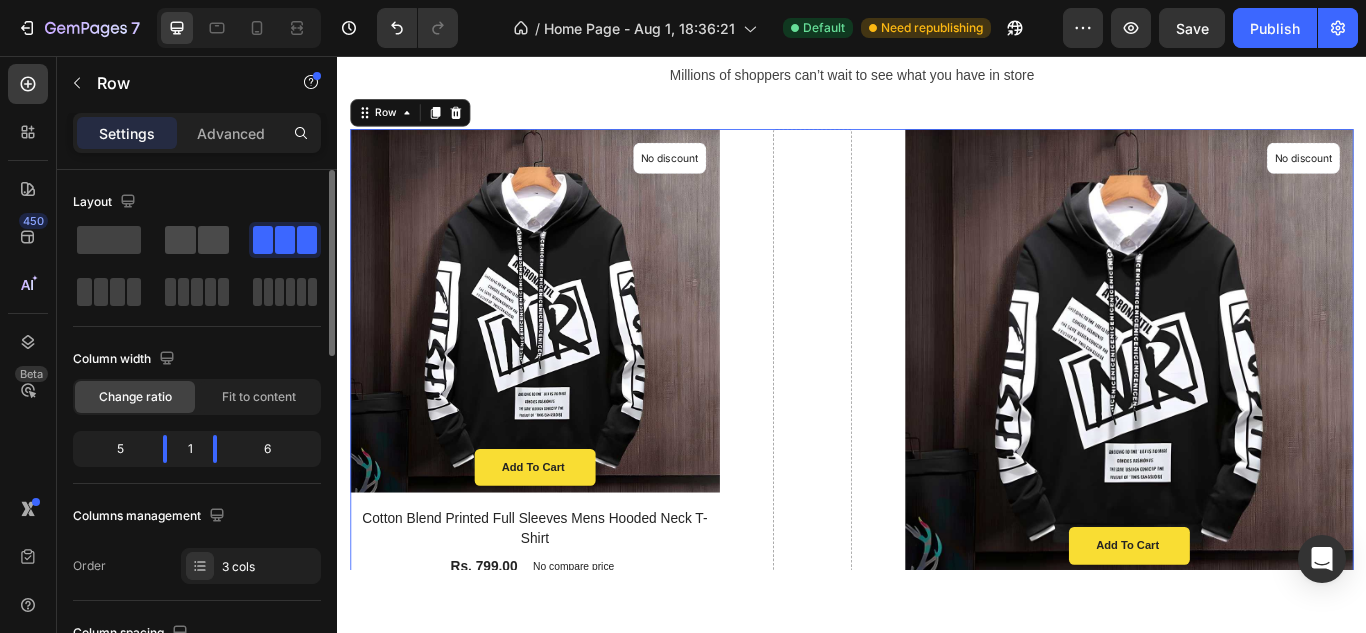 click 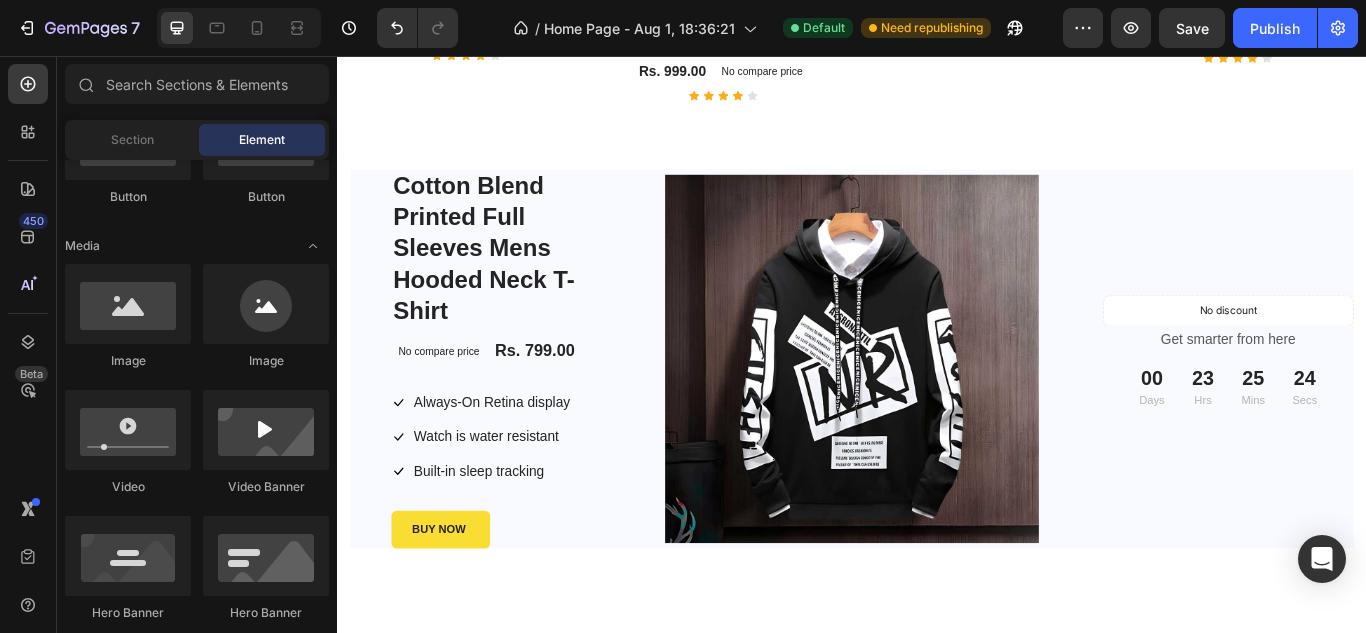 scroll, scrollTop: 4585, scrollLeft: 0, axis: vertical 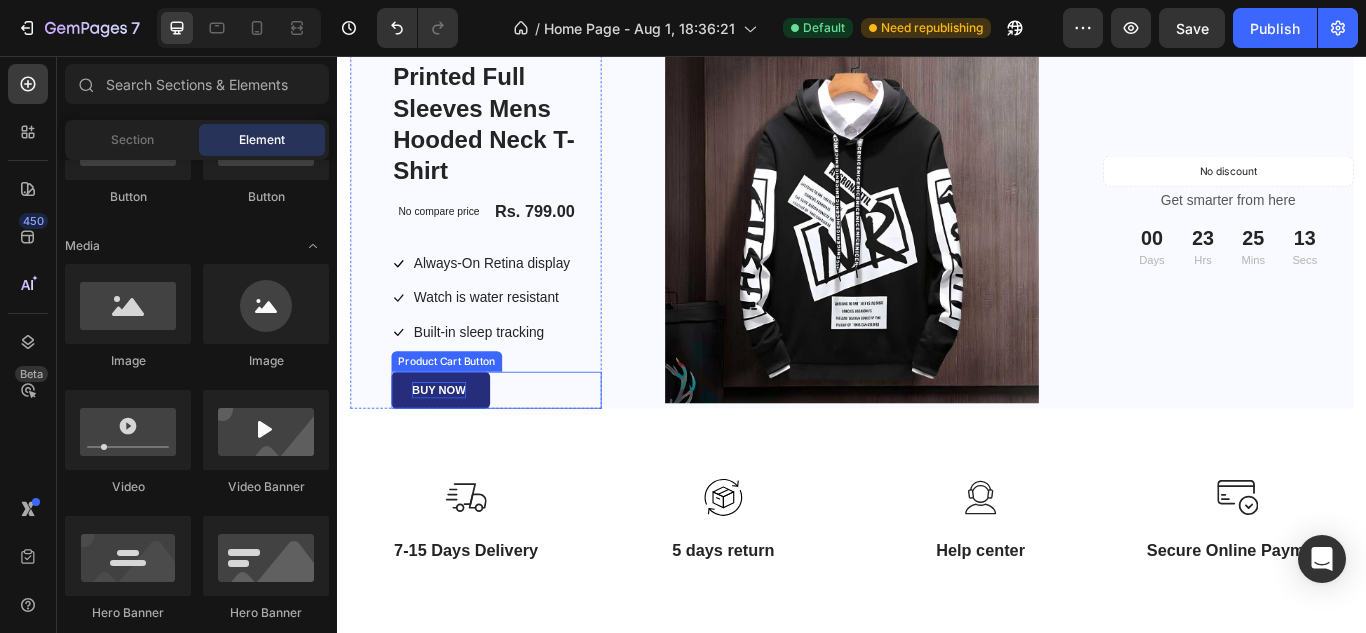 click on "BUY NOW" at bounding box center [455, 447] 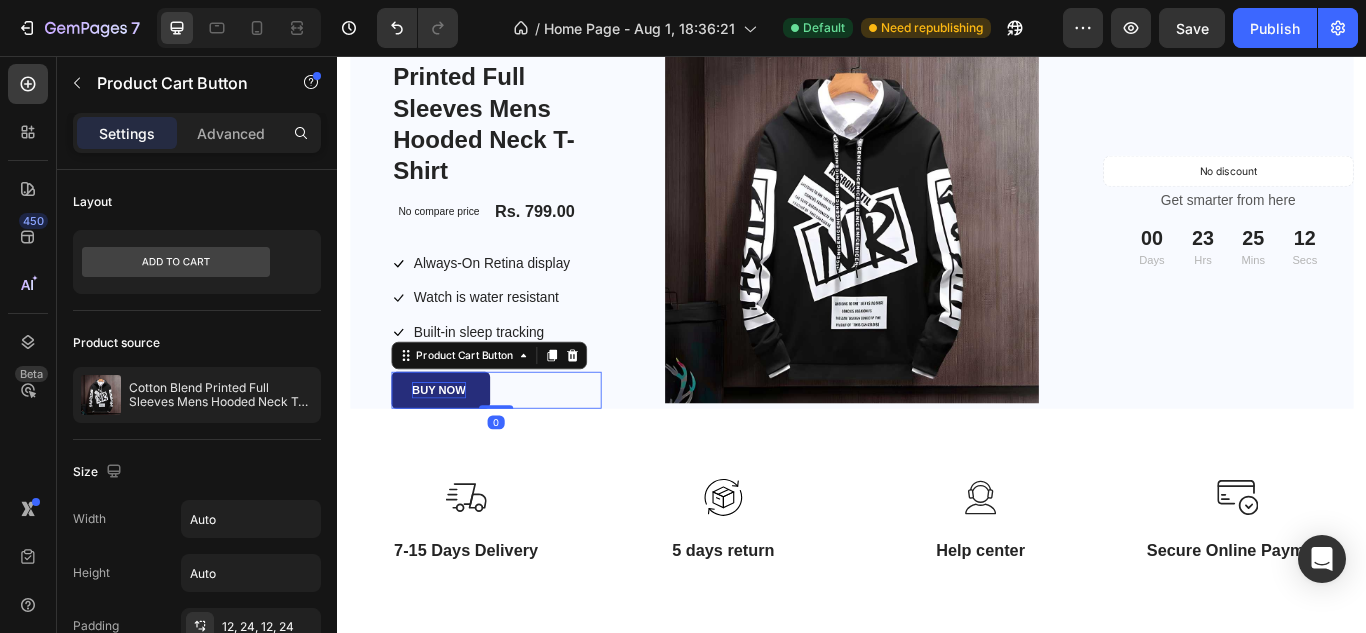 click on "BUY NOW" at bounding box center (455, 447) 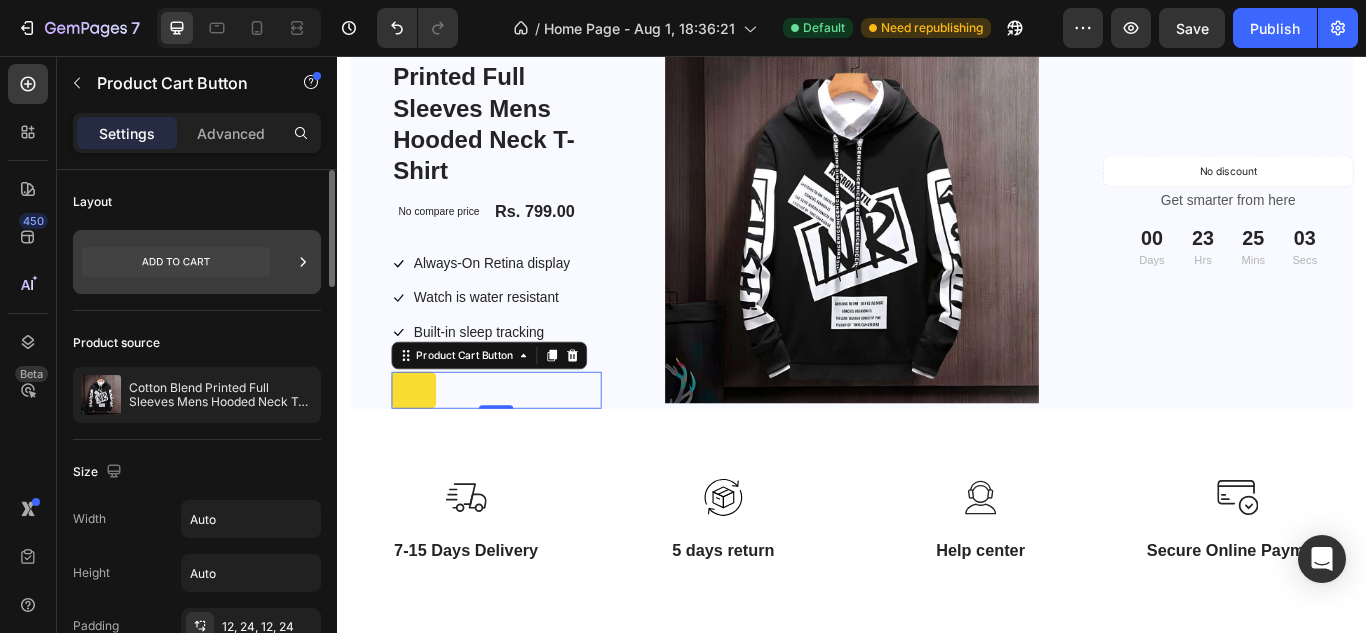 drag, startPoint x: 136, startPoint y: 256, endPoint x: 212, endPoint y: 260, distance: 76.105194 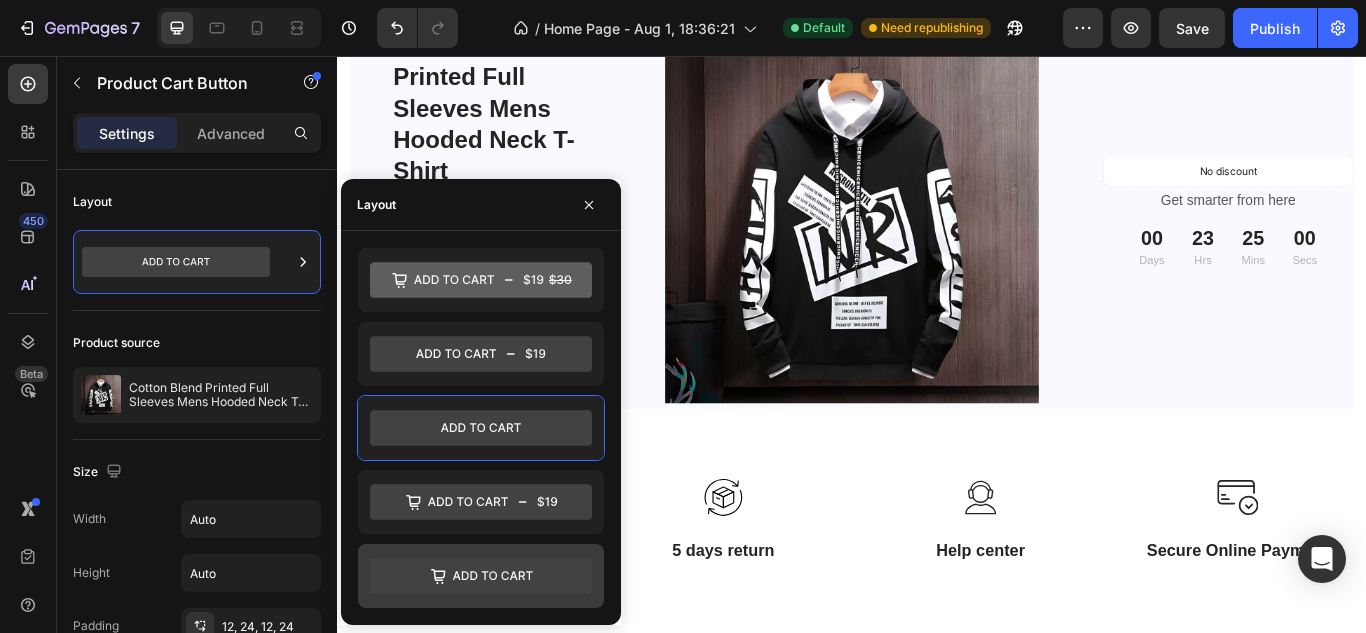 click 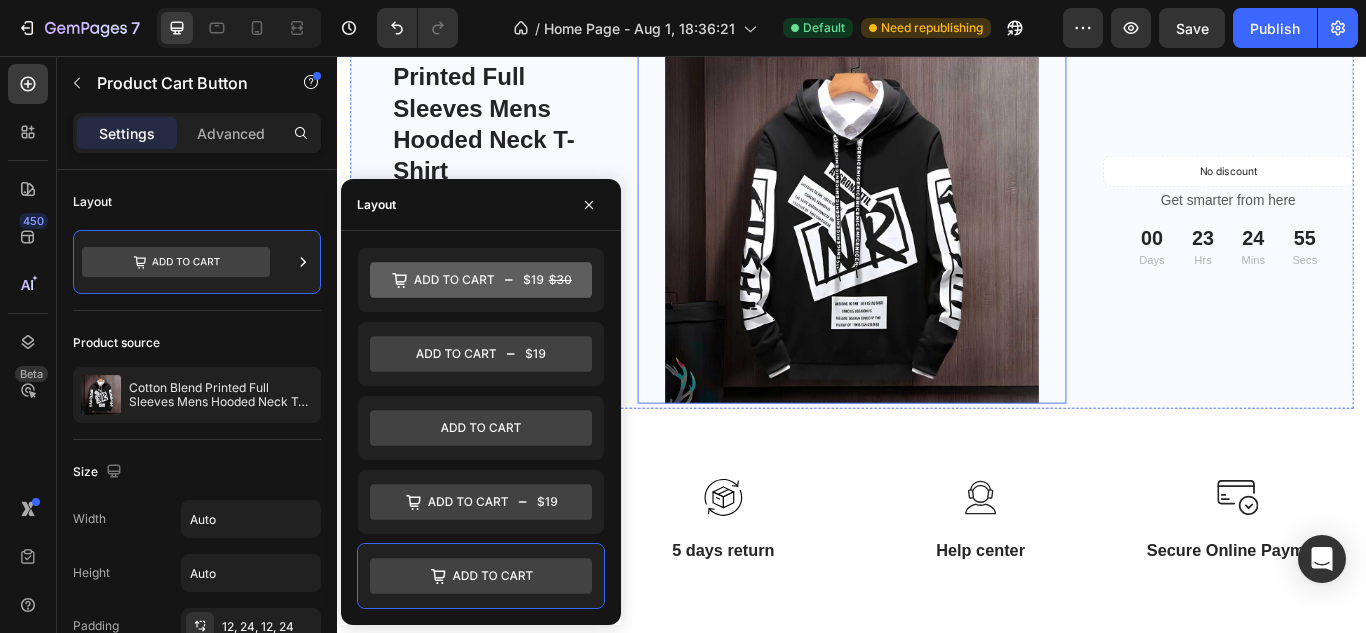 click on "Product Images & Gallery Row" at bounding box center [937, 247] 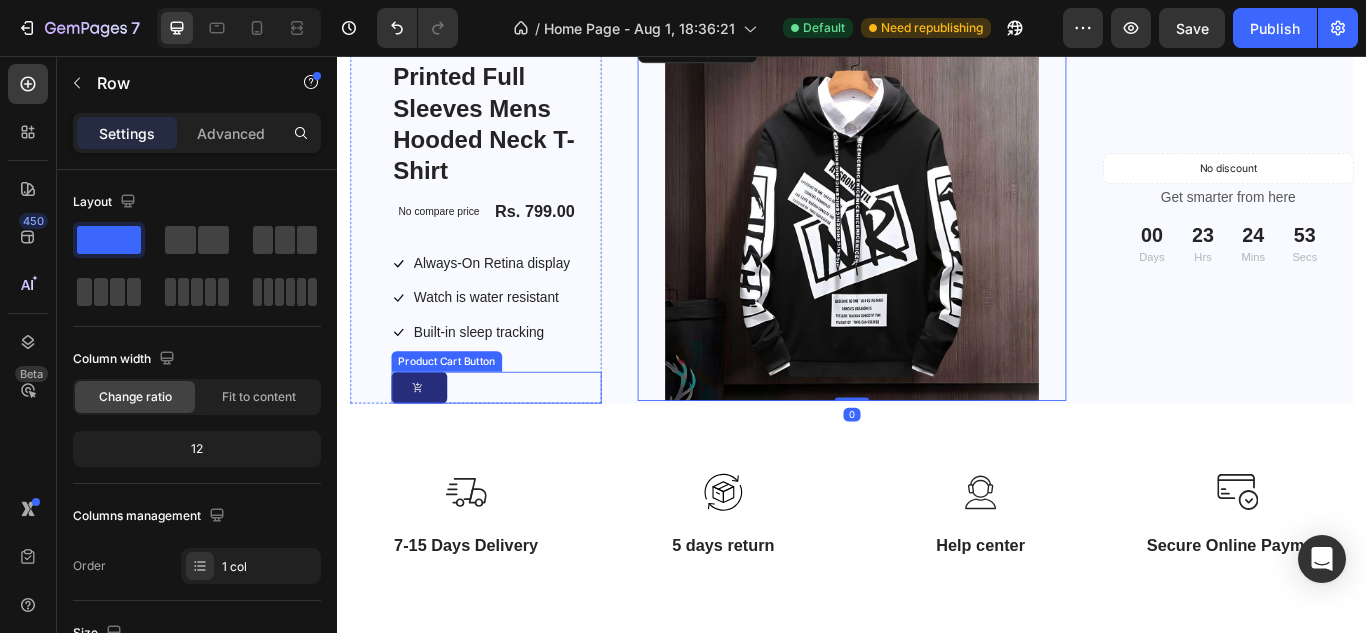 click at bounding box center [432, 443] 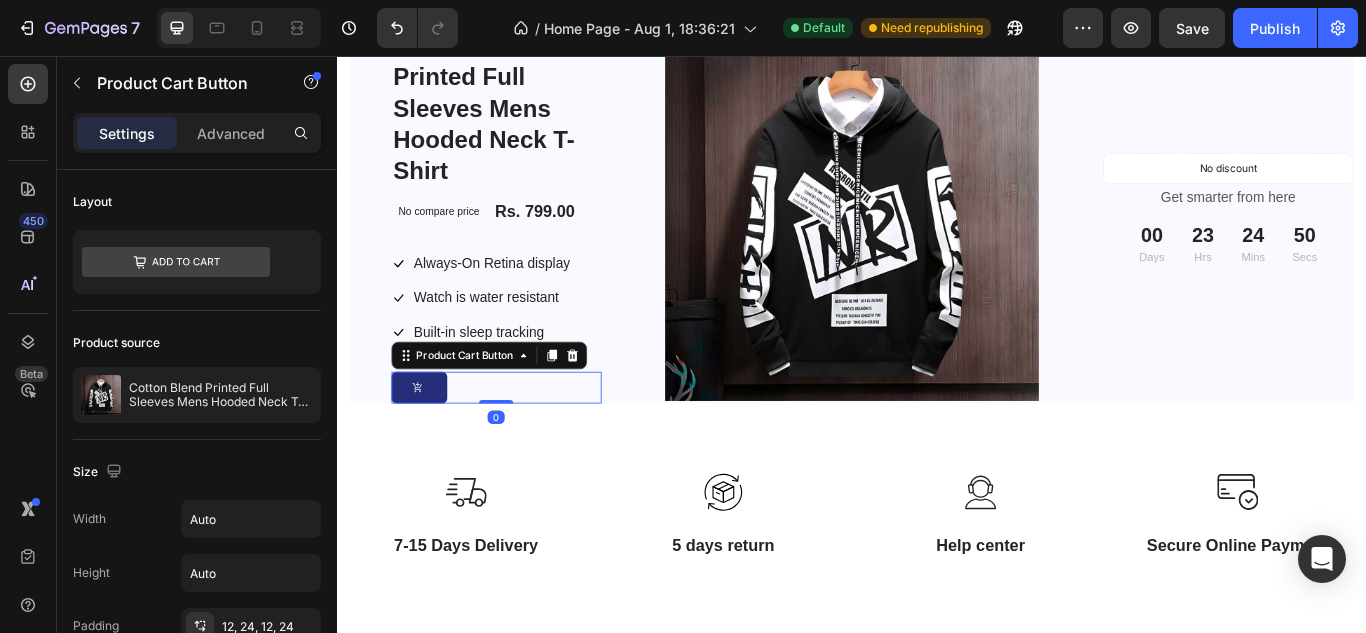 click 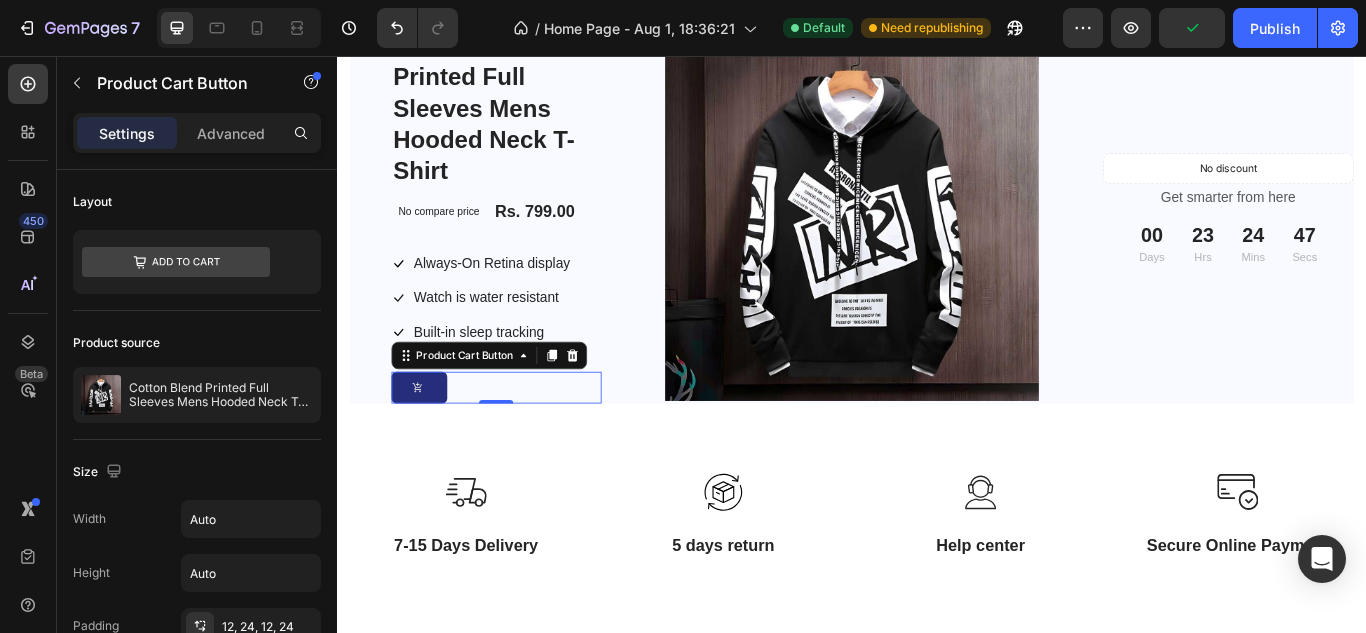 click 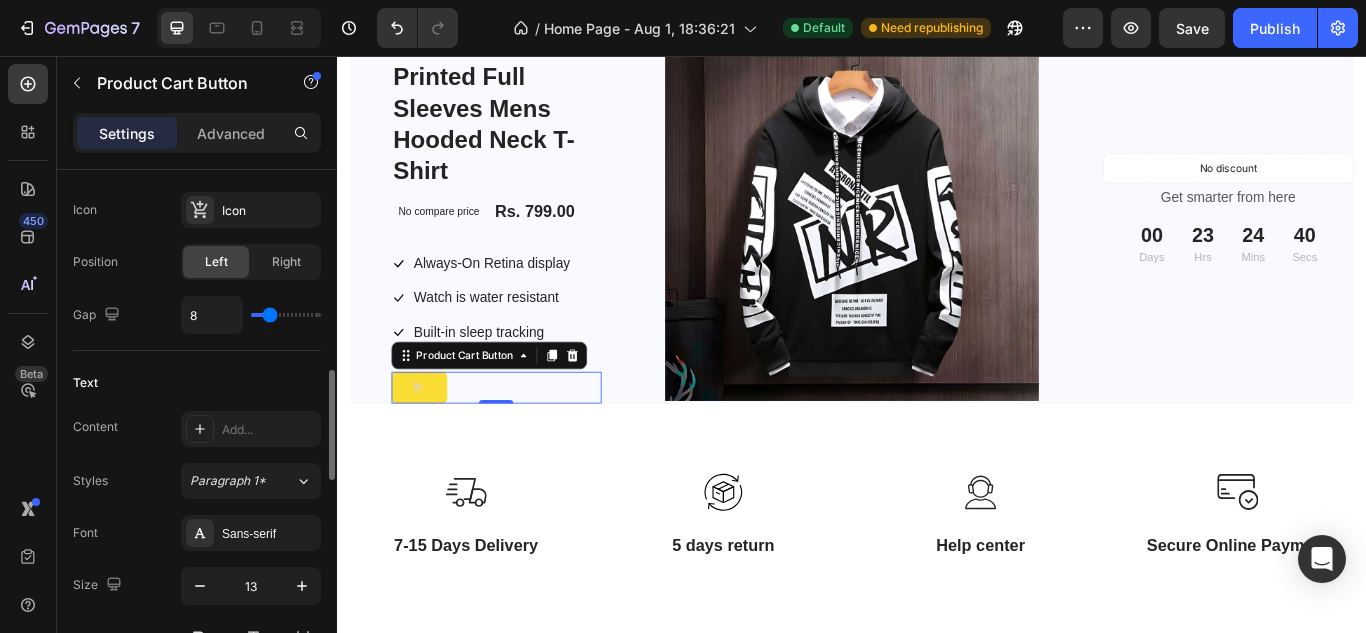 scroll, scrollTop: 878, scrollLeft: 0, axis: vertical 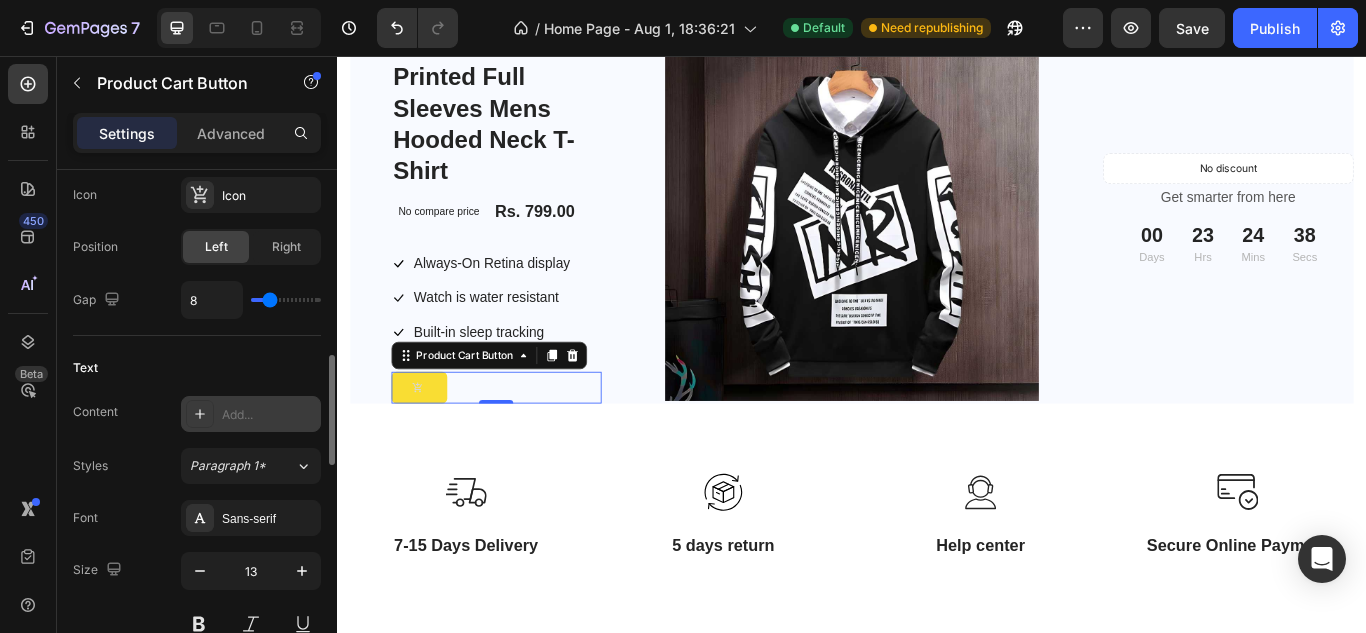 click on "Add..." at bounding box center (269, 415) 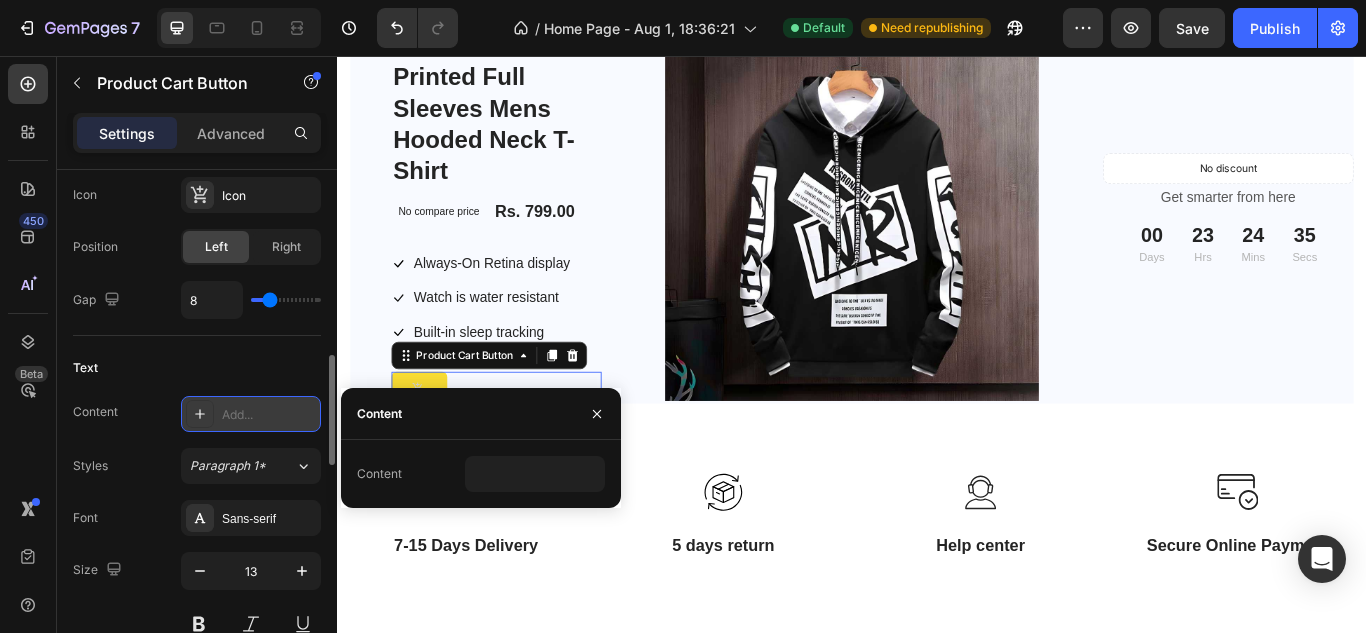 click on "Add..." at bounding box center (269, 415) 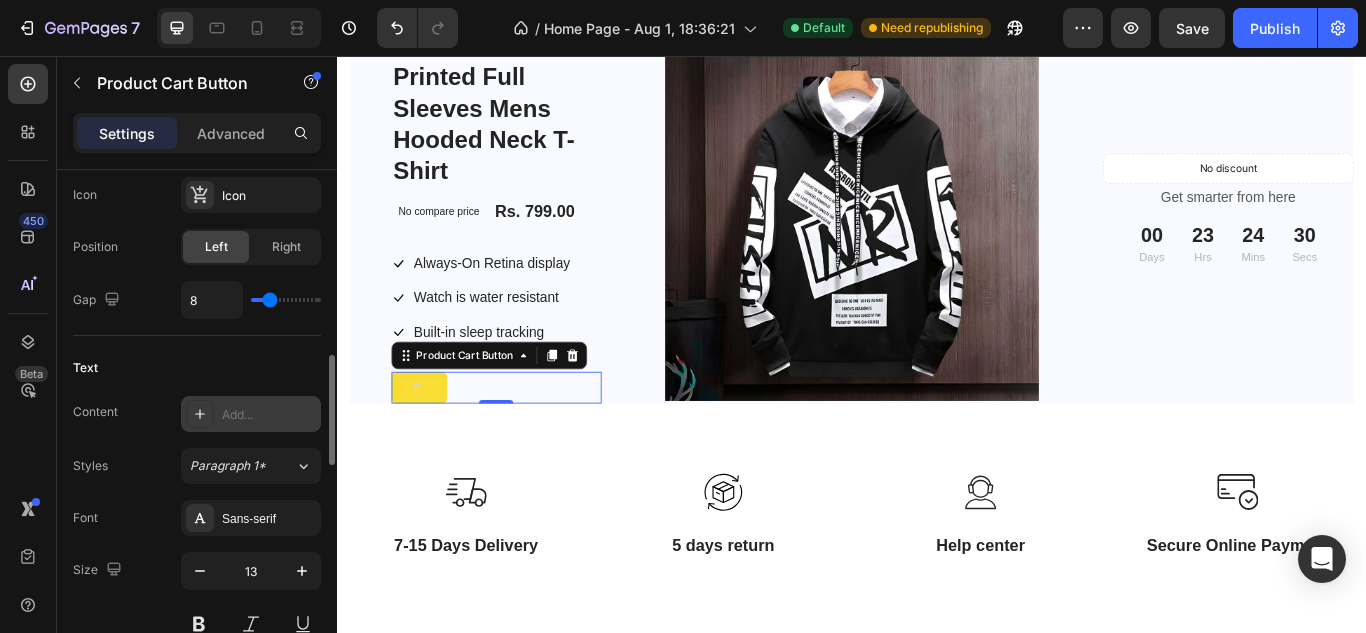 click on "Add..." at bounding box center (269, 415) 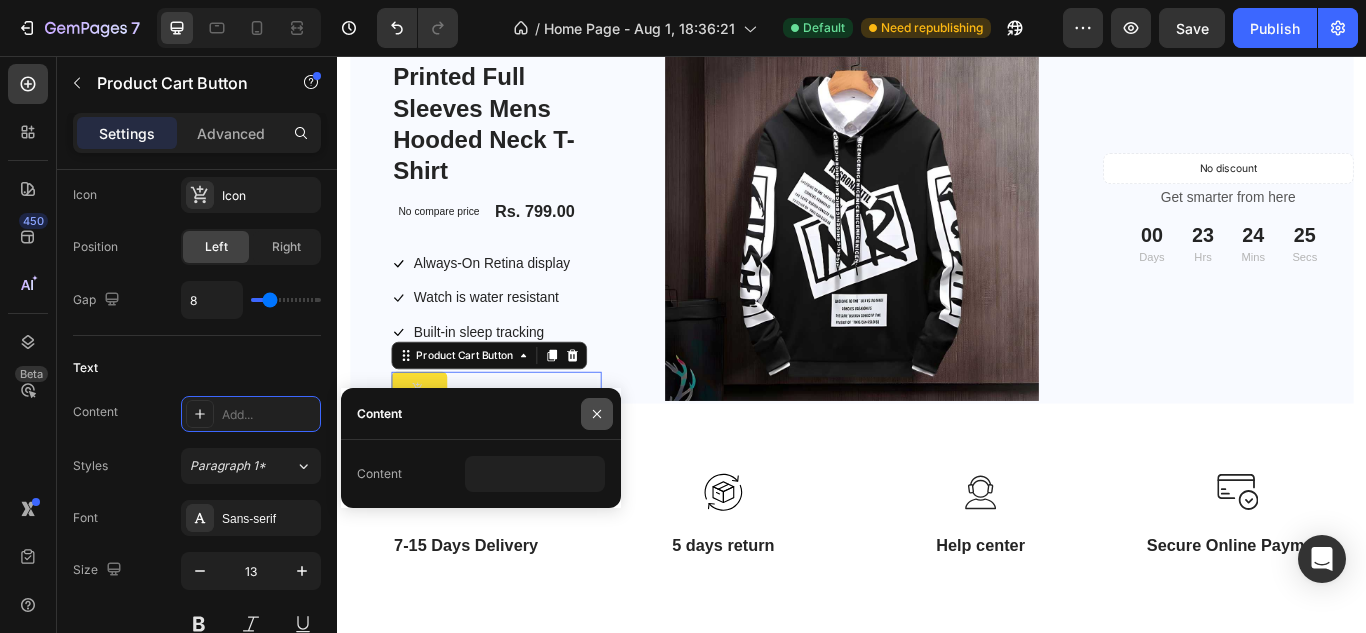 click 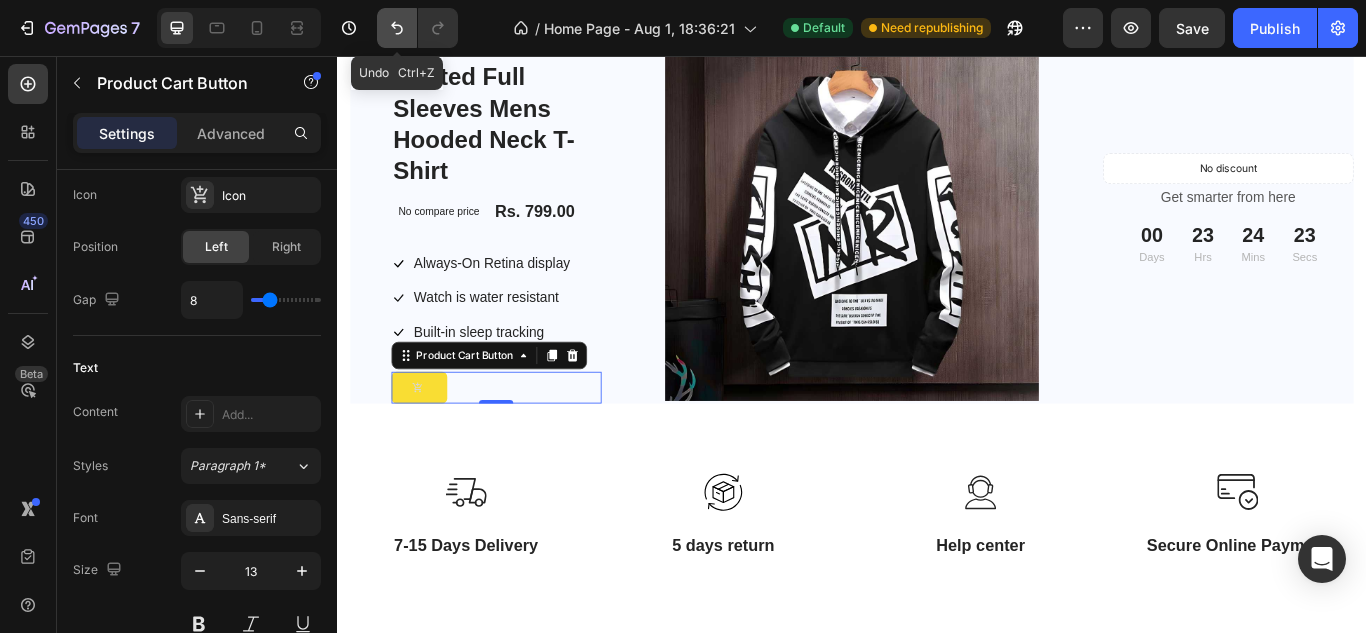 click 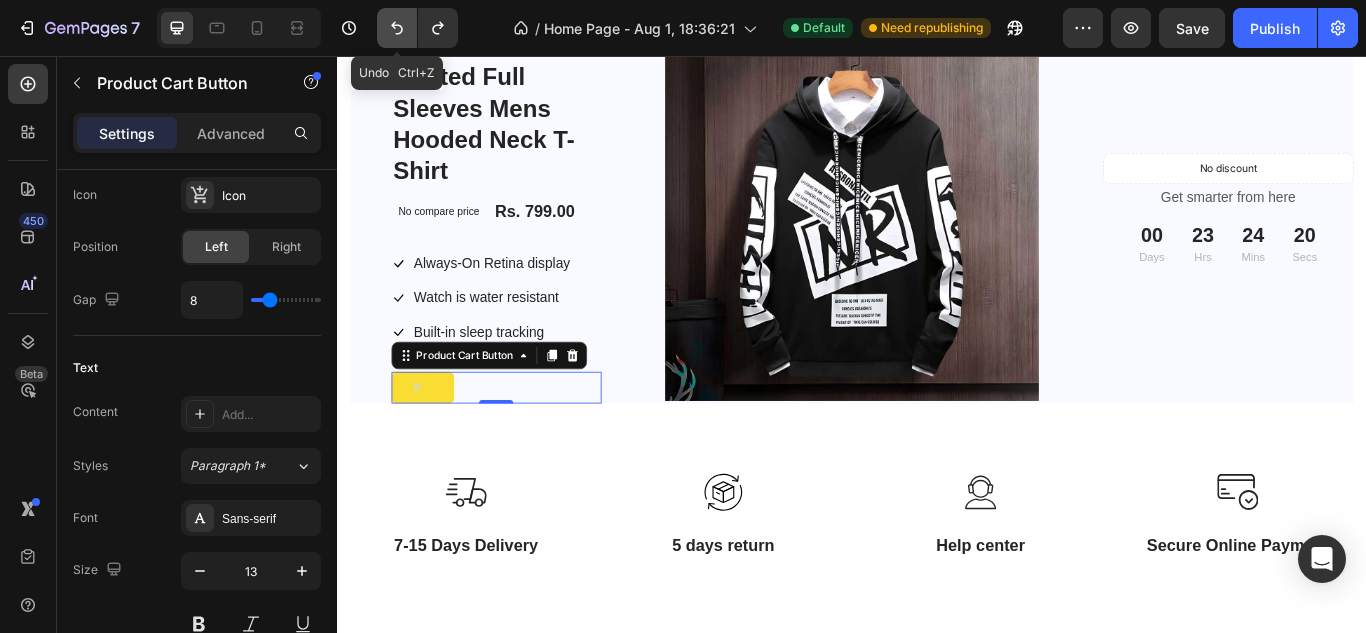 click 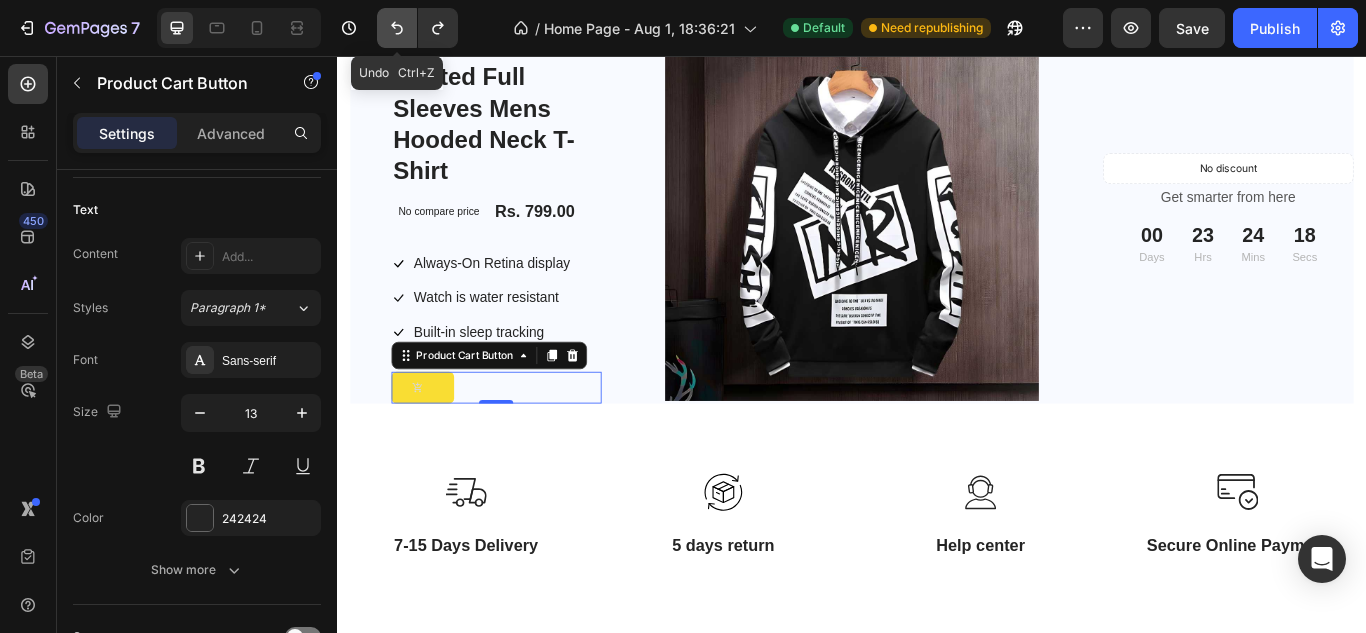 click 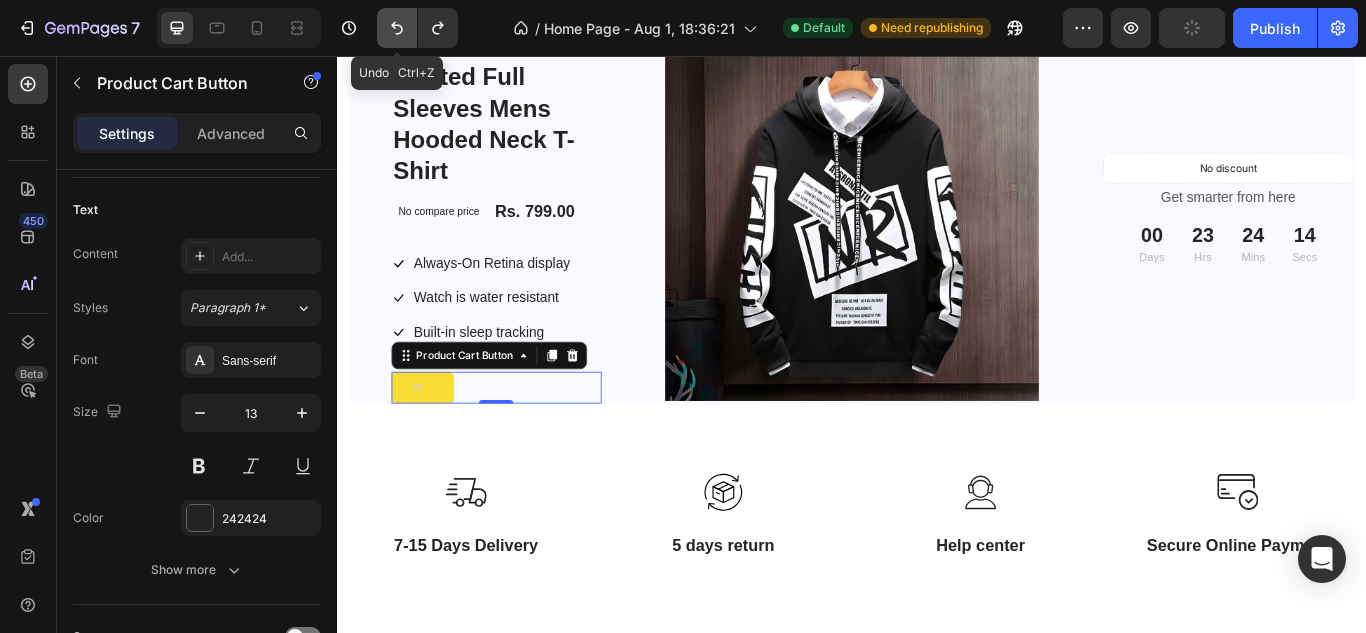 click 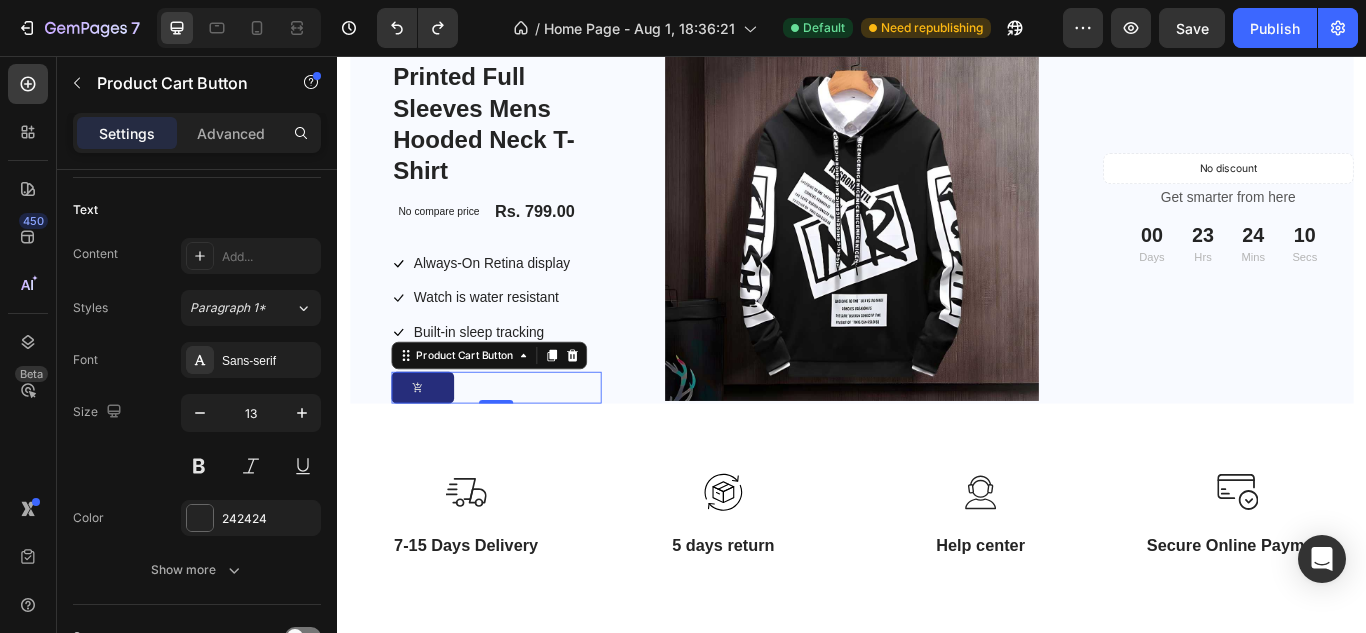 click at bounding box center (434, 443) 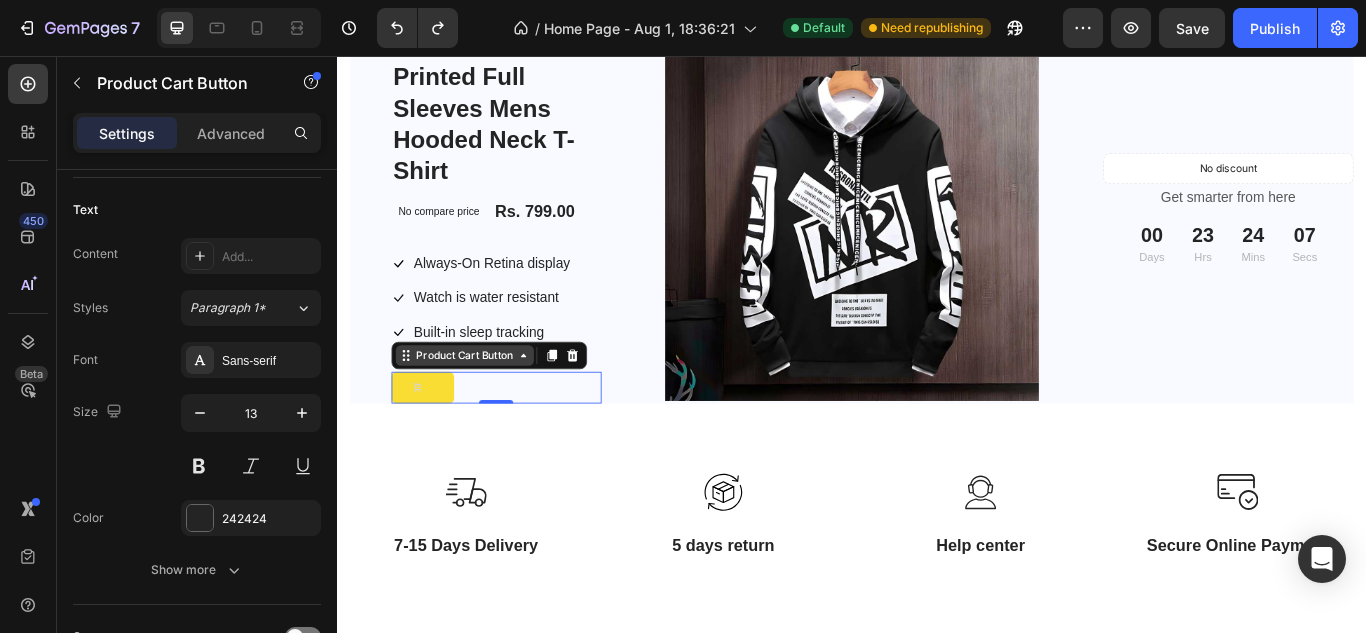 click 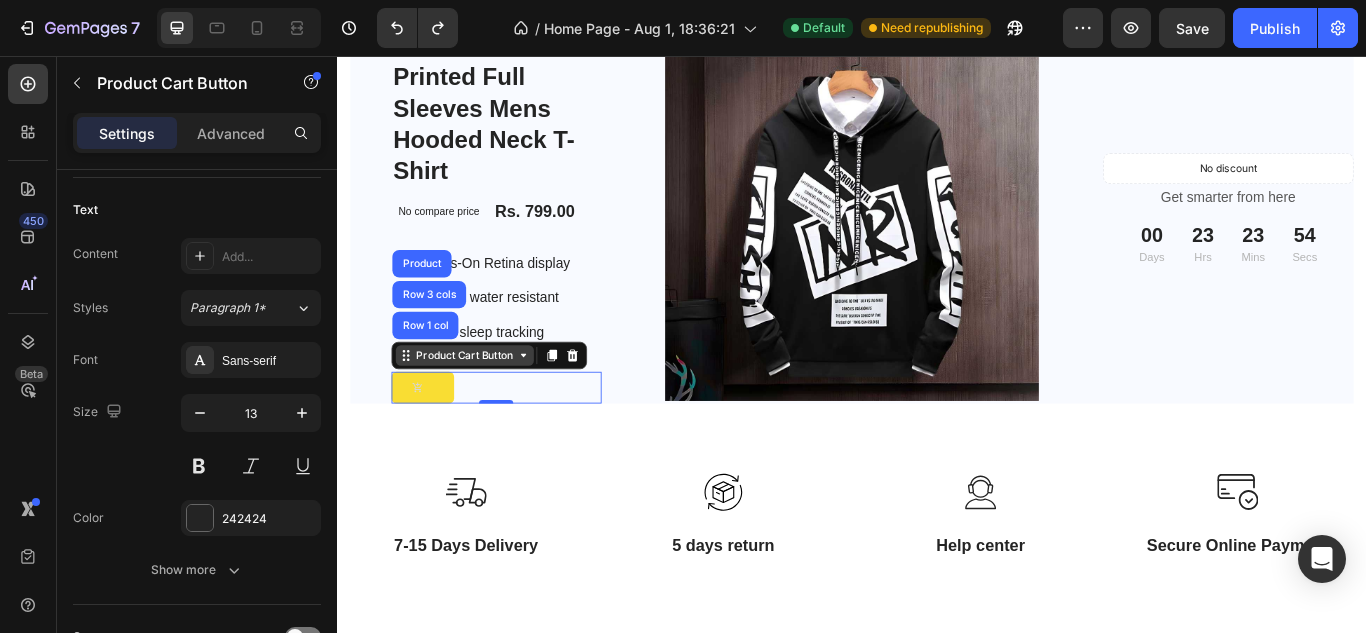 click 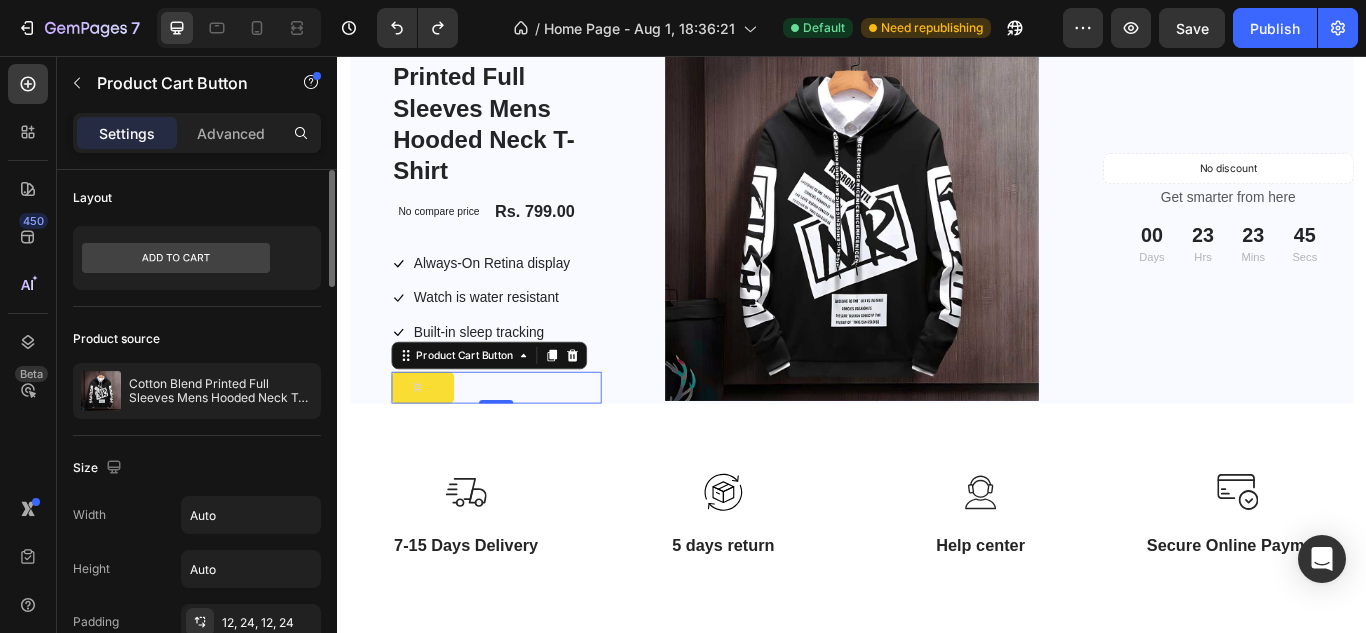 scroll, scrollTop: 0, scrollLeft: 0, axis: both 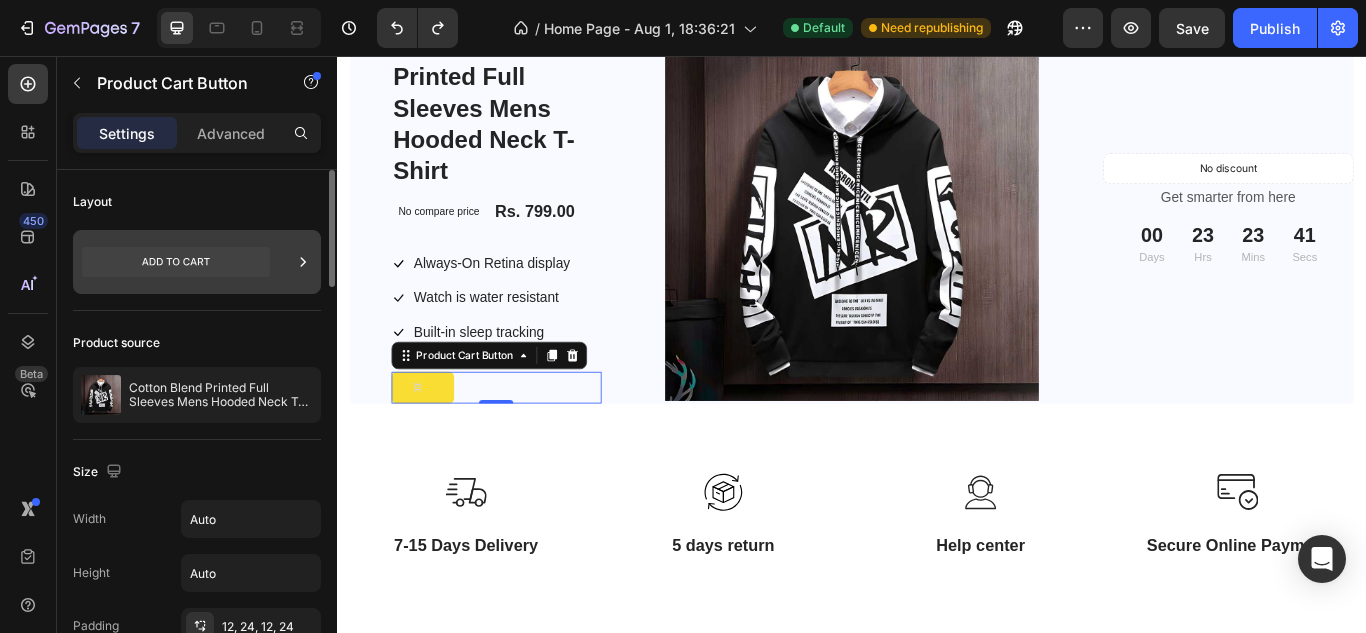 drag, startPoint x: 193, startPoint y: 263, endPoint x: 121, endPoint y: 242, distance: 75 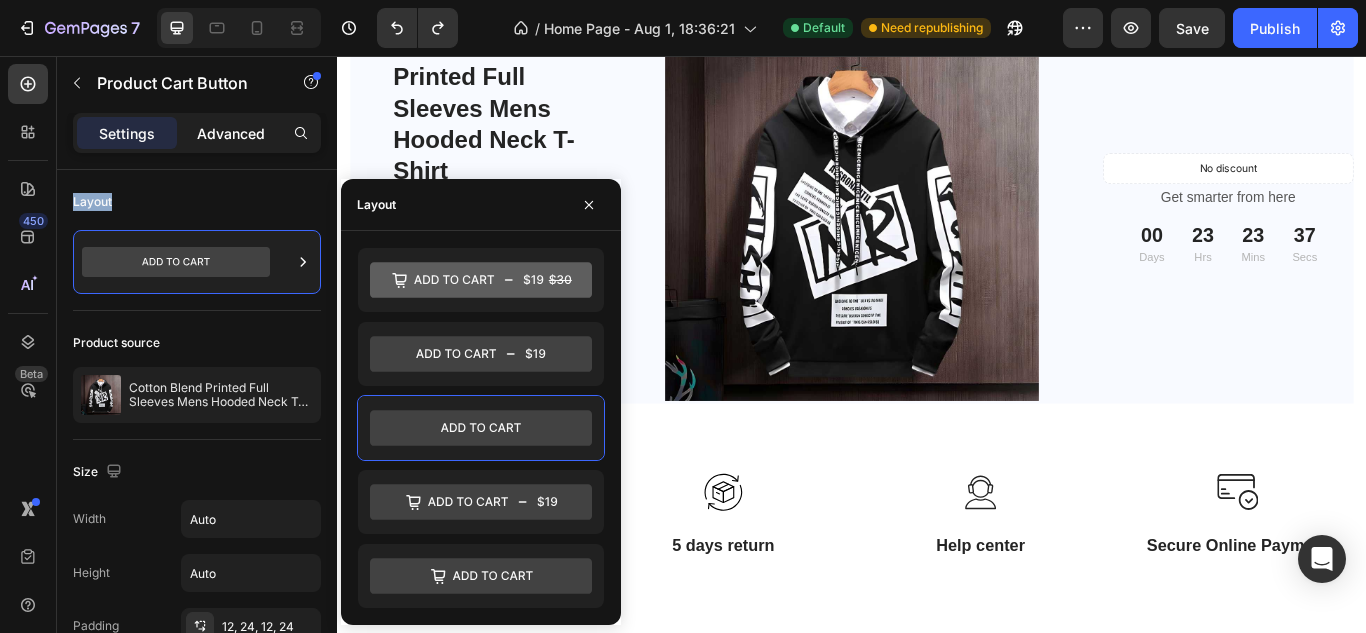 drag, startPoint x: 193, startPoint y: 247, endPoint x: 226, endPoint y: 125, distance: 126.38433 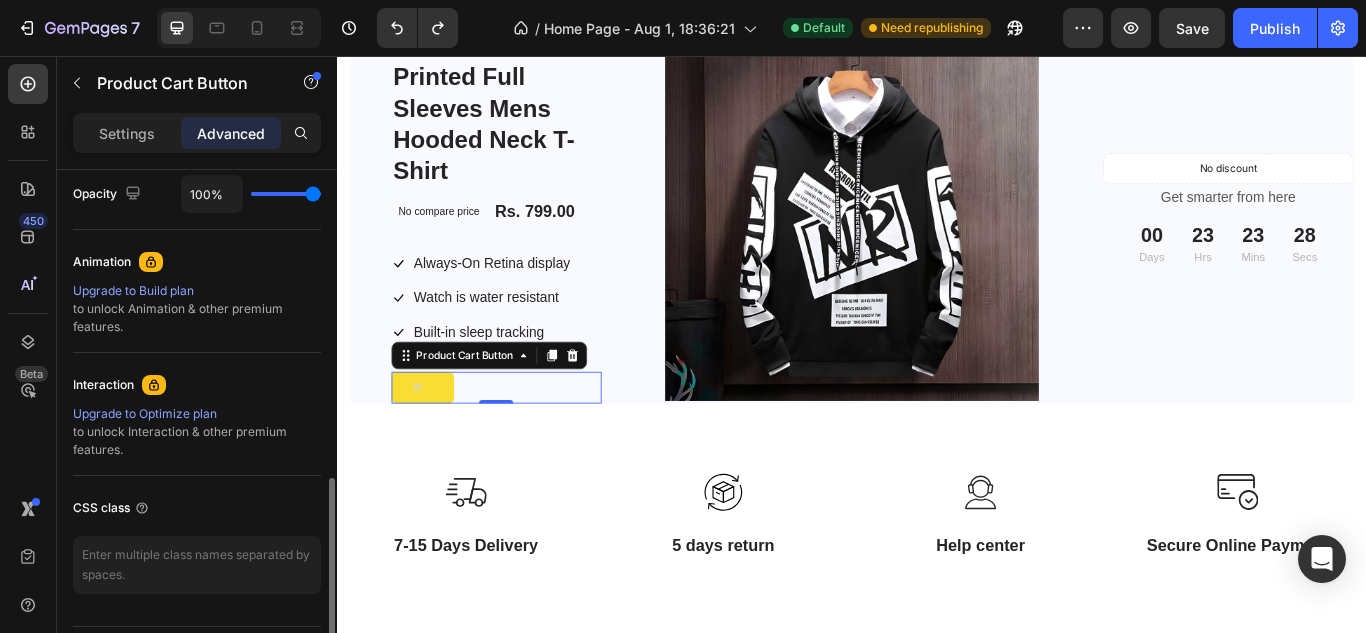 scroll, scrollTop: 814, scrollLeft: 0, axis: vertical 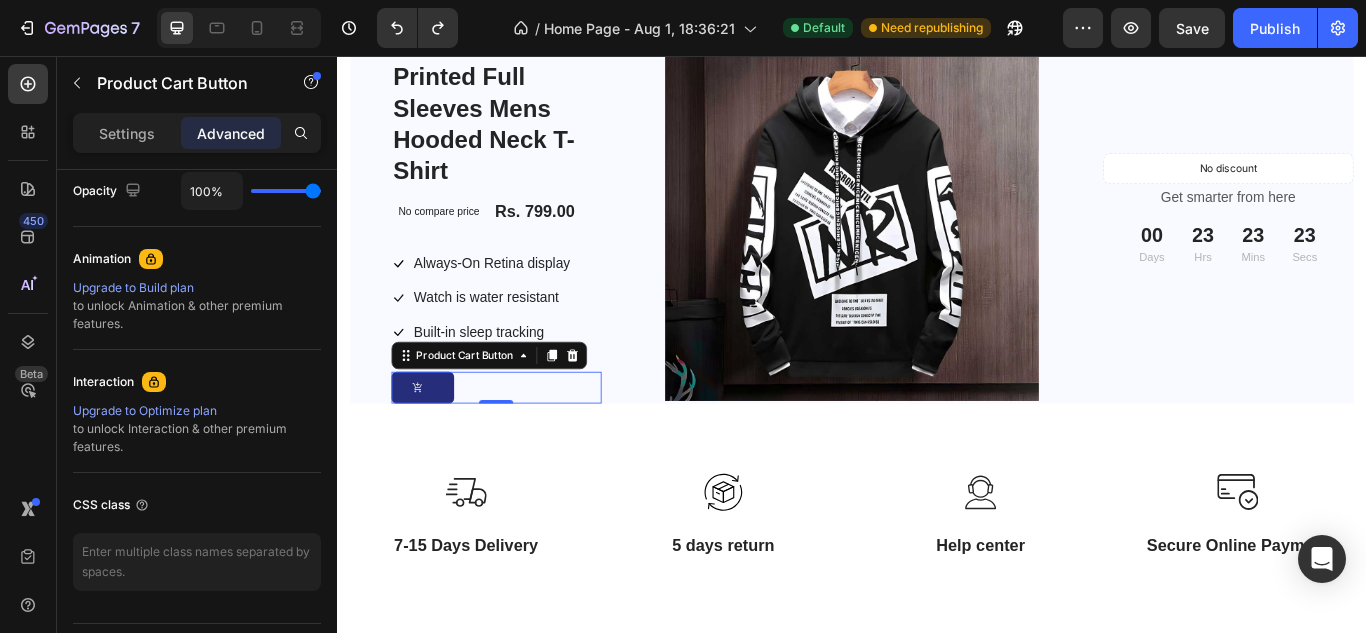 click 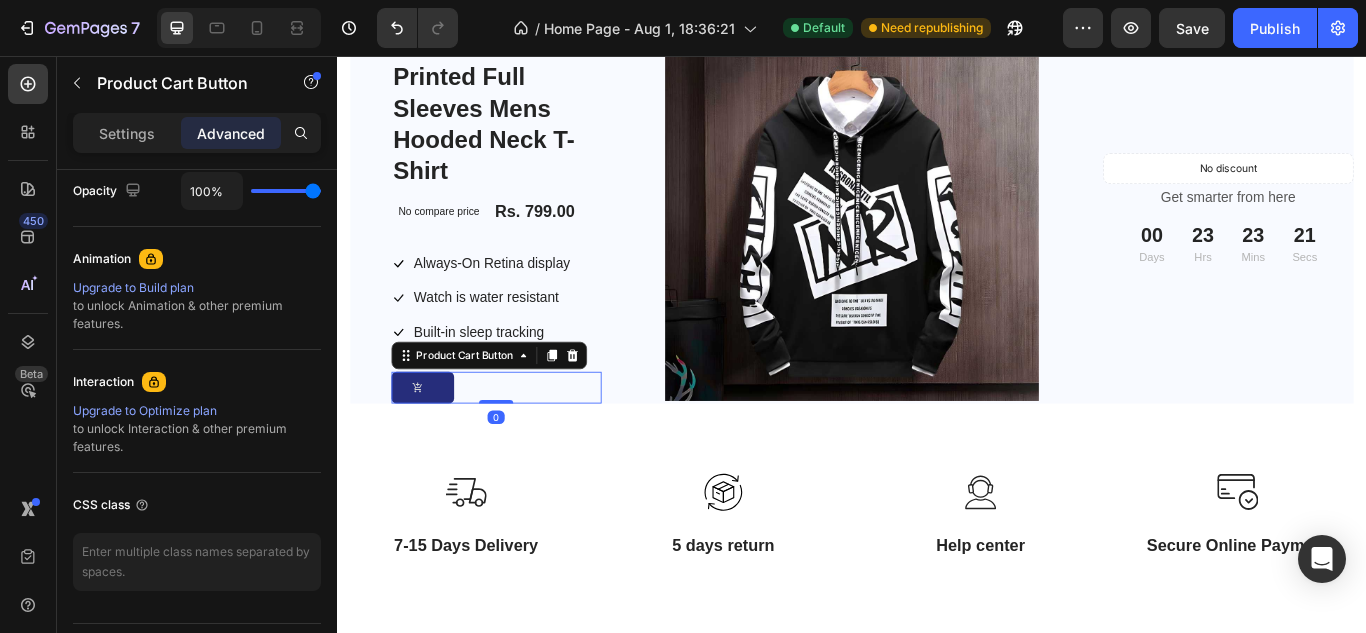 type 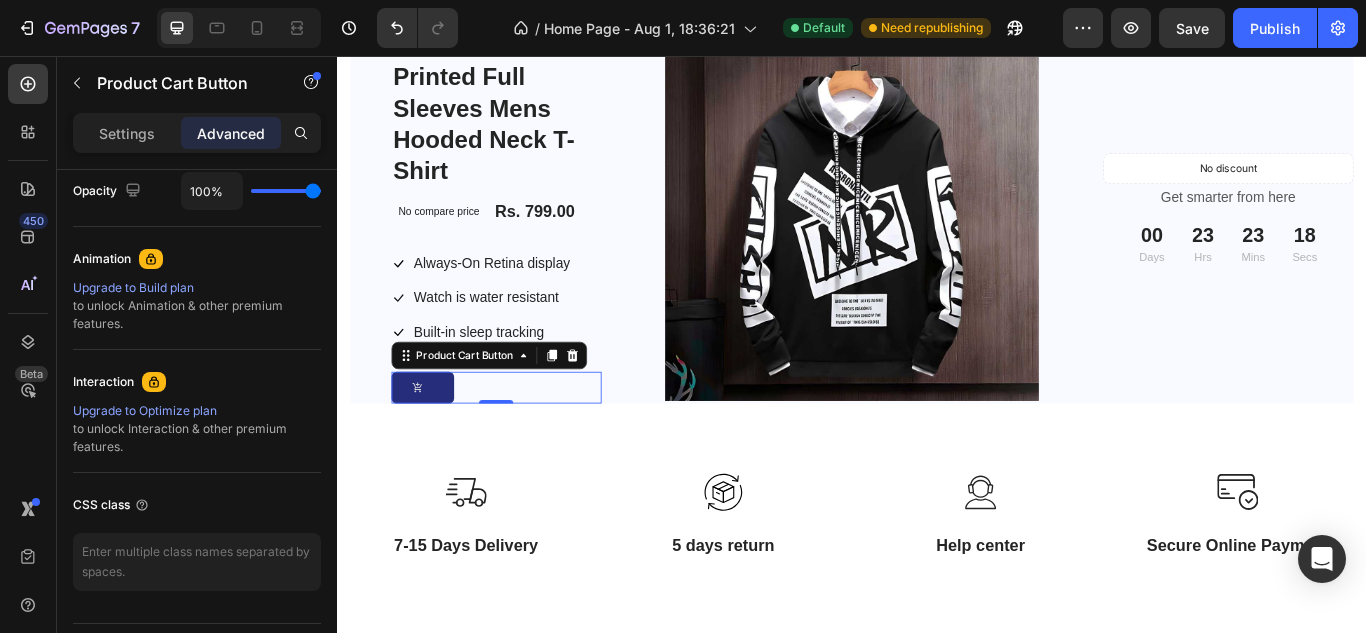 click at bounding box center (434, 443) 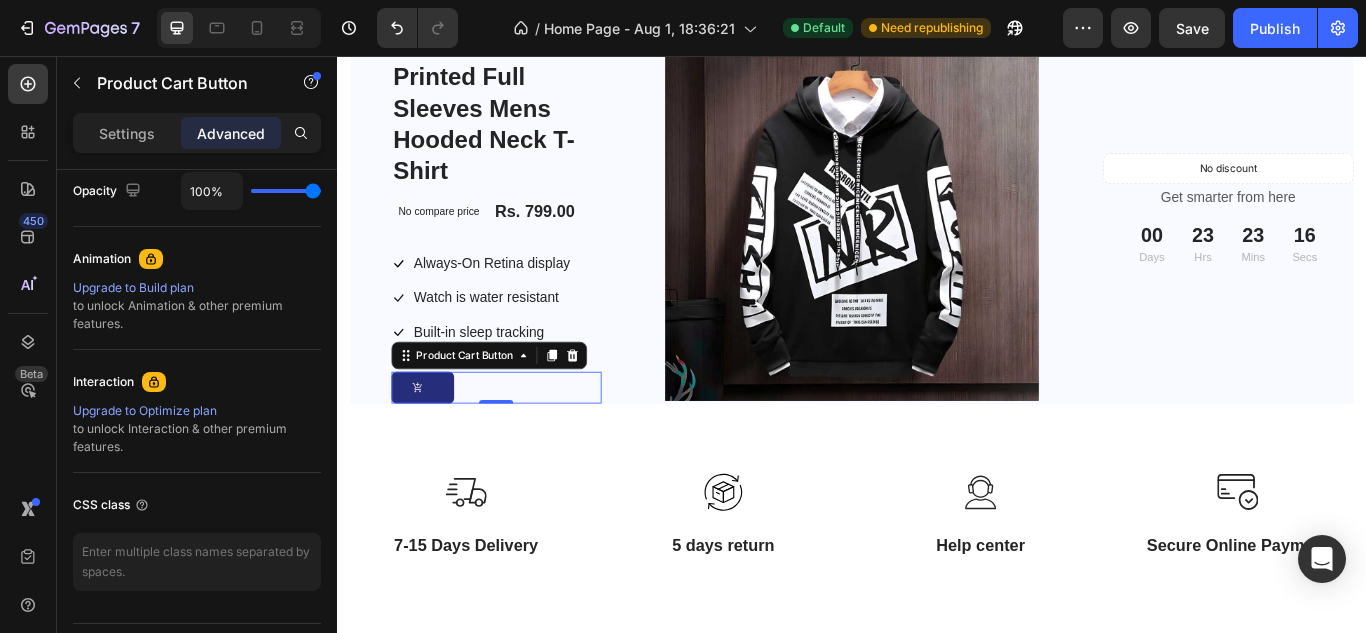 click 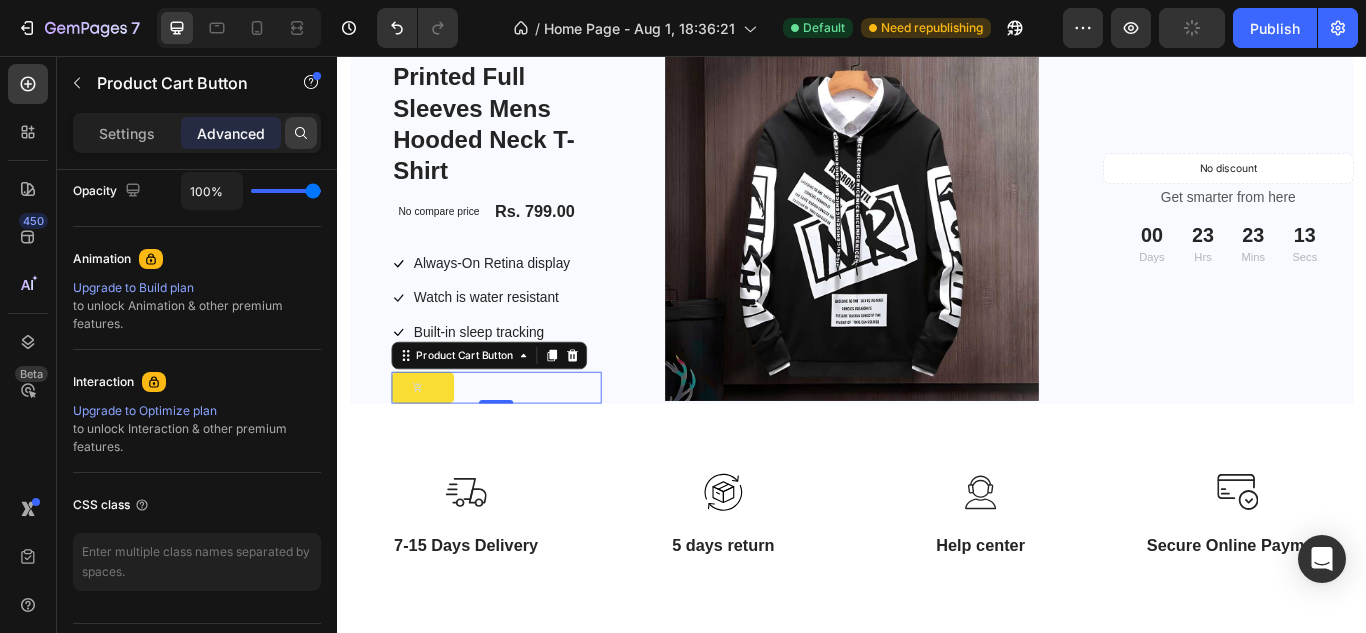 scroll, scrollTop: 0, scrollLeft: 0, axis: both 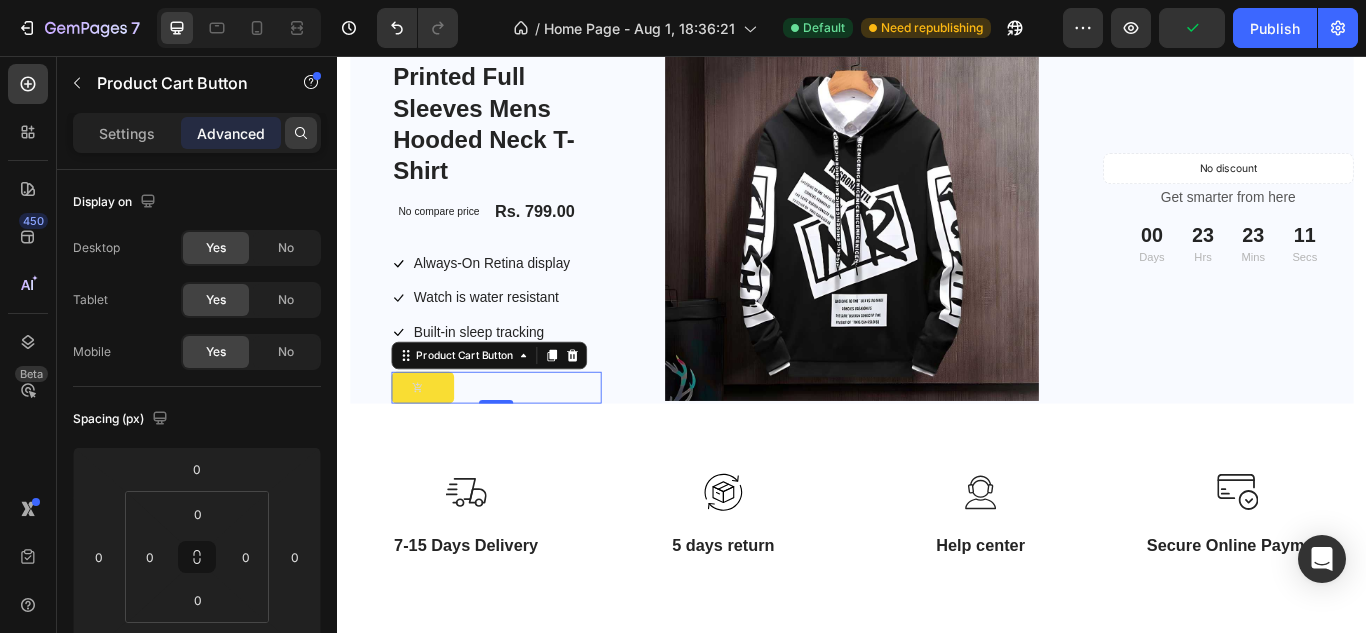 click 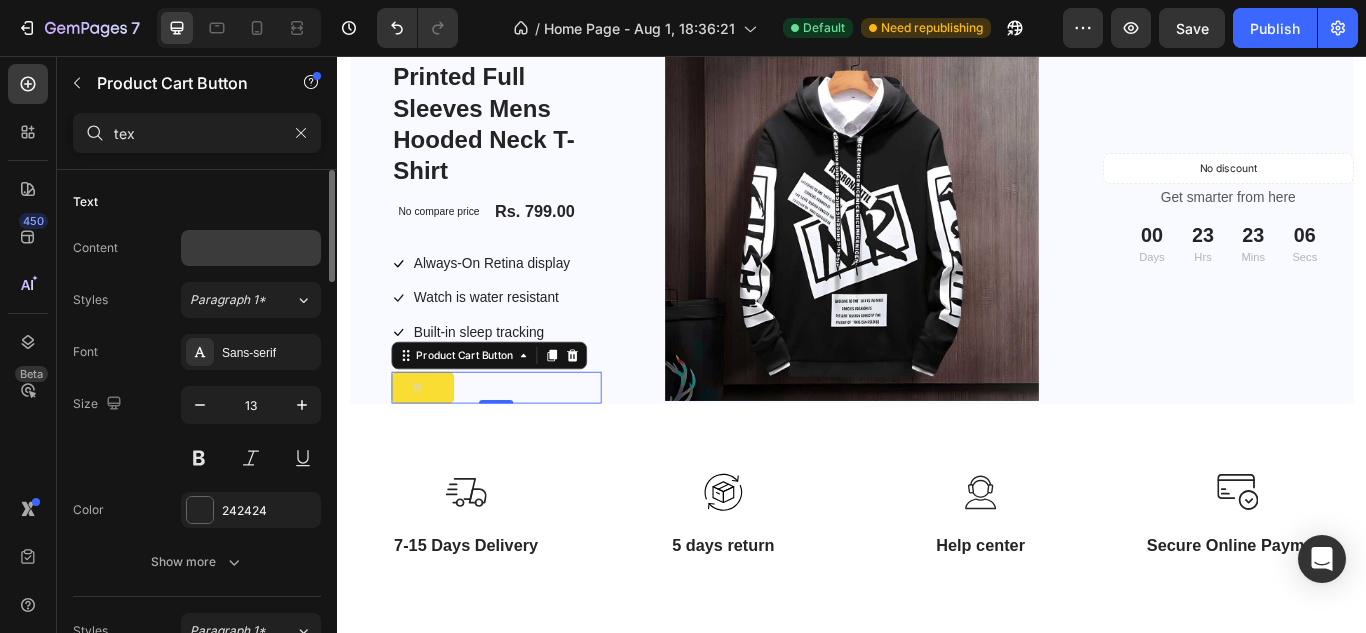 type on "tex" 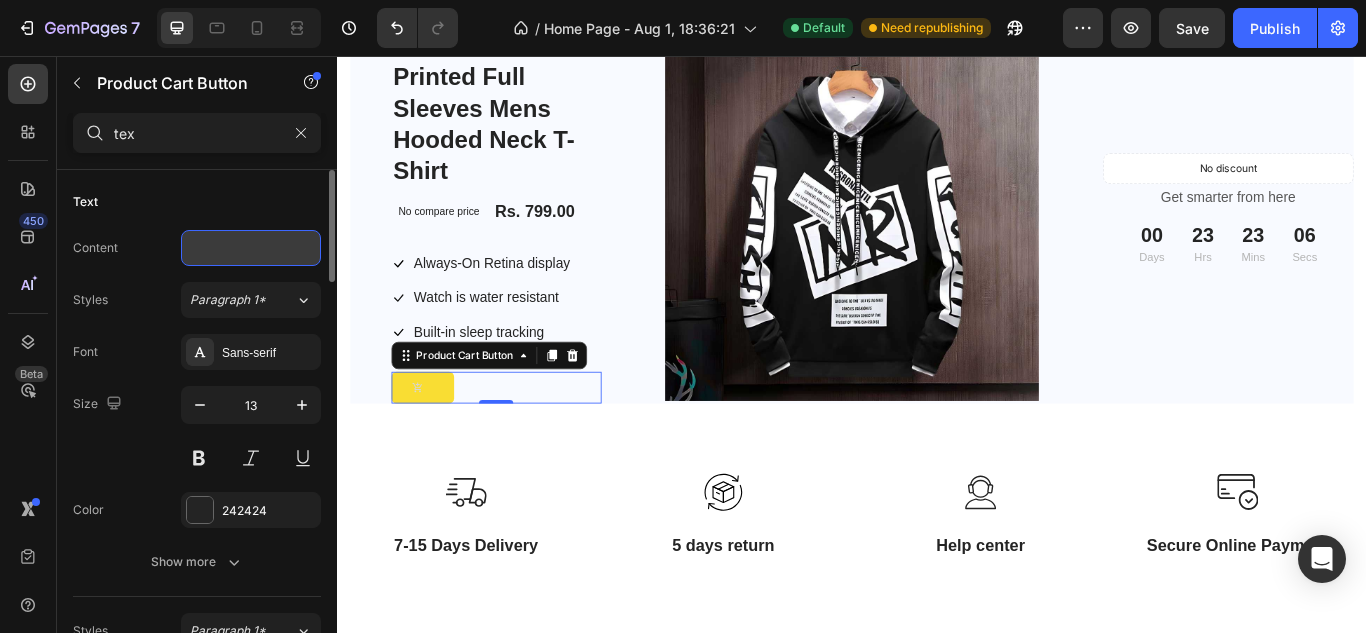 click at bounding box center [251, 248] 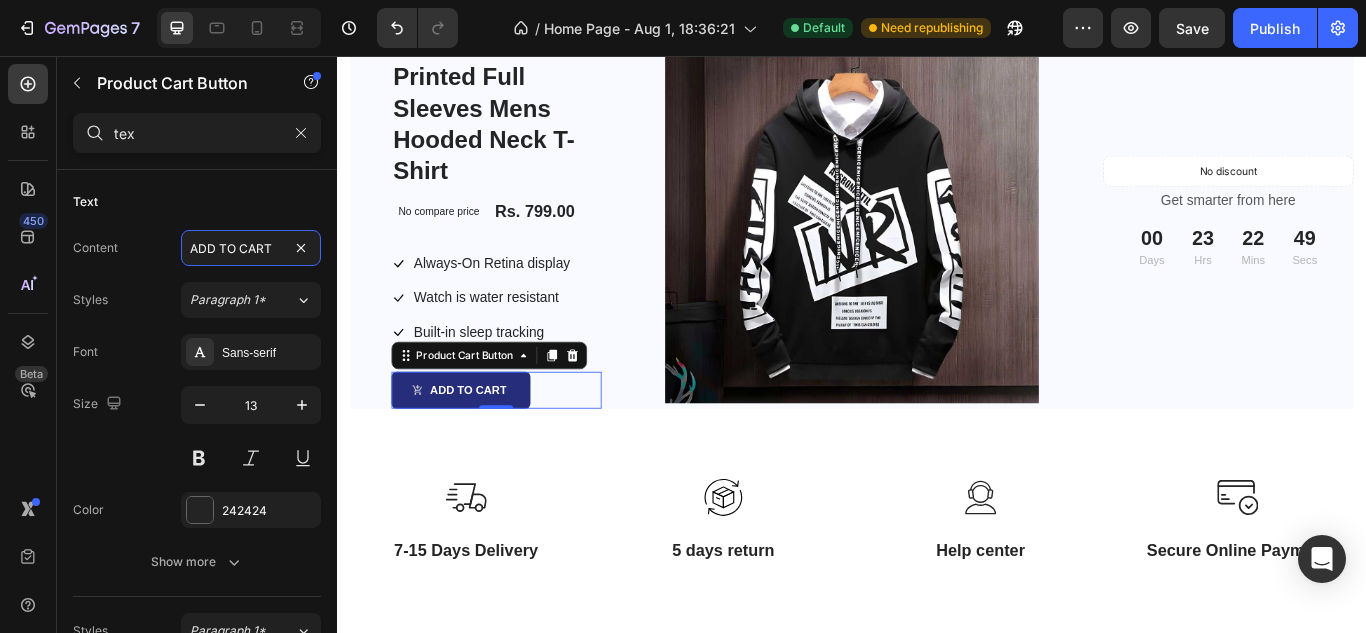 type on "ADD TO CART" 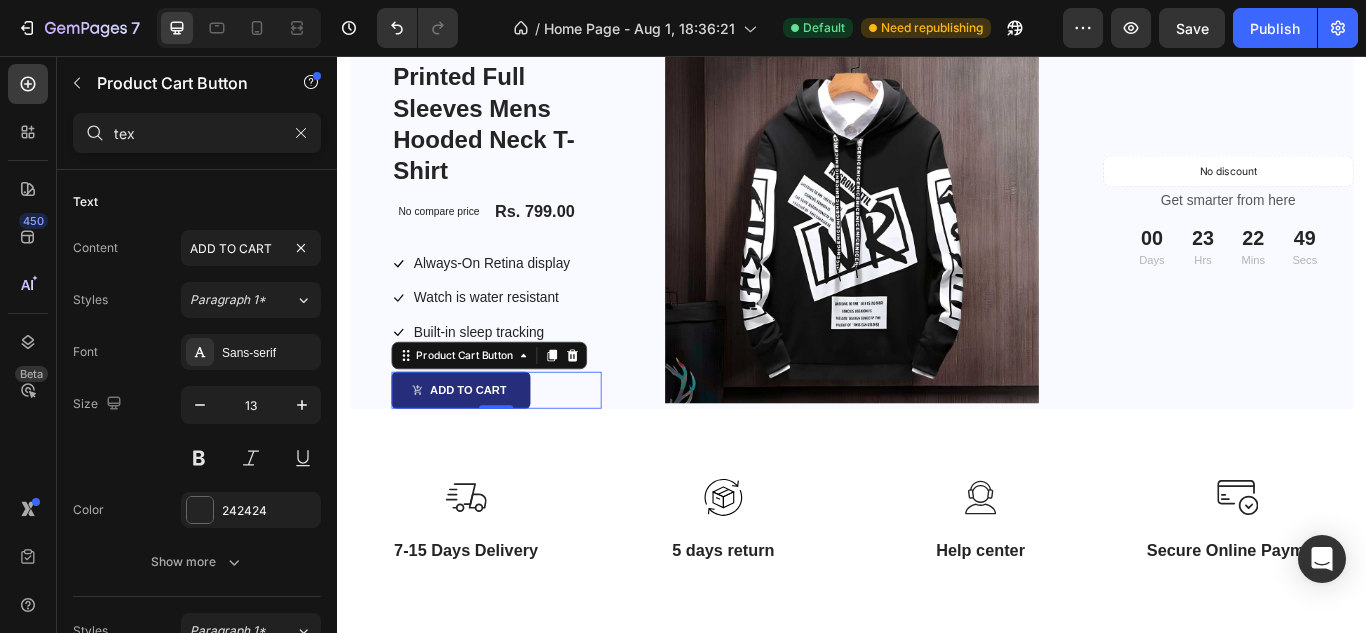 click on "ADD TO CART" at bounding box center [481, 447] 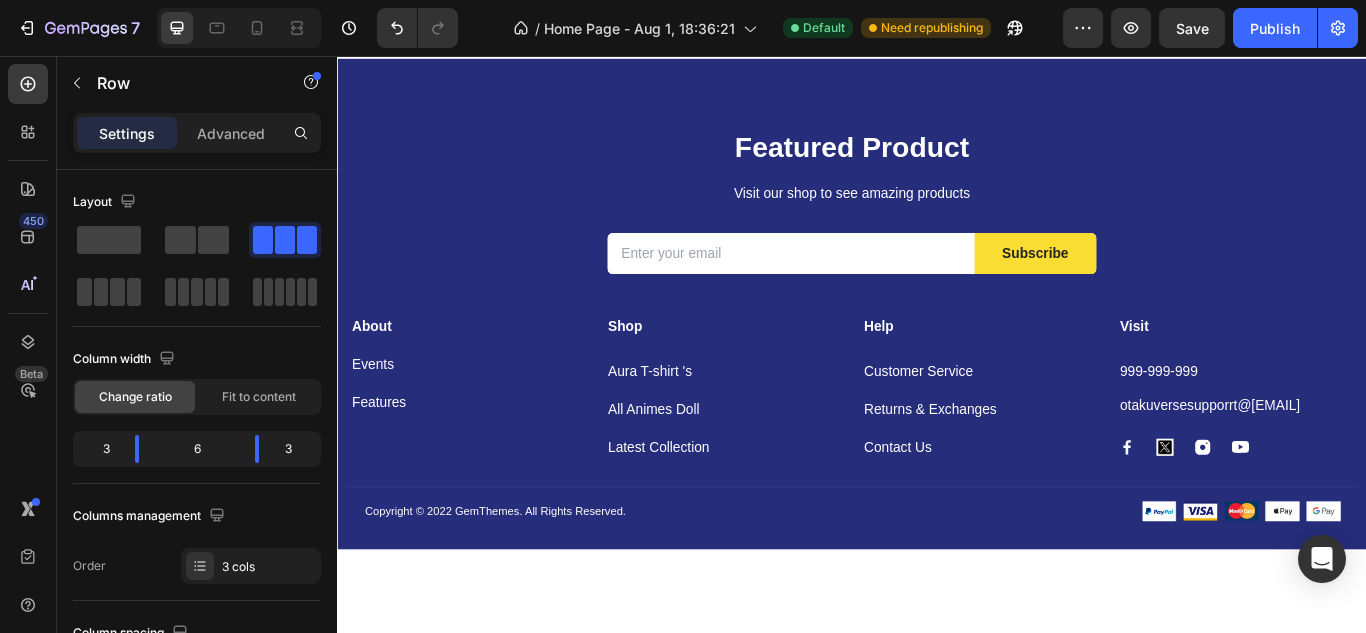 scroll, scrollTop: 5586, scrollLeft: 0, axis: vertical 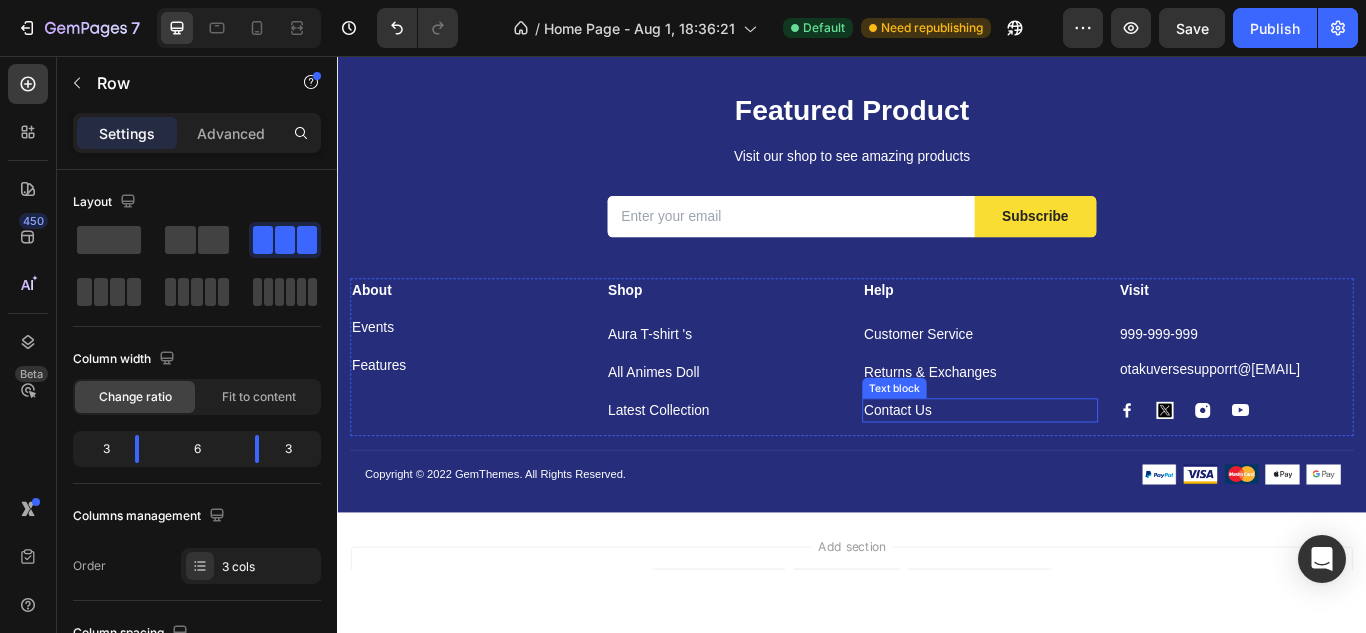 click on "Contact Us" at bounding box center [1086, 470] 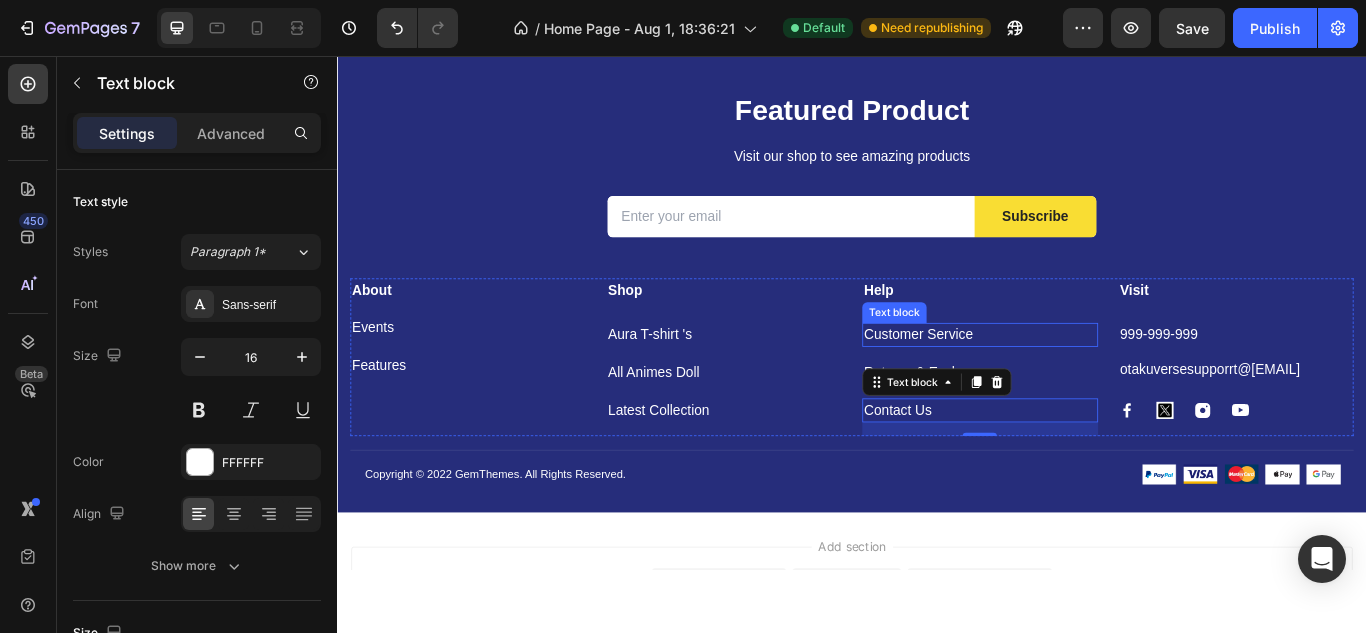 click on "Customer Service" at bounding box center [1086, 382] 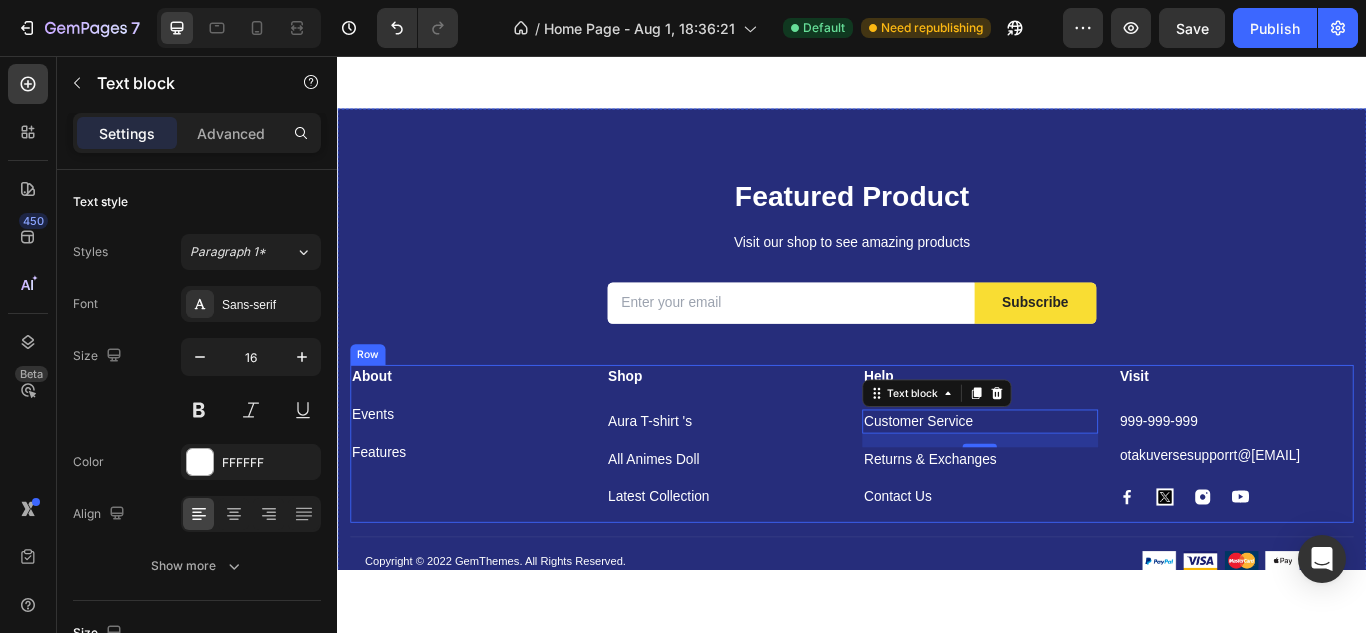 scroll, scrollTop: 5462, scrollLeft: 0, axis: vertical 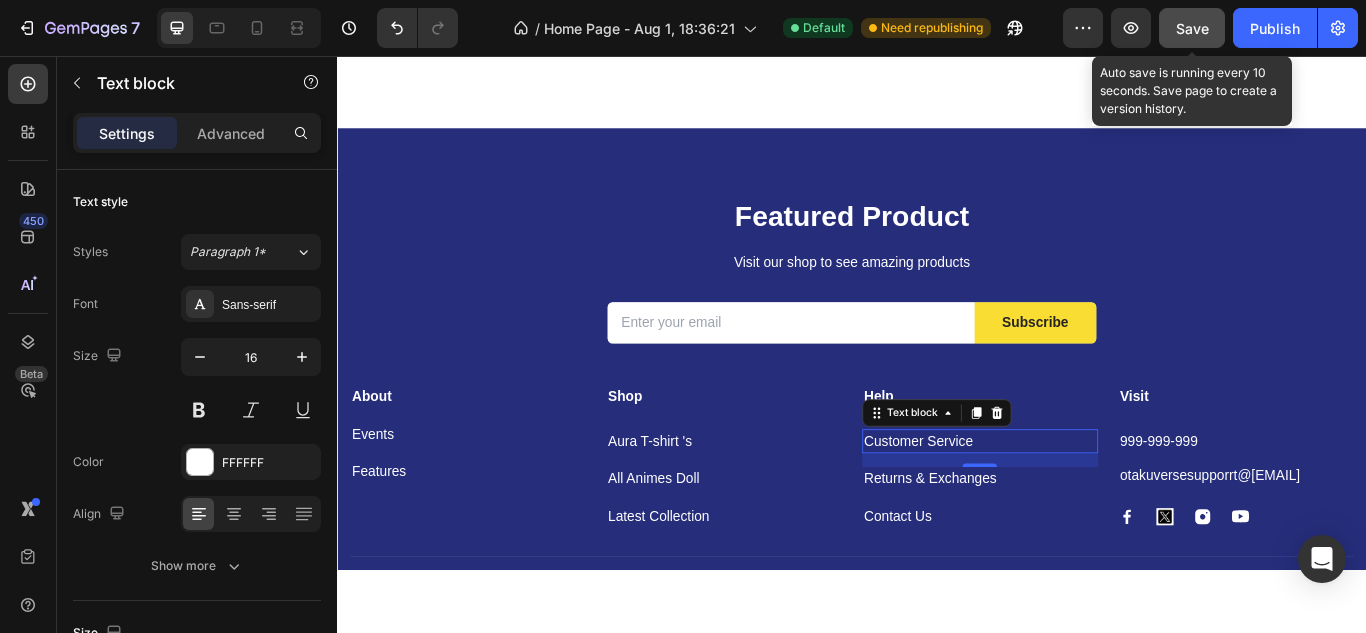 click on "Save" at bounding box center [1192, 28] 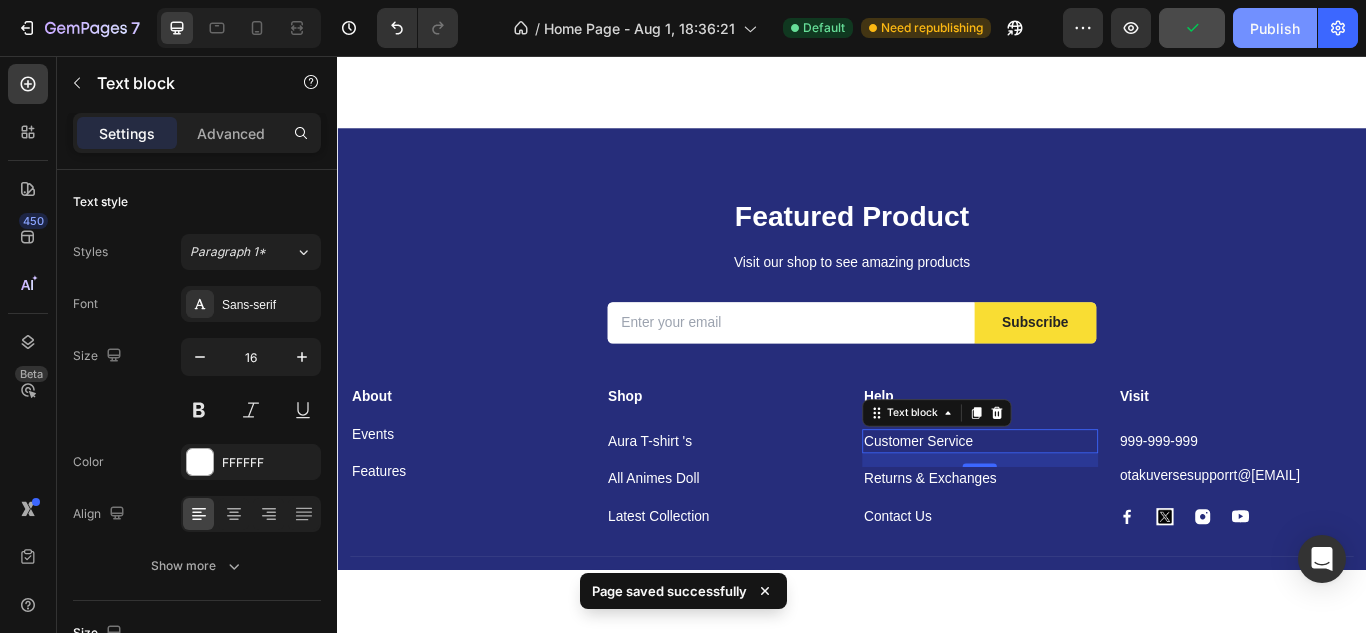 click on "Publish" at bounding box center [1275, 28] 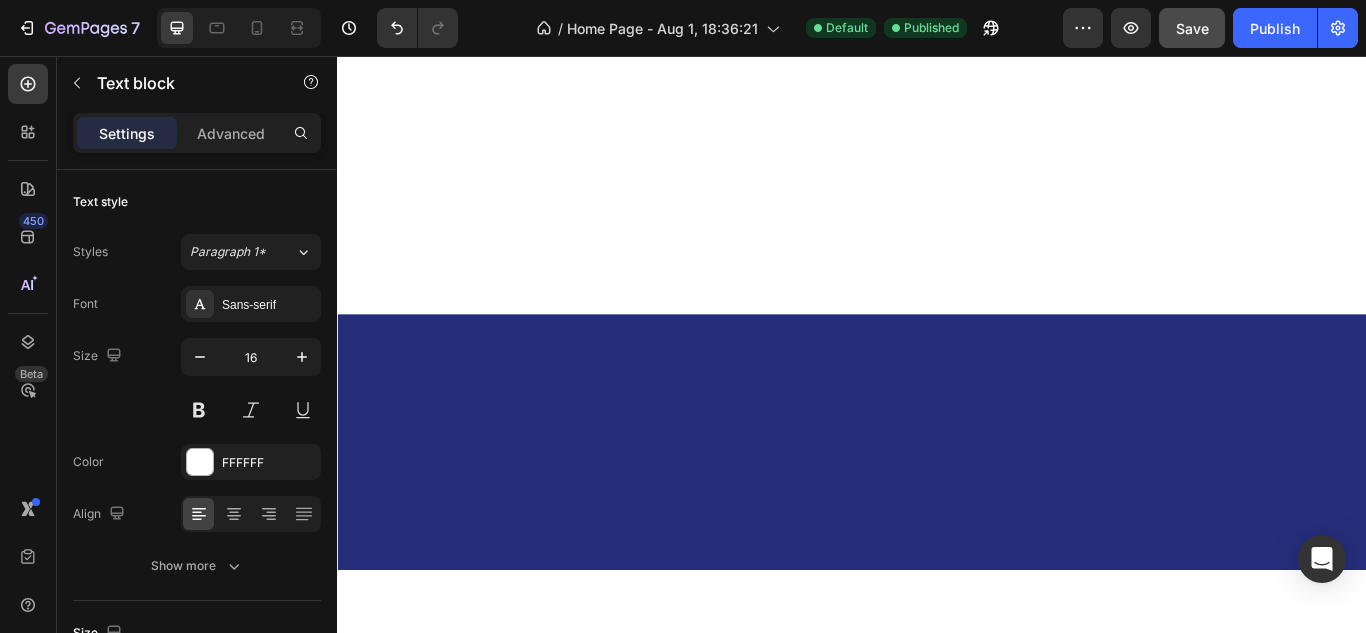 scroll, scrollTop: 4119, scrollLeft: 0, axis: vertical 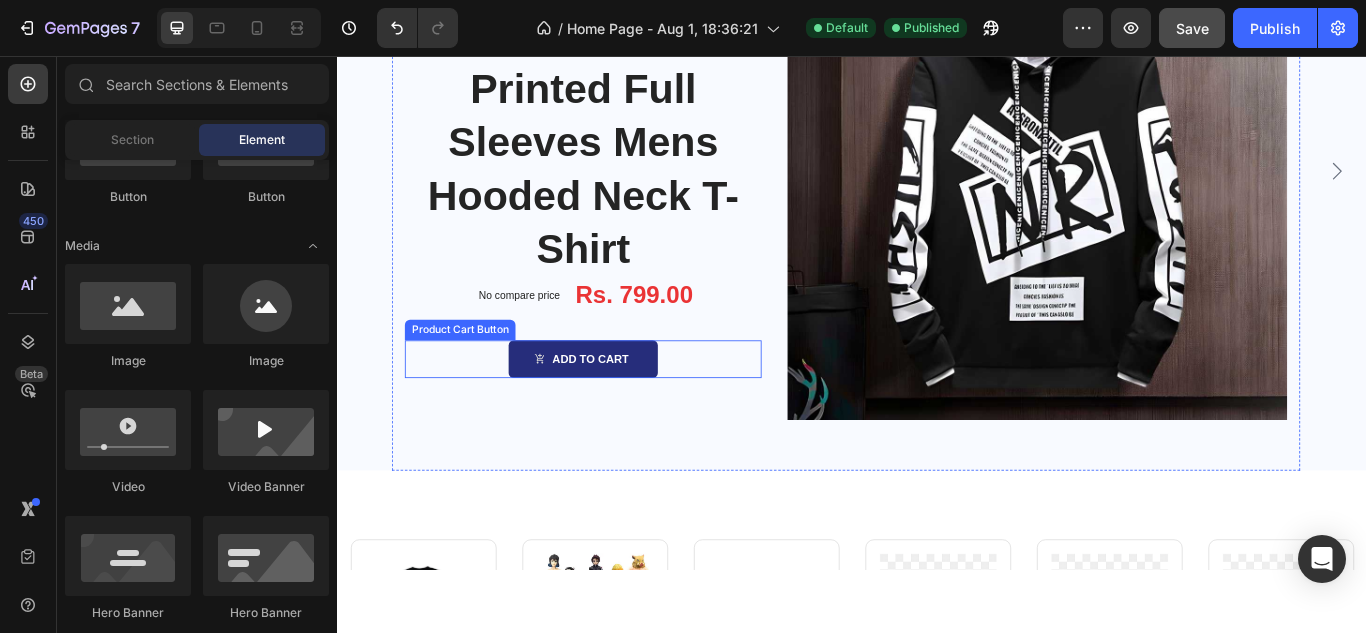 click on "ADD TO CART" at bounding box center (623, 410) 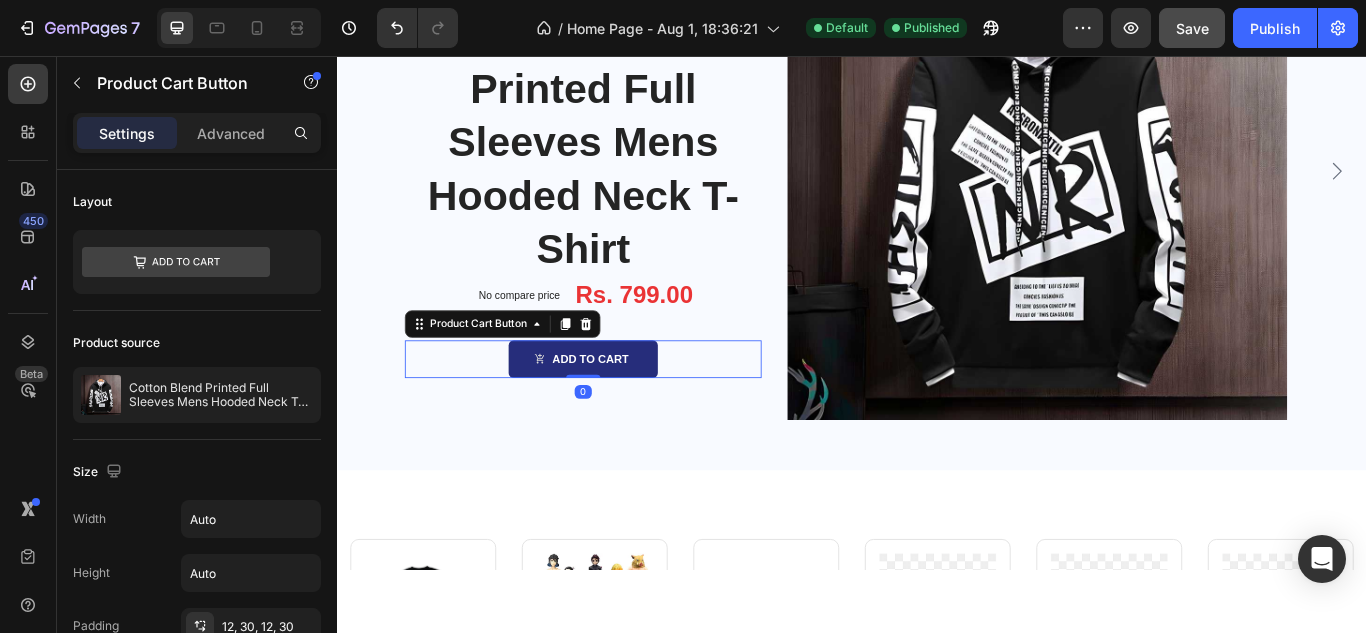 click on "ADD TO CART" at bounding box center [623, 410] 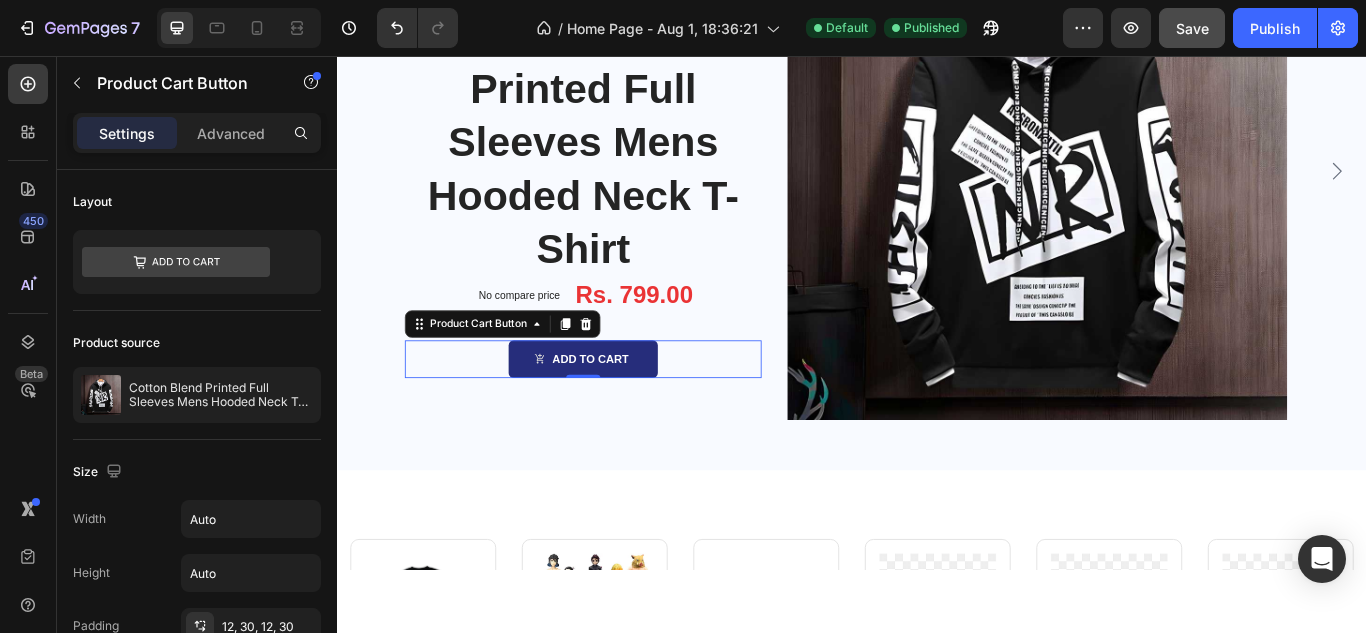 click on "ADD TO CART" at bounding box center [623, 410] 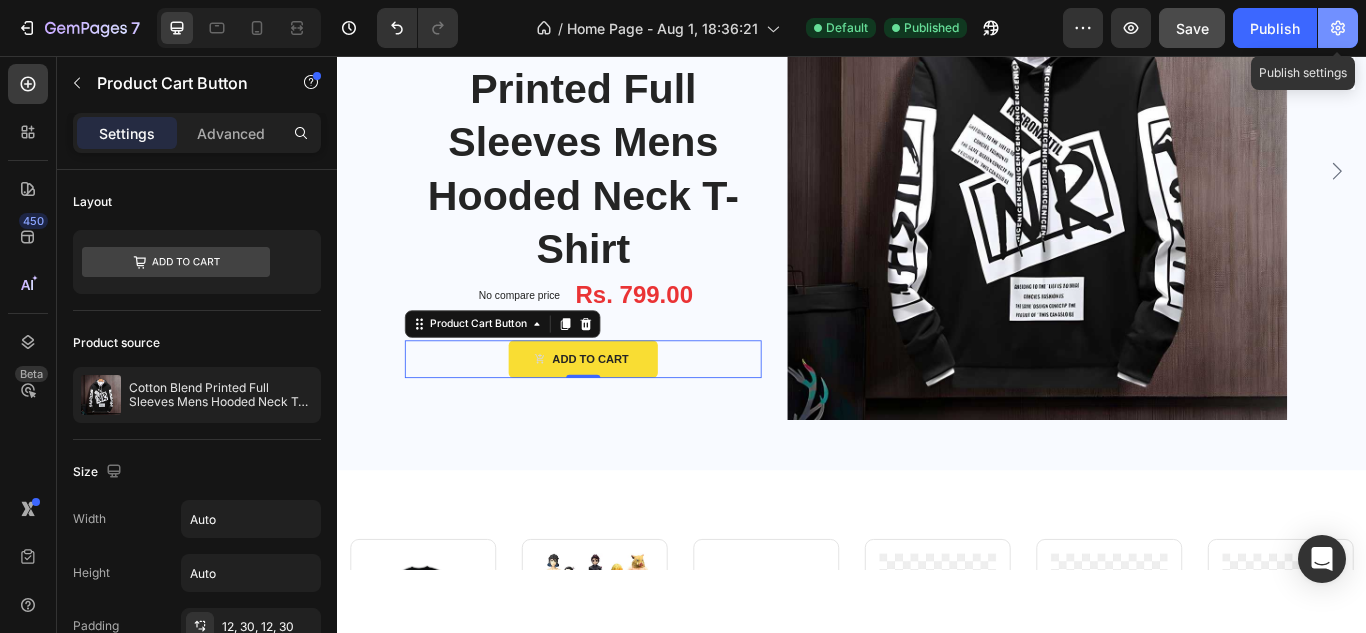 click 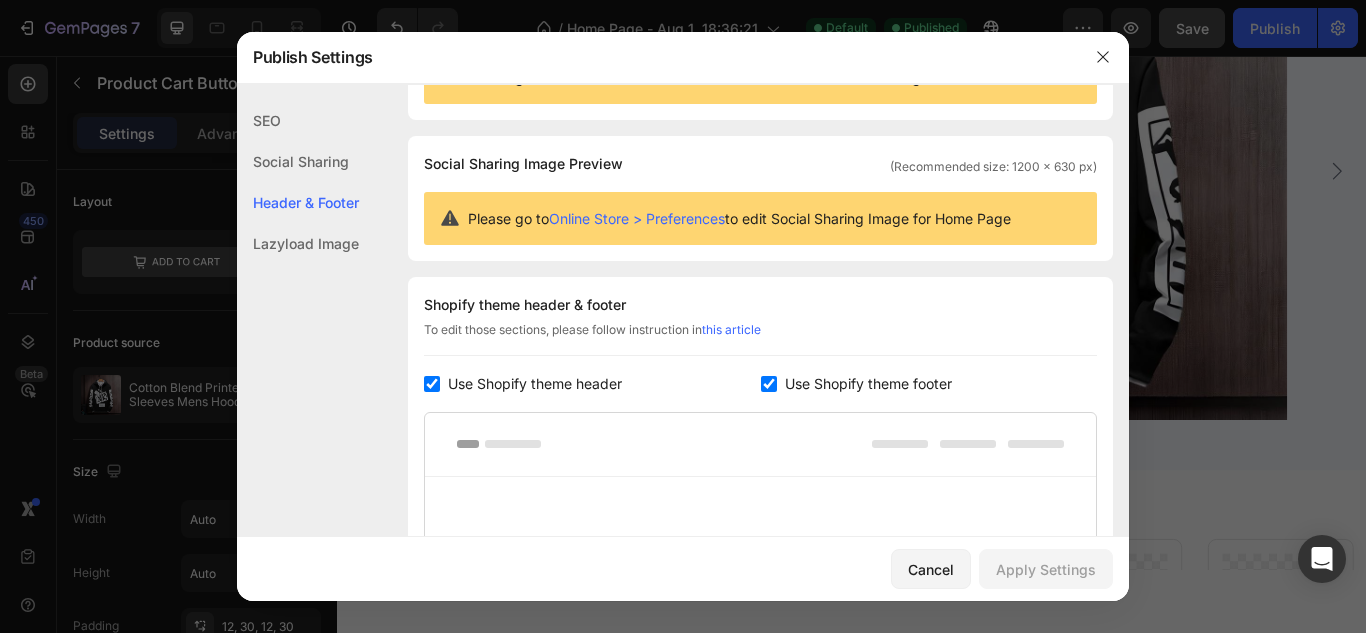 scroll, scrollTop: 113, scrollLeft: 0, axis: vertical 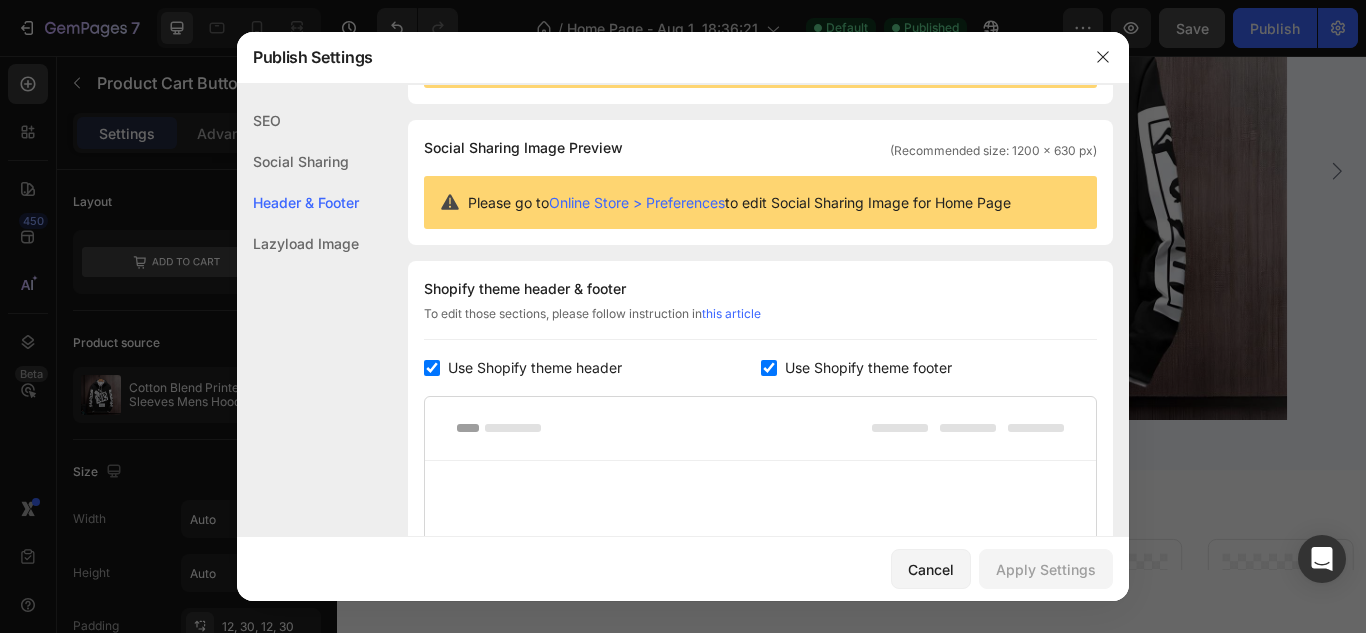 click on "Use Shopify theme header" at bounding box center (535, 368) 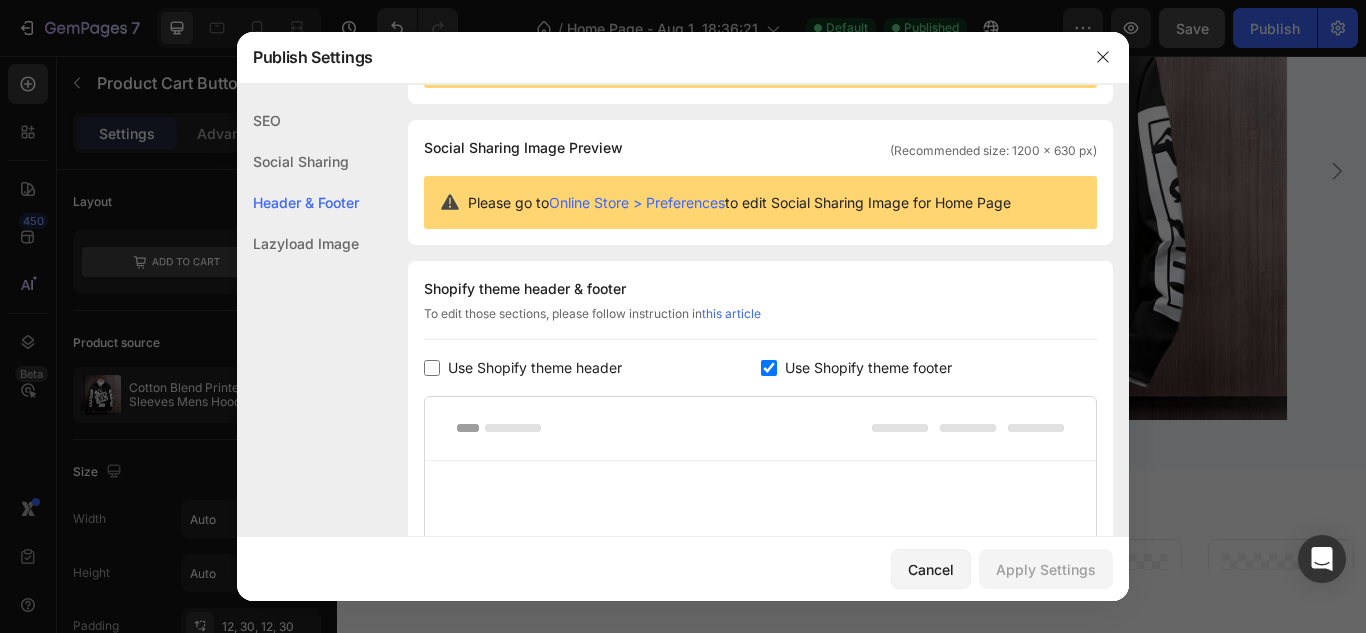 checkbox on "false" 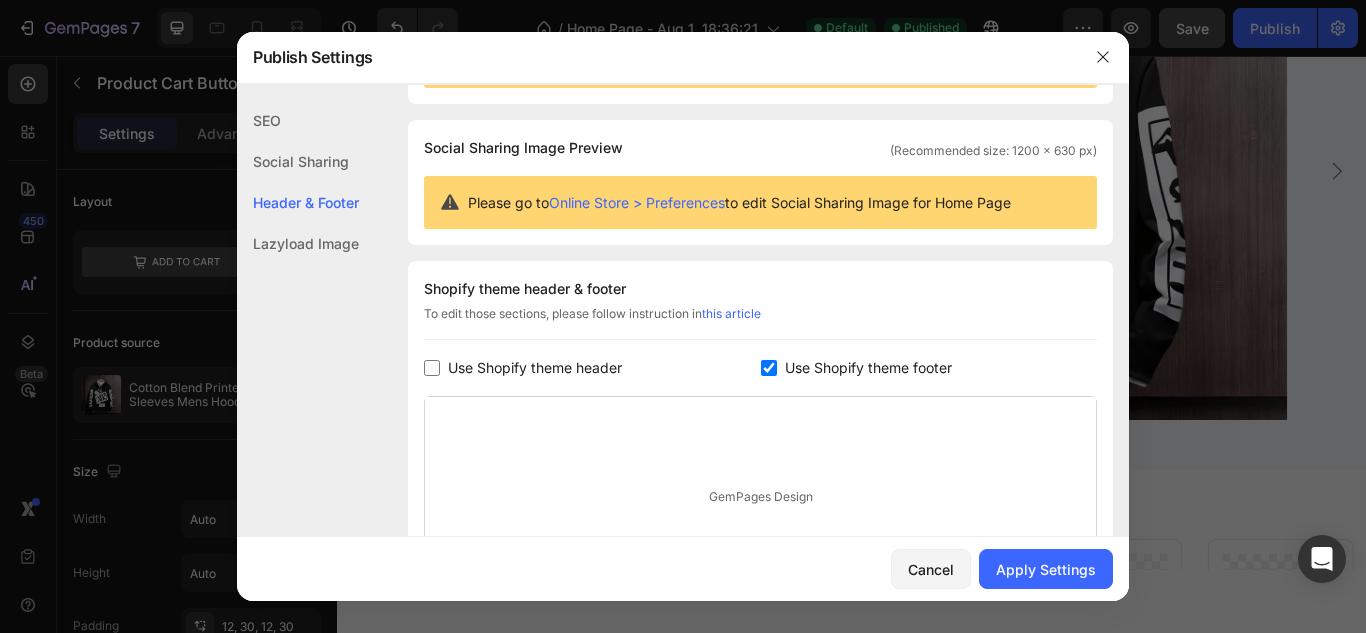 click on "Use Shopify theme footer" at bounding box center (868, 368) 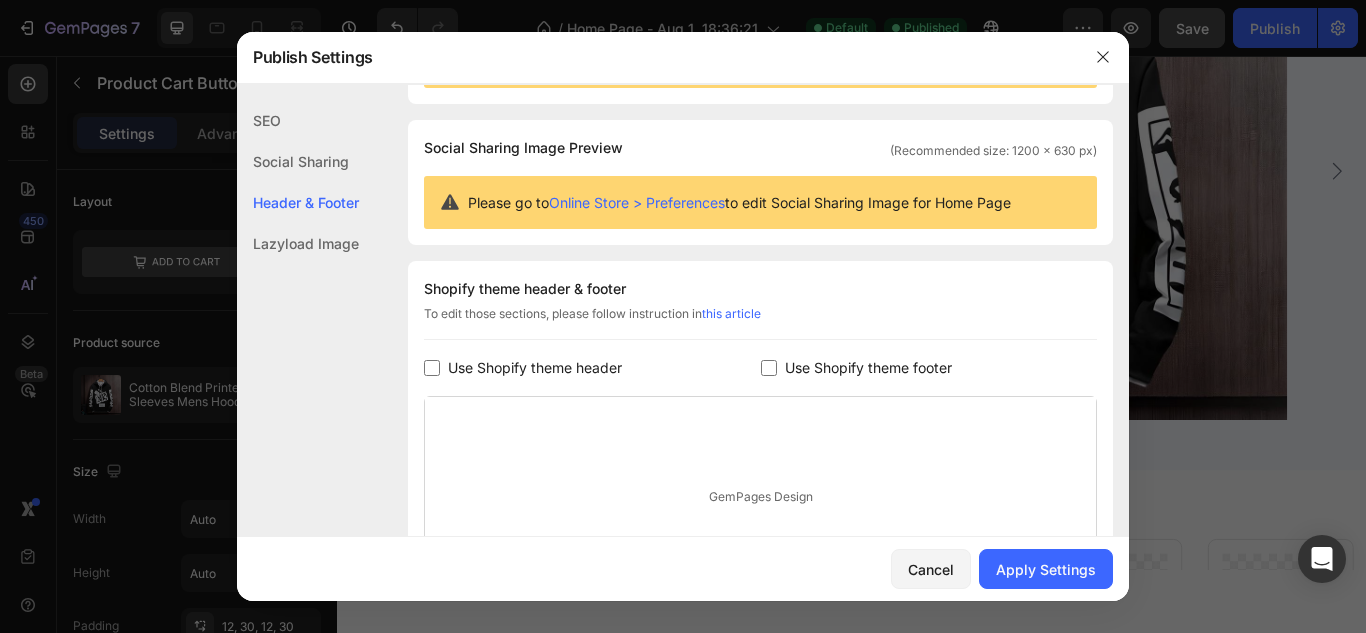 checkbox on "false" 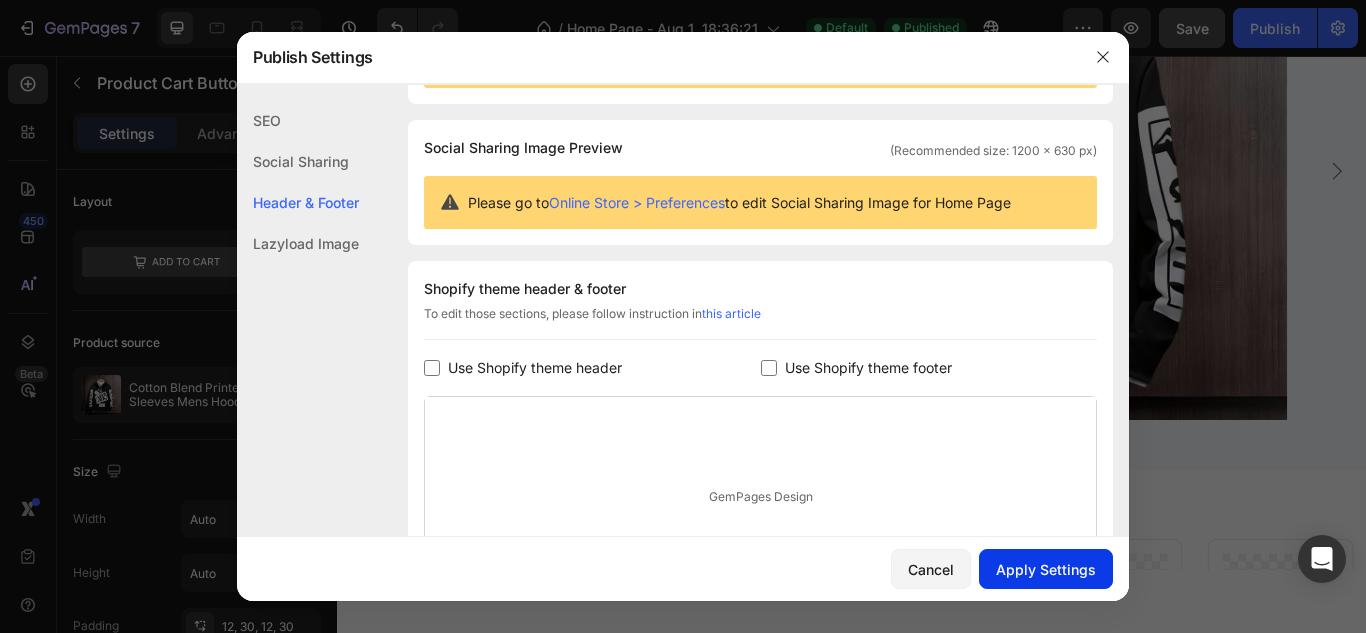 click on "Apply Settings" at bounding box center [1046, 569] 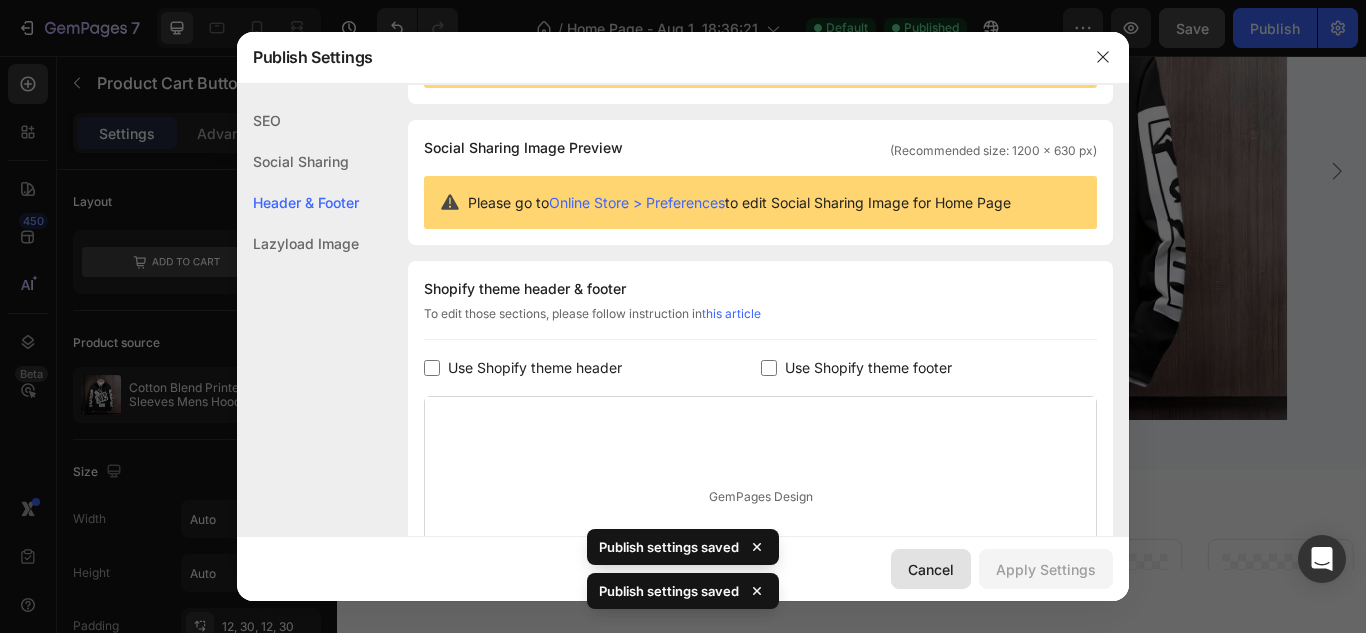 click on "Cancel" at bounding box center (931, 569) 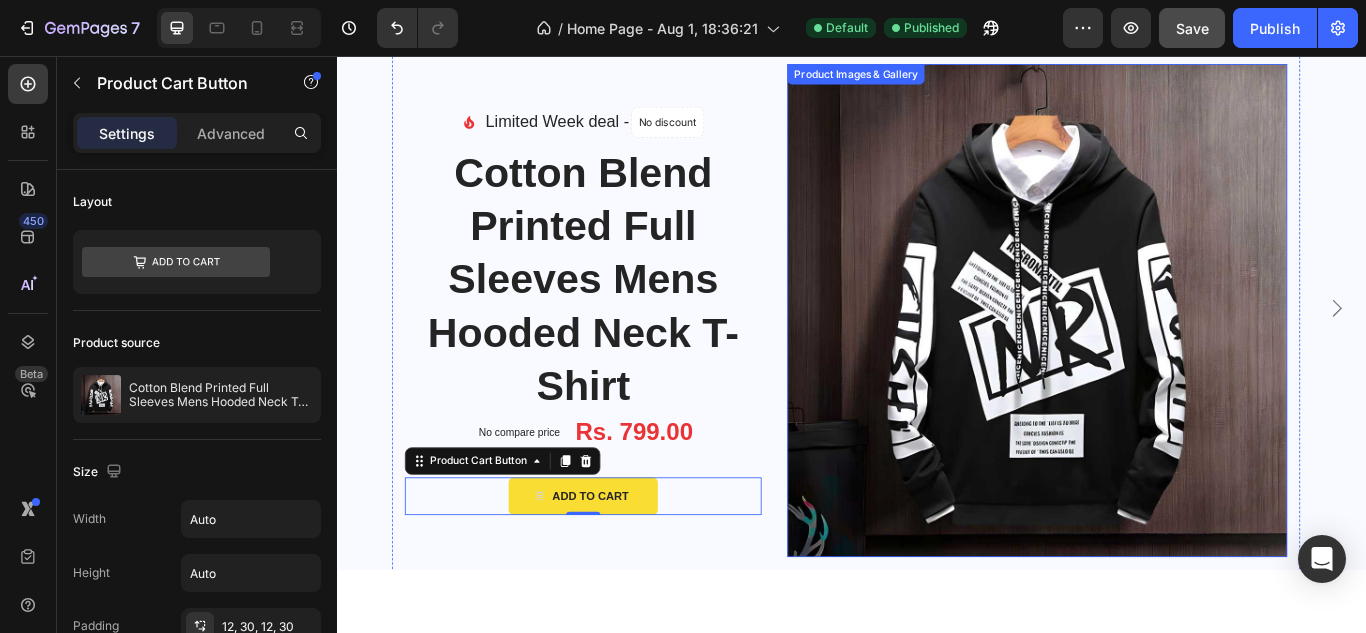 scroll, scrollTop: 0, scrollLeft: 0, axis: both 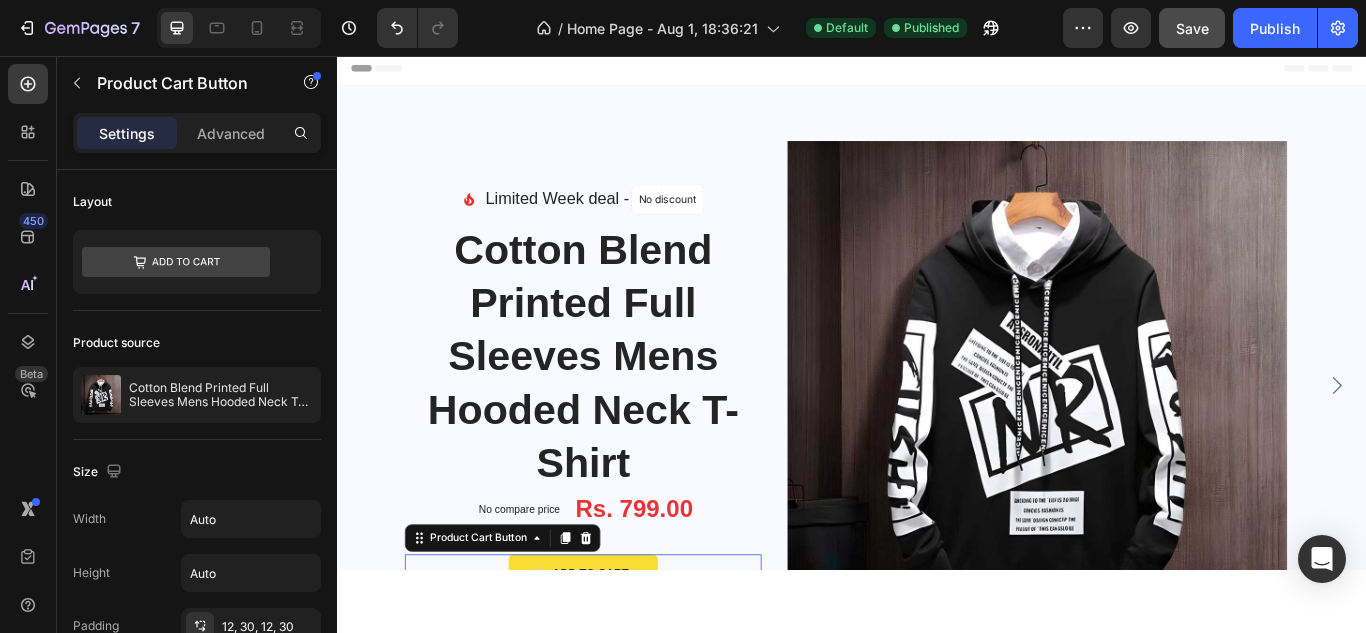 click on "Header" at bounding box center [937, 71] 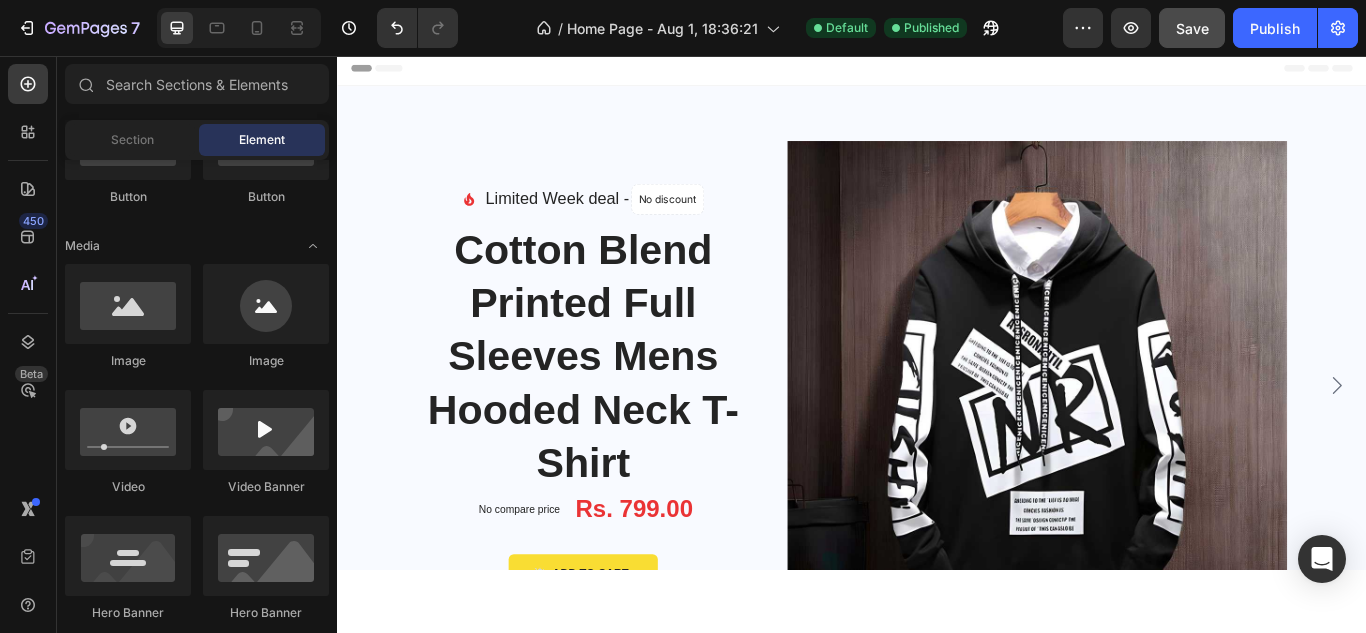 click on "Header" at bounding box center (394, 71) 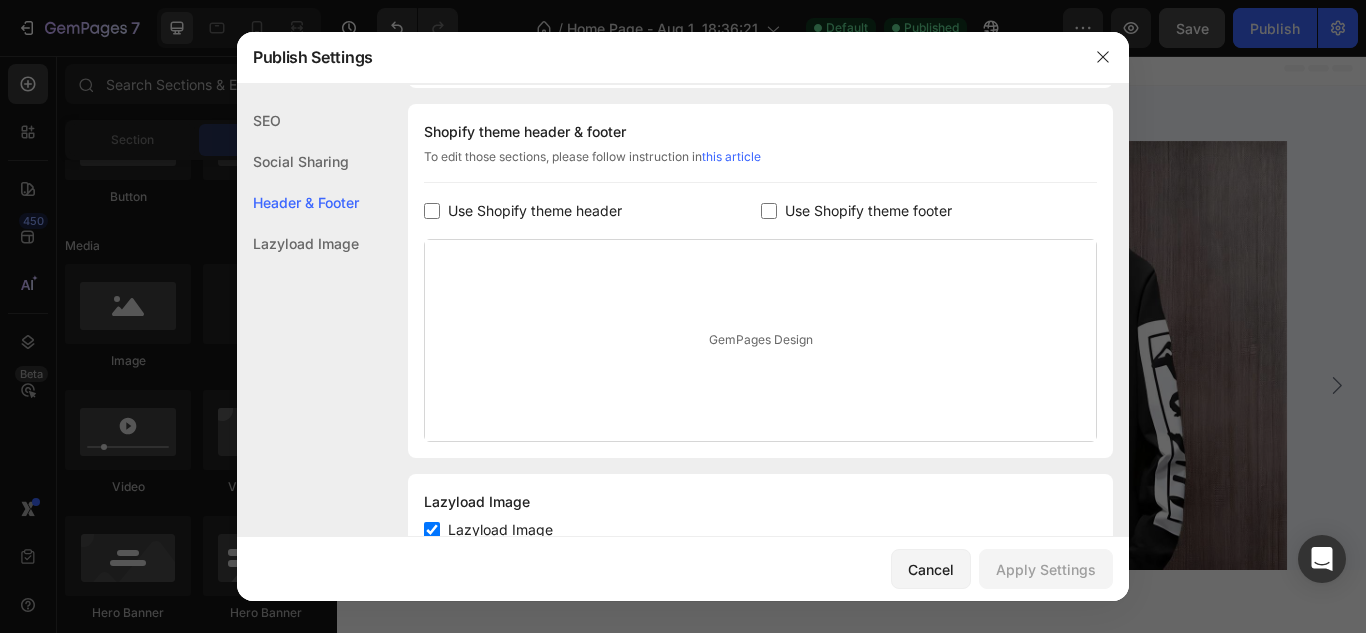 scroll, scrollTop: 338, scrollLeft: 0, axis: vertical 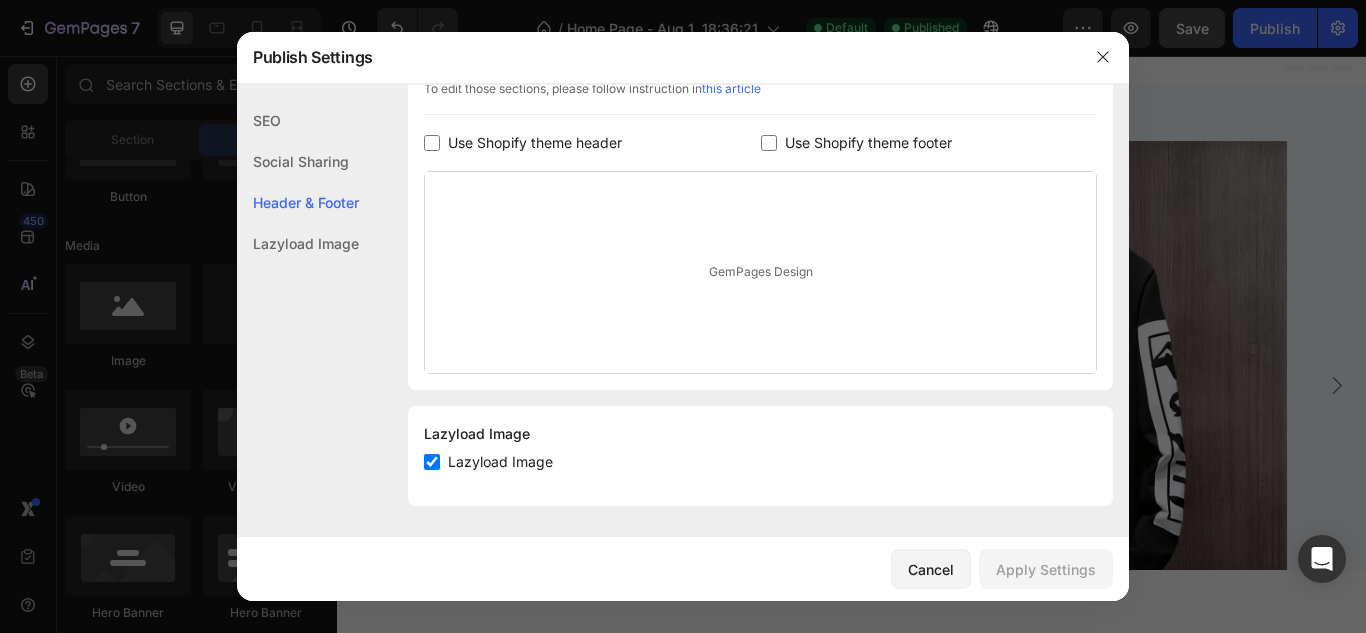 click on "GemPages Design" at bounding box center (760, 272) 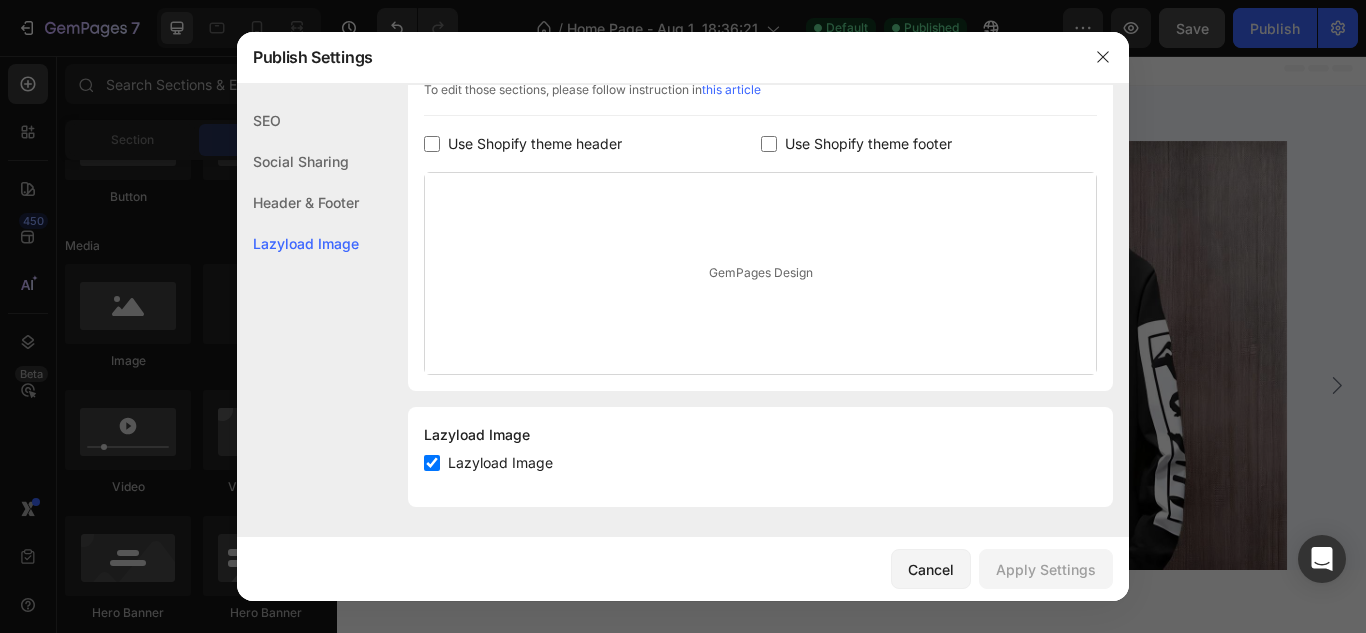 scroll, scrollTop: 338, scrollLeft: 0, axis: vertical 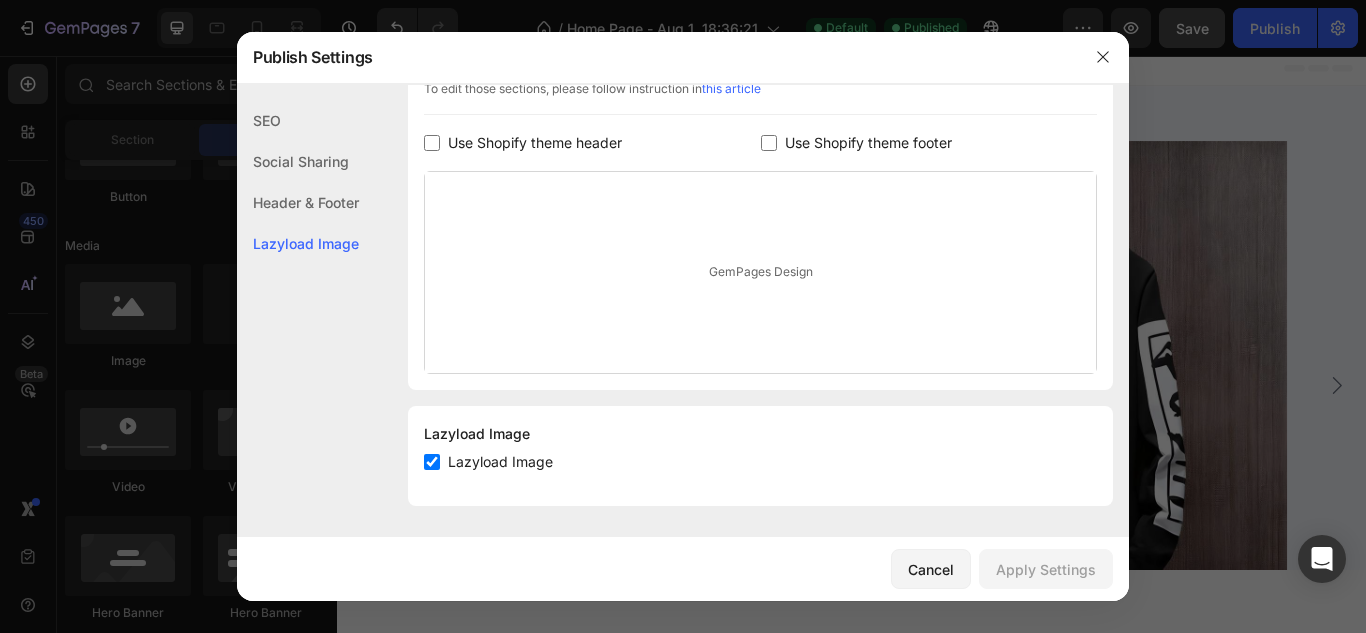 click on "Lazyload Image" at bounding box center (496, 462) 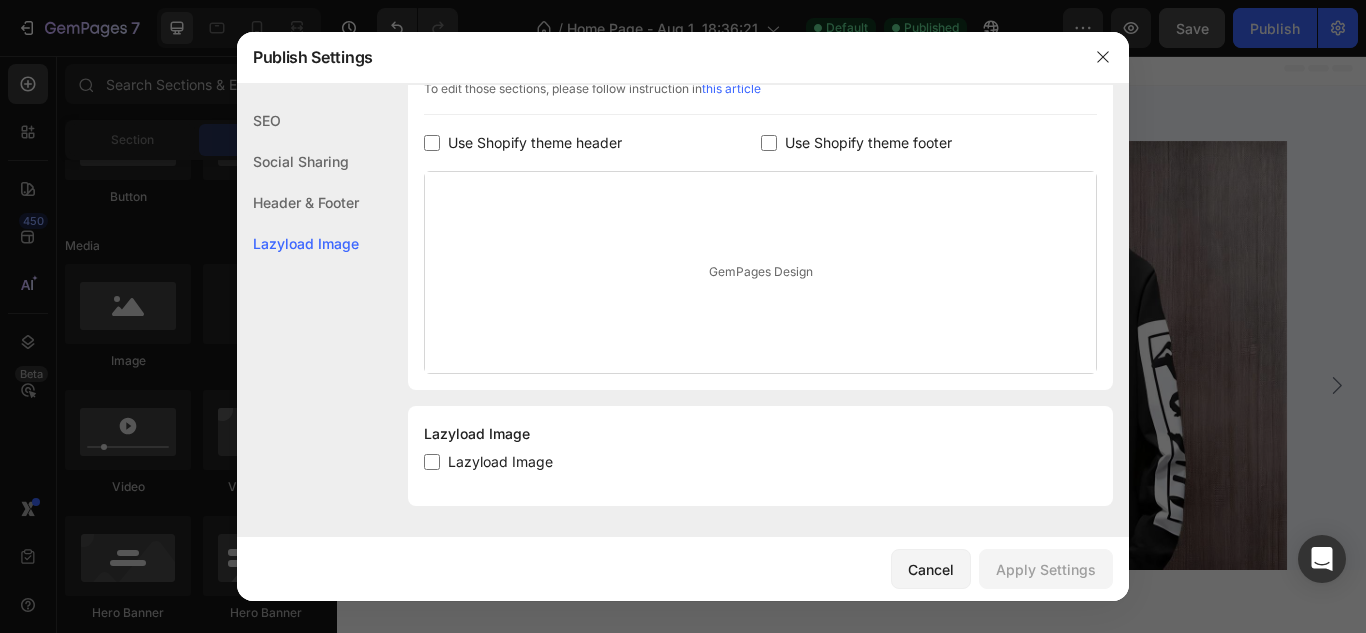 checkbox on "false" 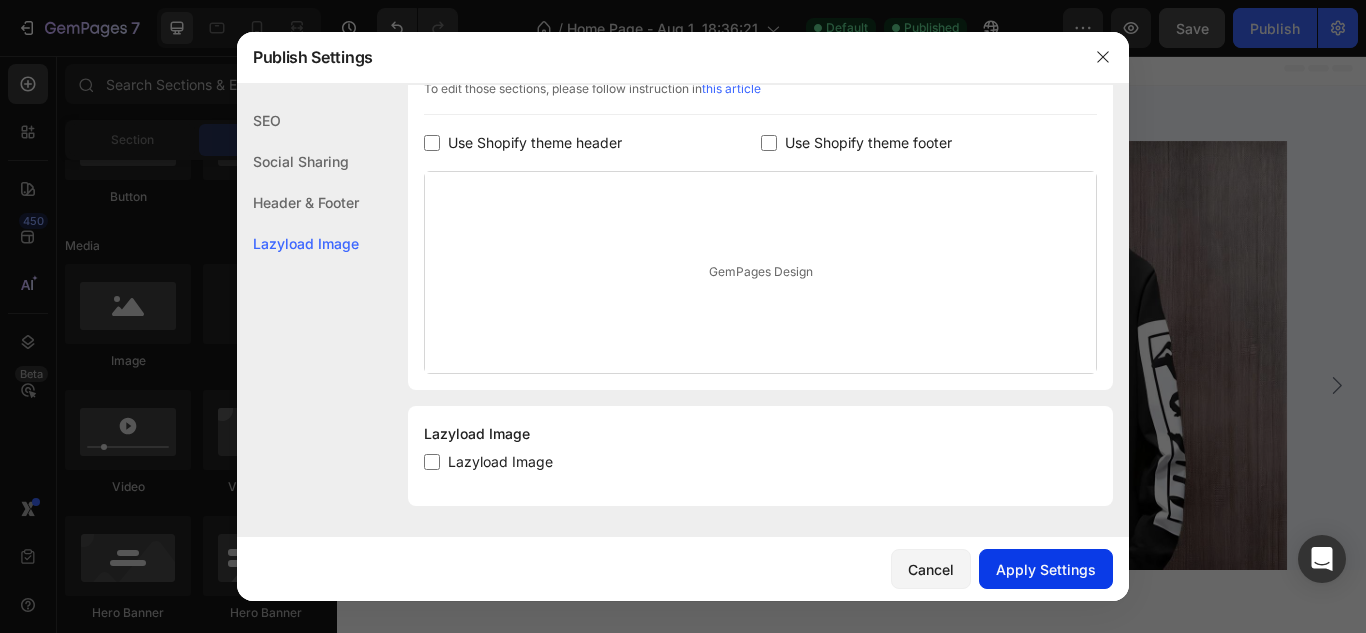 click on "Apply Settings" 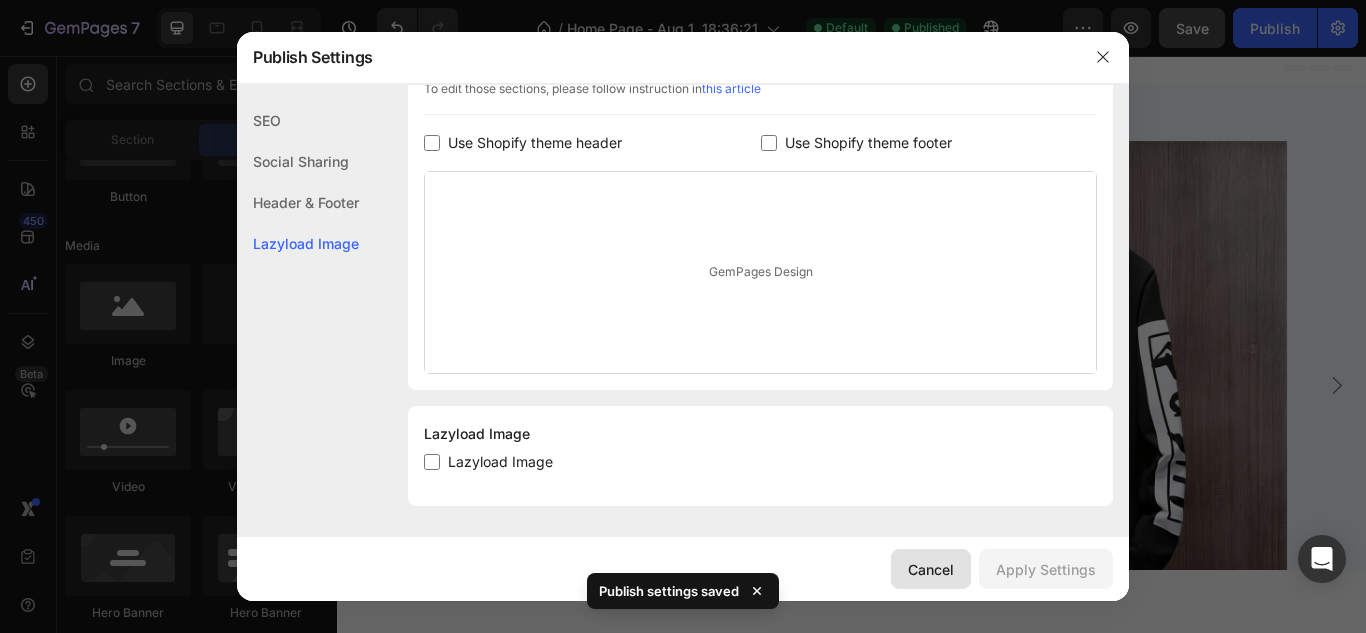 click on "Cancel" 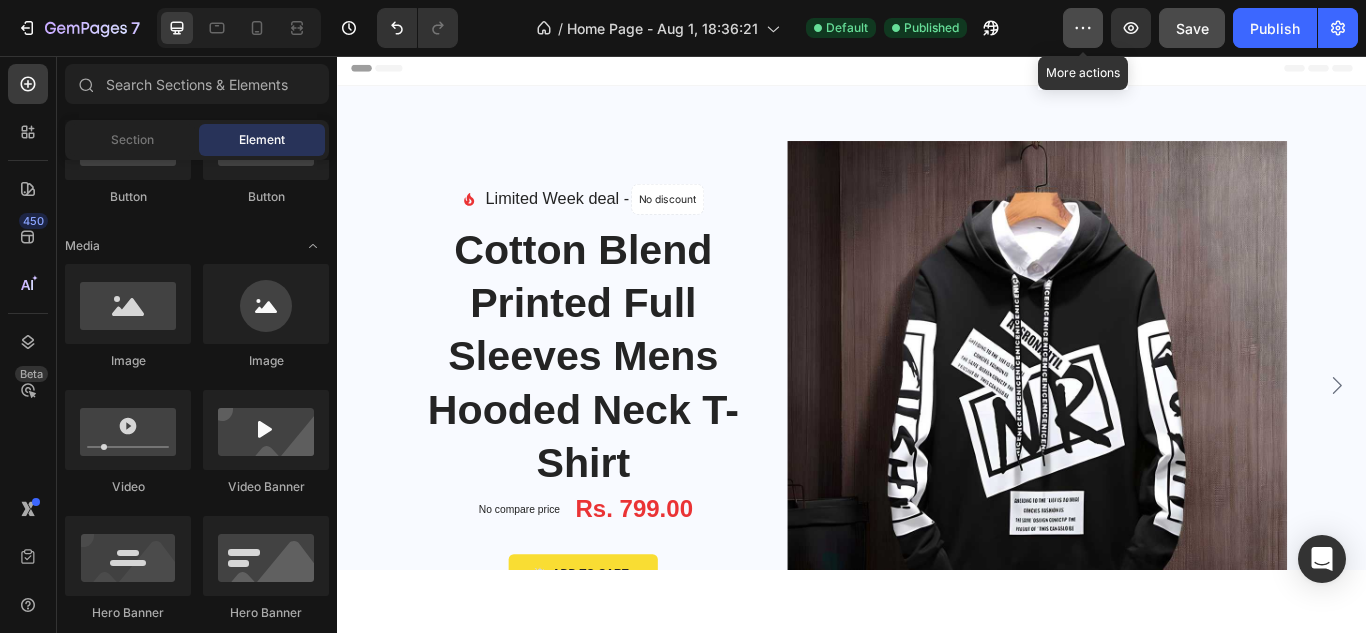 click 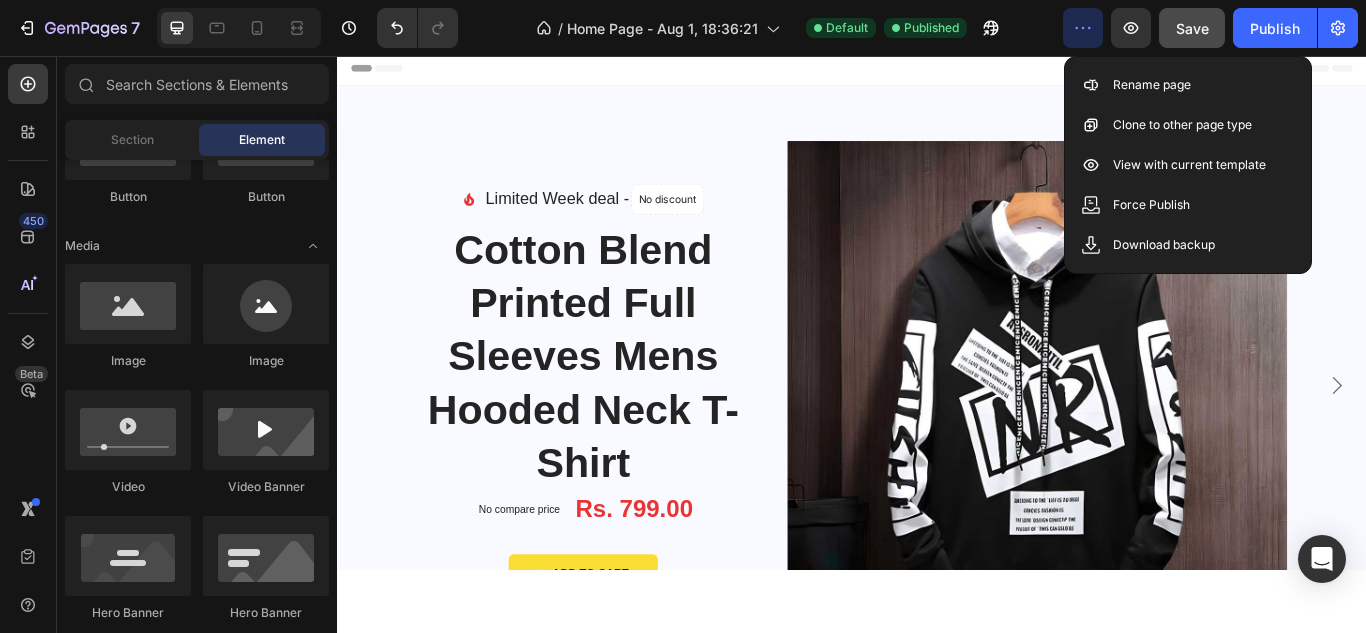 click on "Header" at bounding box center (937, 71) 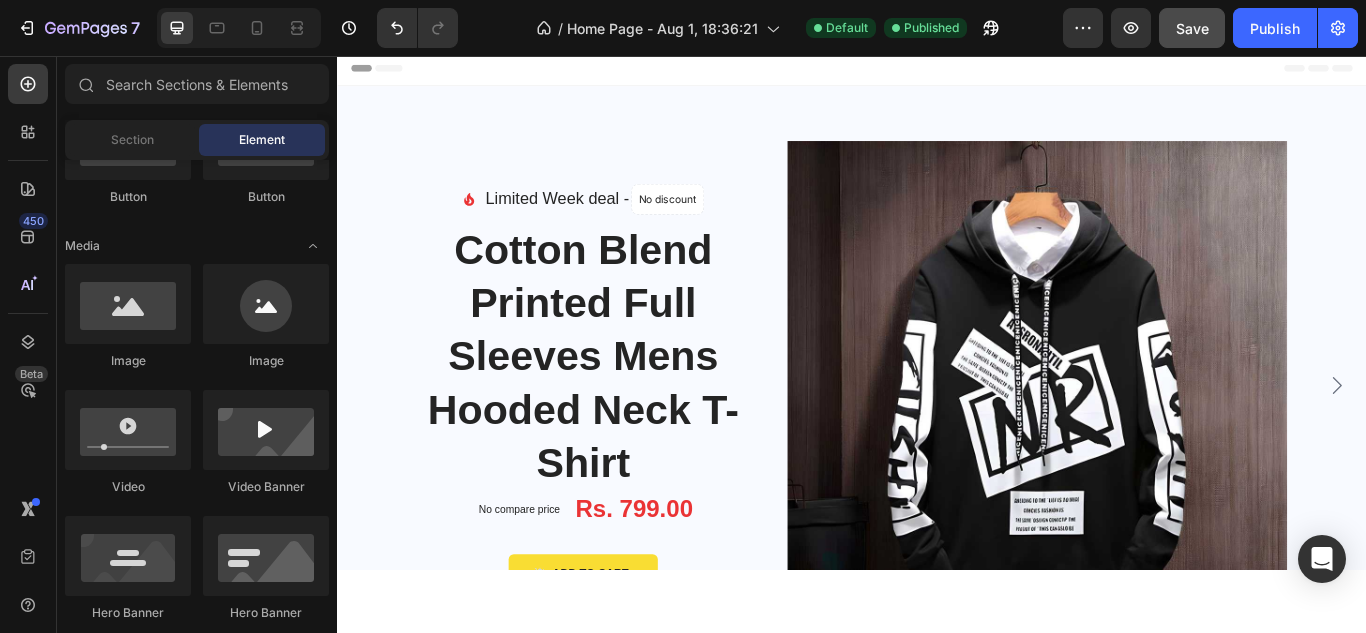click on "Header" at bounding box center [937, 71] 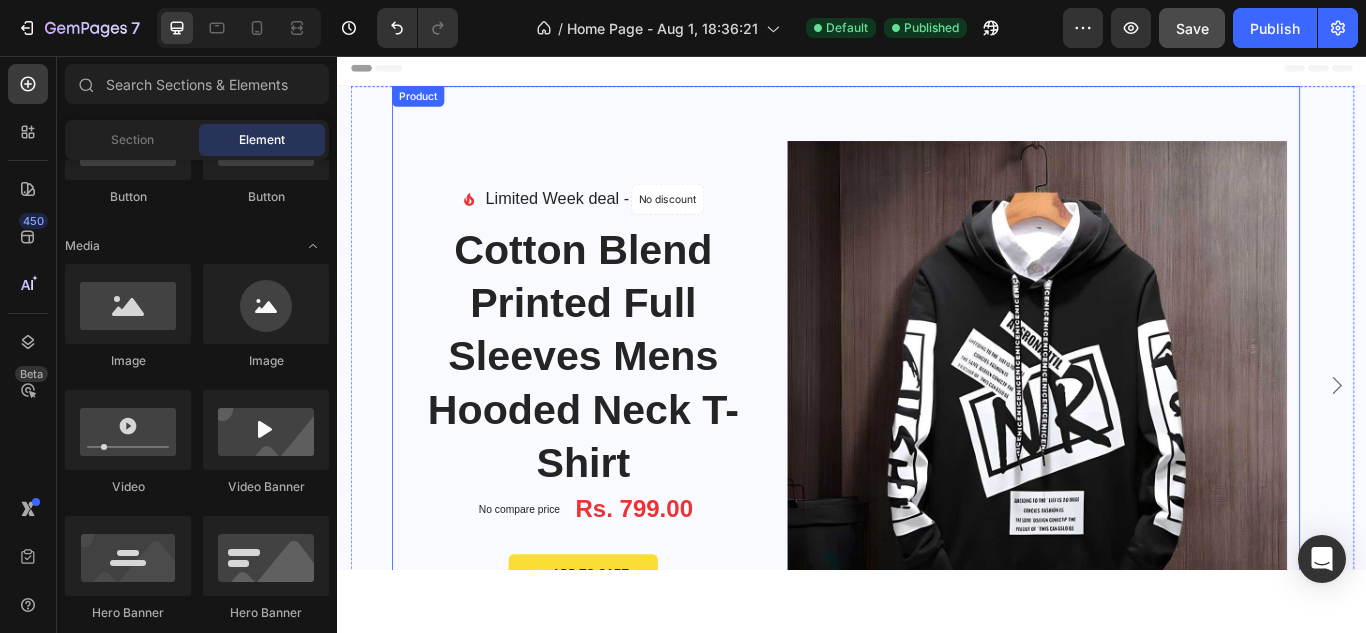 click on "Image Limited Week deal -  Text block No discount   Not be displayed when published Product Badge Row Icon List Cotton Blend Printed Full Sleeves Mens Hooded Neck T-Shirt Product Title No compare price Product Price Rs. 799.00 Product Price Product Price Row ADD TO CART Product Cart Button Product Images & Gallery Product" at bounding box center [929, 441] 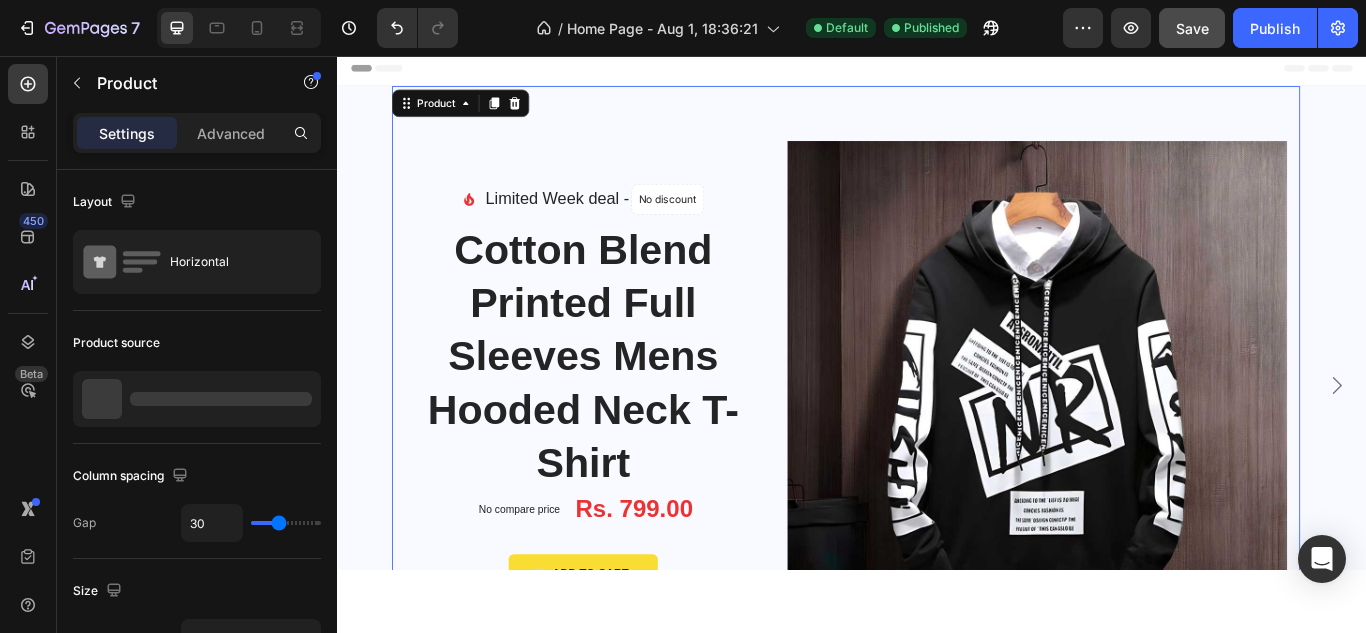 click on "Header" at bounding box center (937, 71) 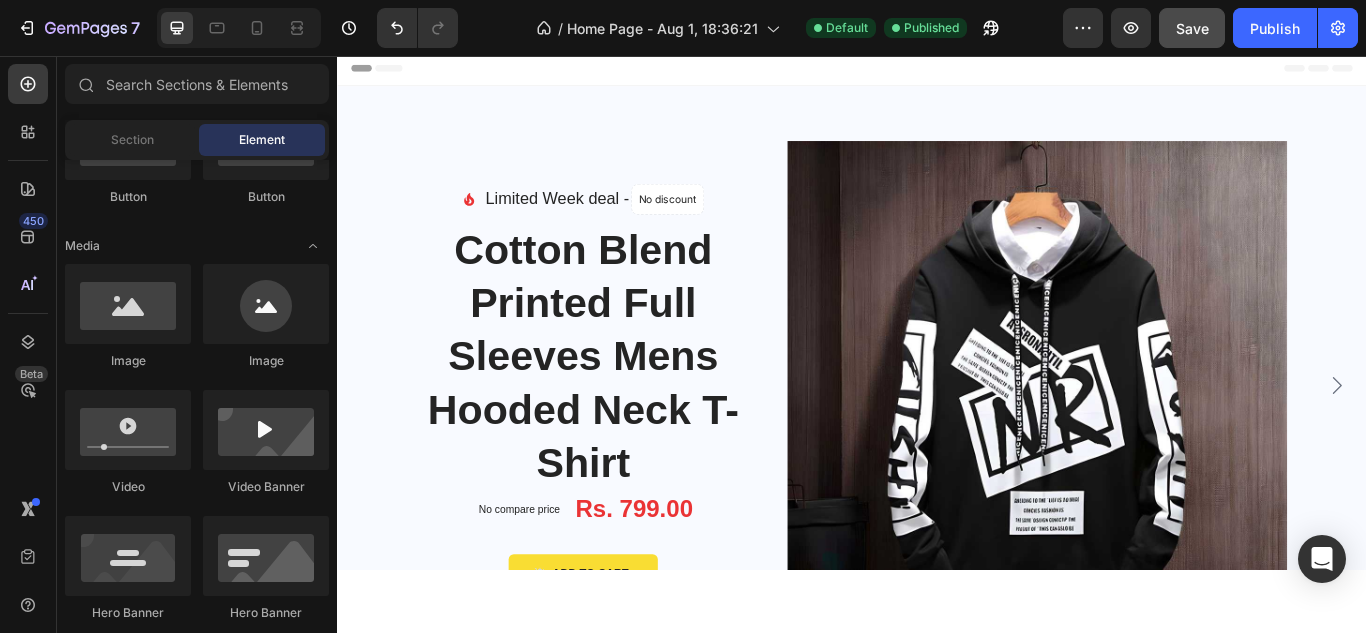 click on "Header" at bounding box center [937, 71] 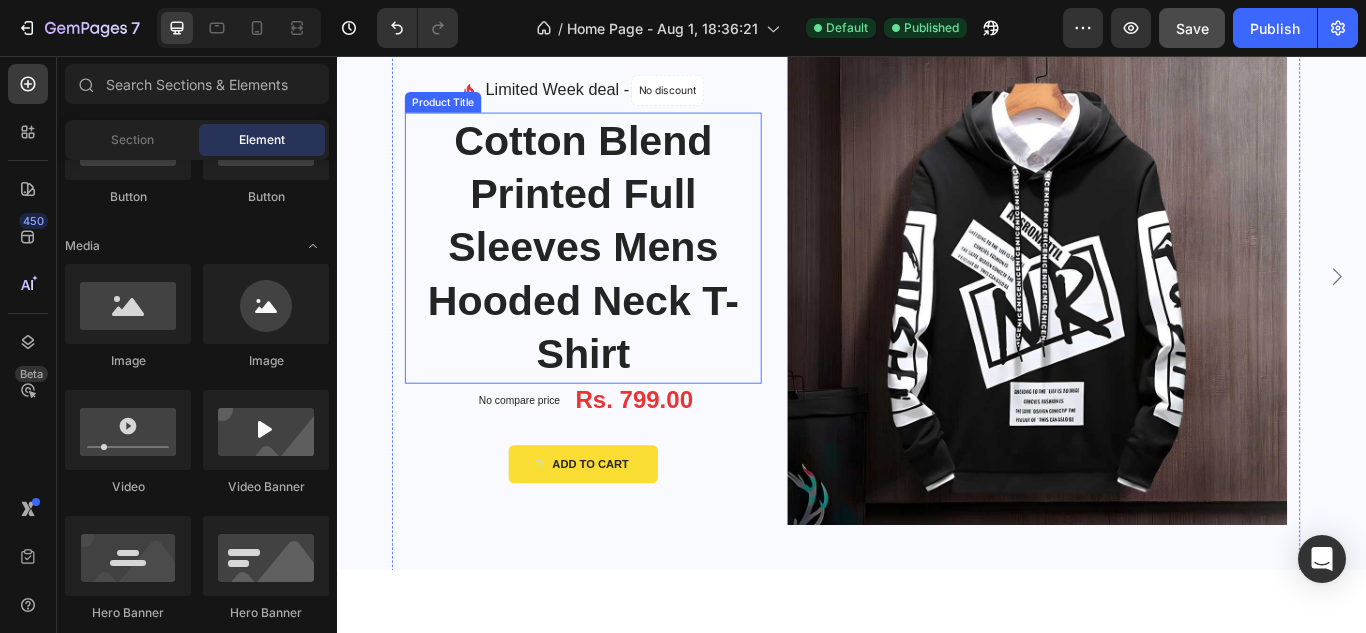 scroll, scrollTop: 0, scrollLeft: 0, axis: both 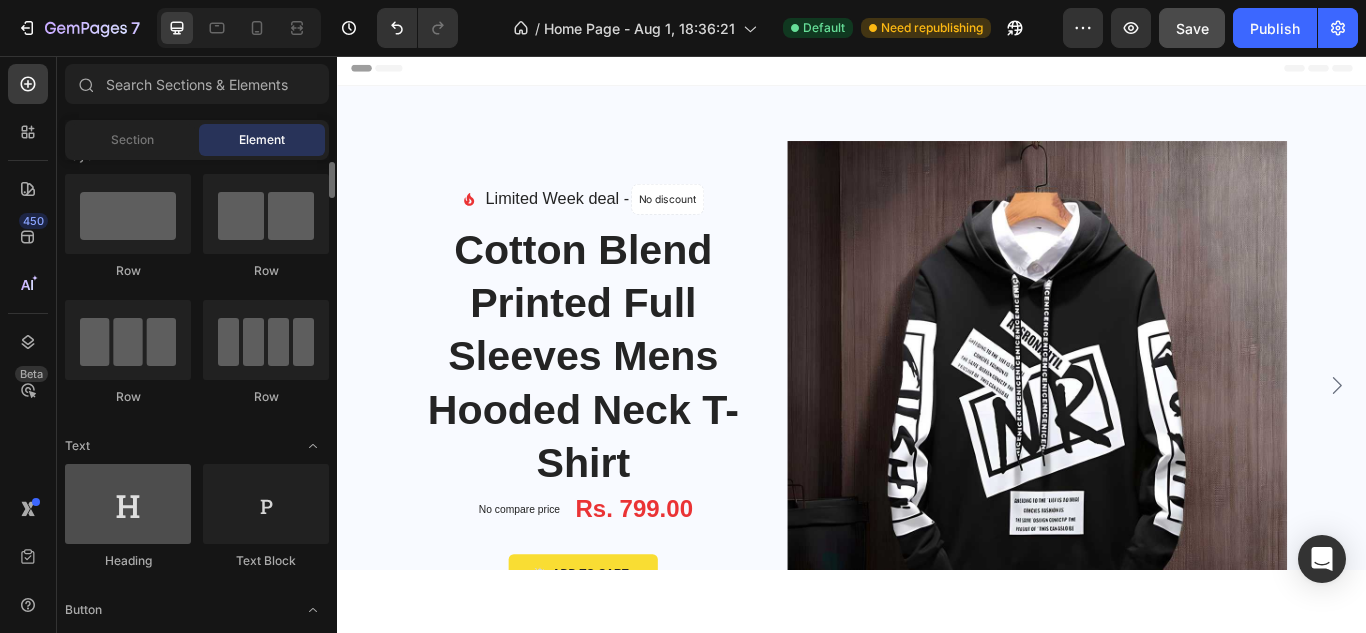 click at bounding box center (128, 504) 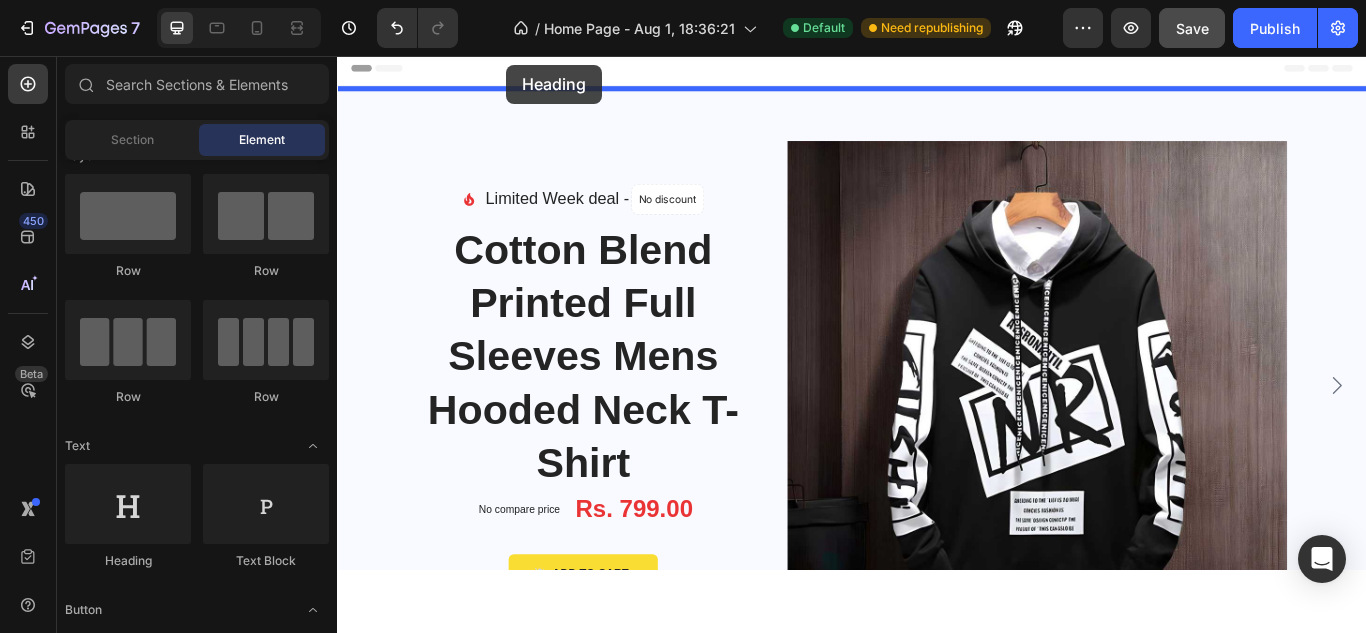 drag, startPoint x: 475, startPoint y: 585, endPoint x: 536, endPoint y: 67, distance: 521.57935 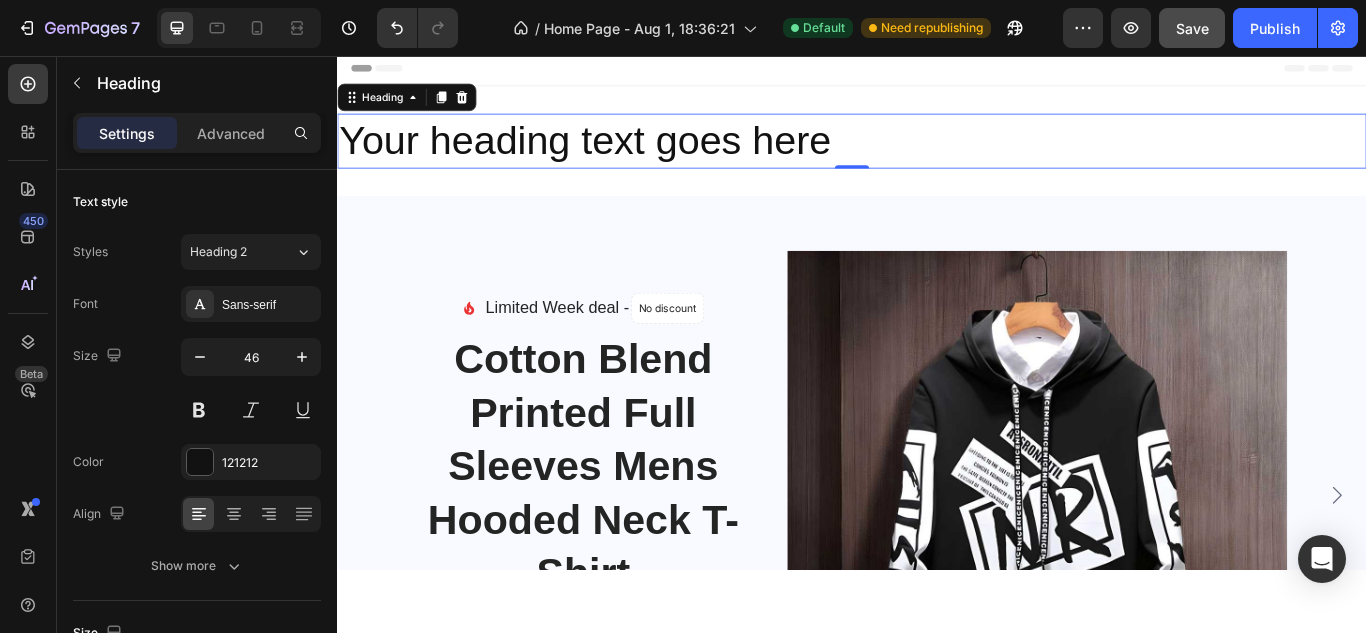 click on "Your heading text goes here" at bounding box center [937, 156] 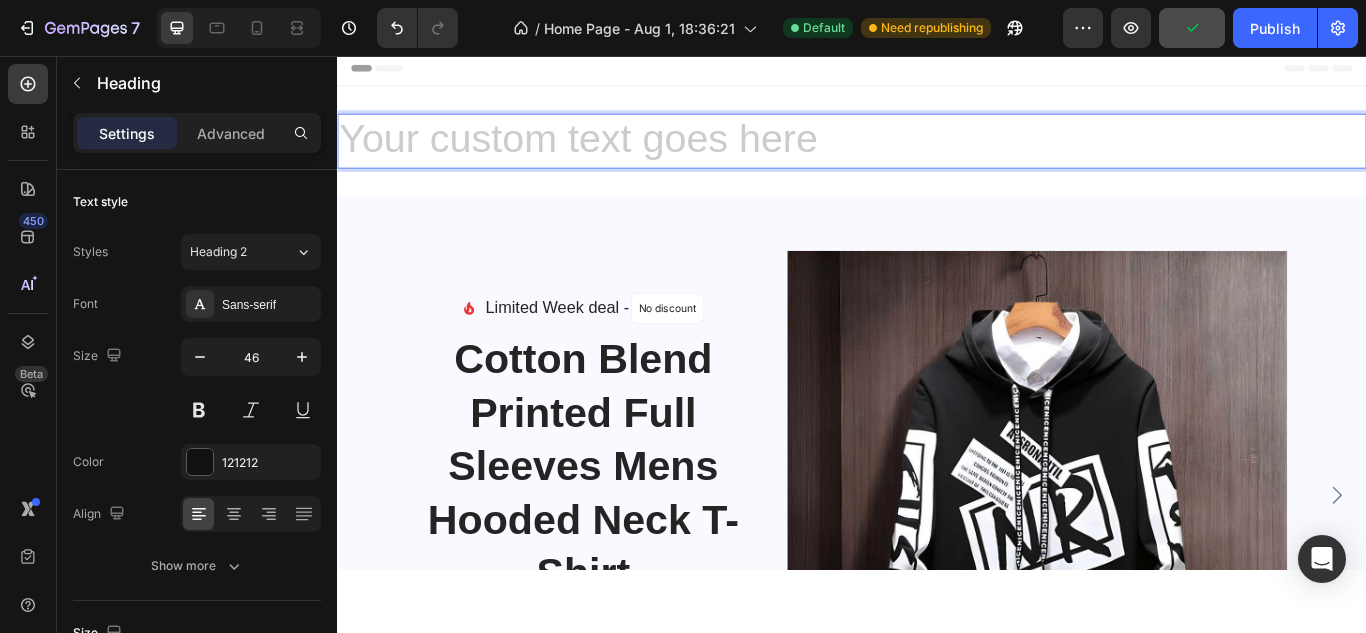 drag, startPoint x: 962, startPoint y: 158, endPoint x: 903, endPoint y: 160, distance: 59.03389 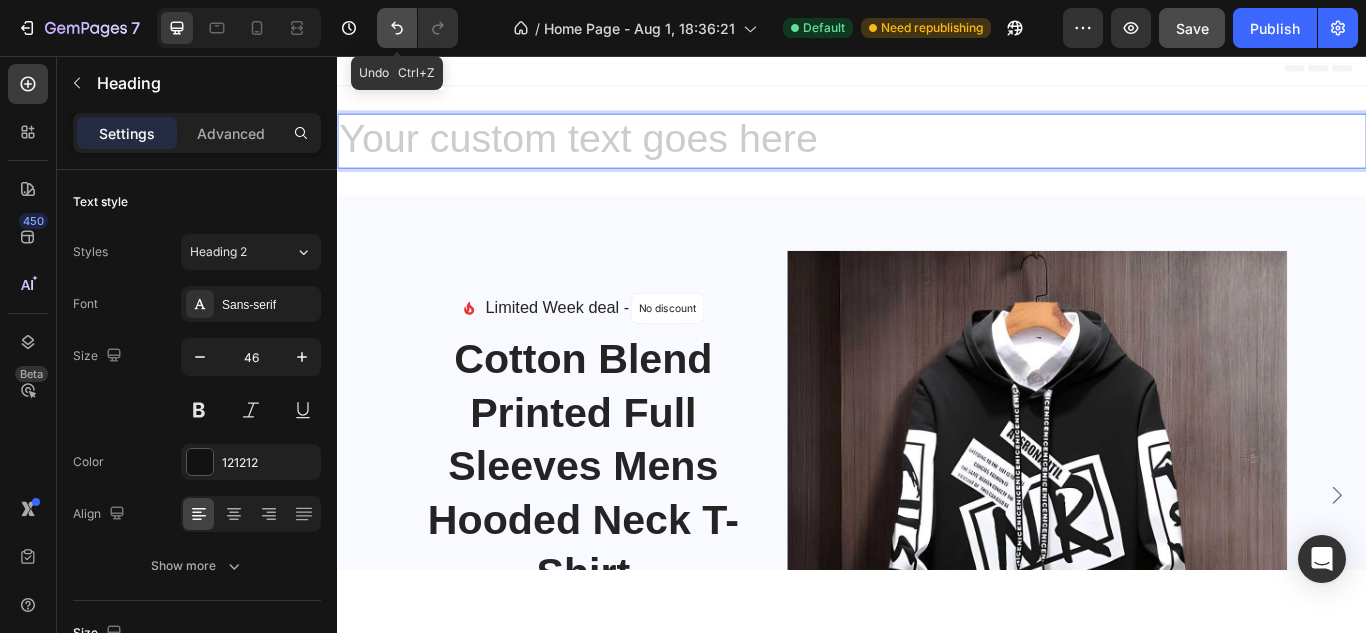 click 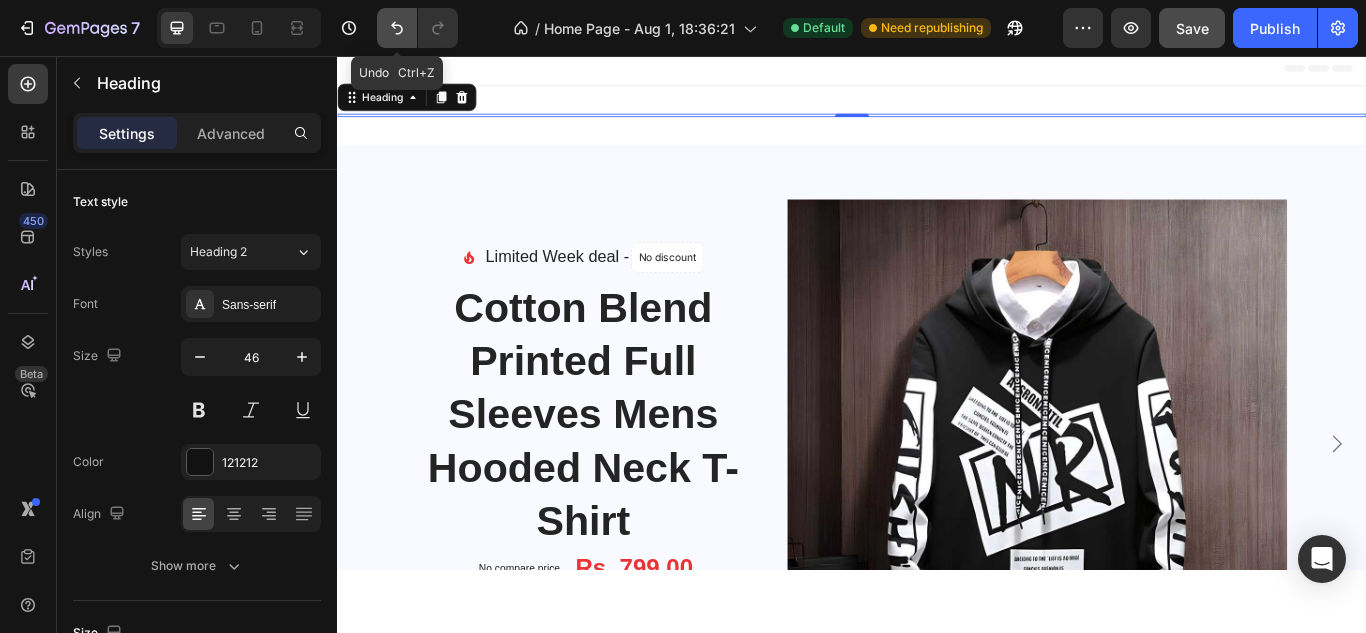 click 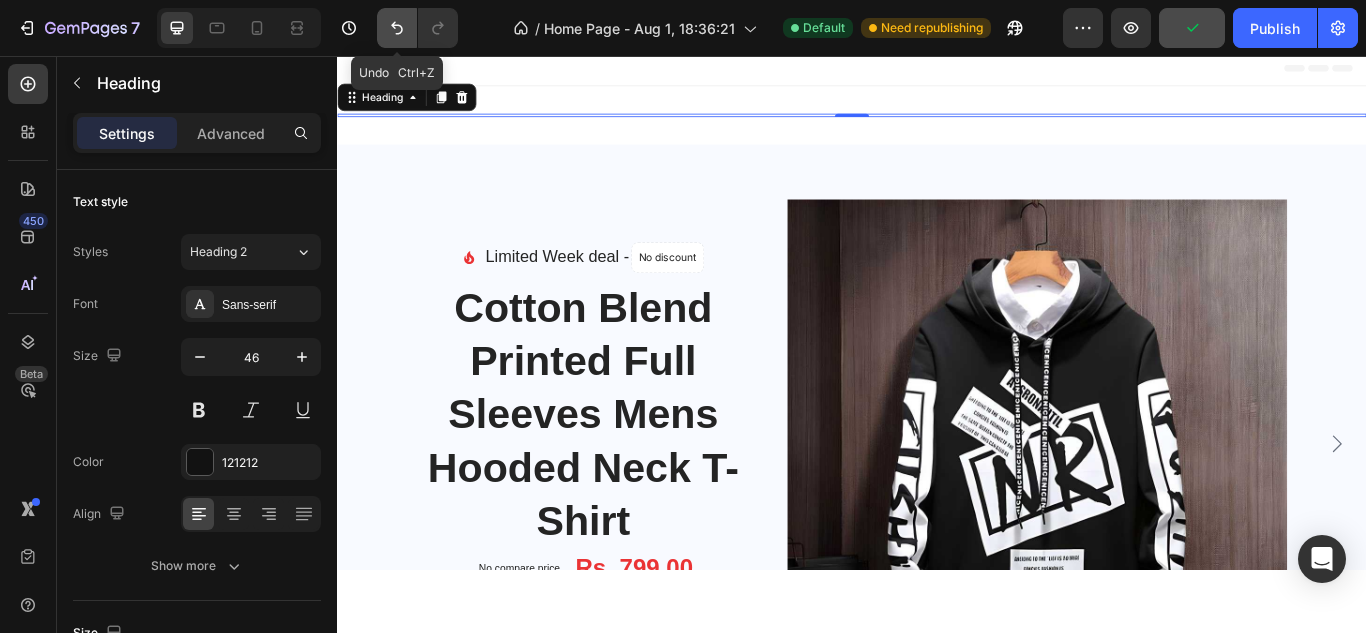 click 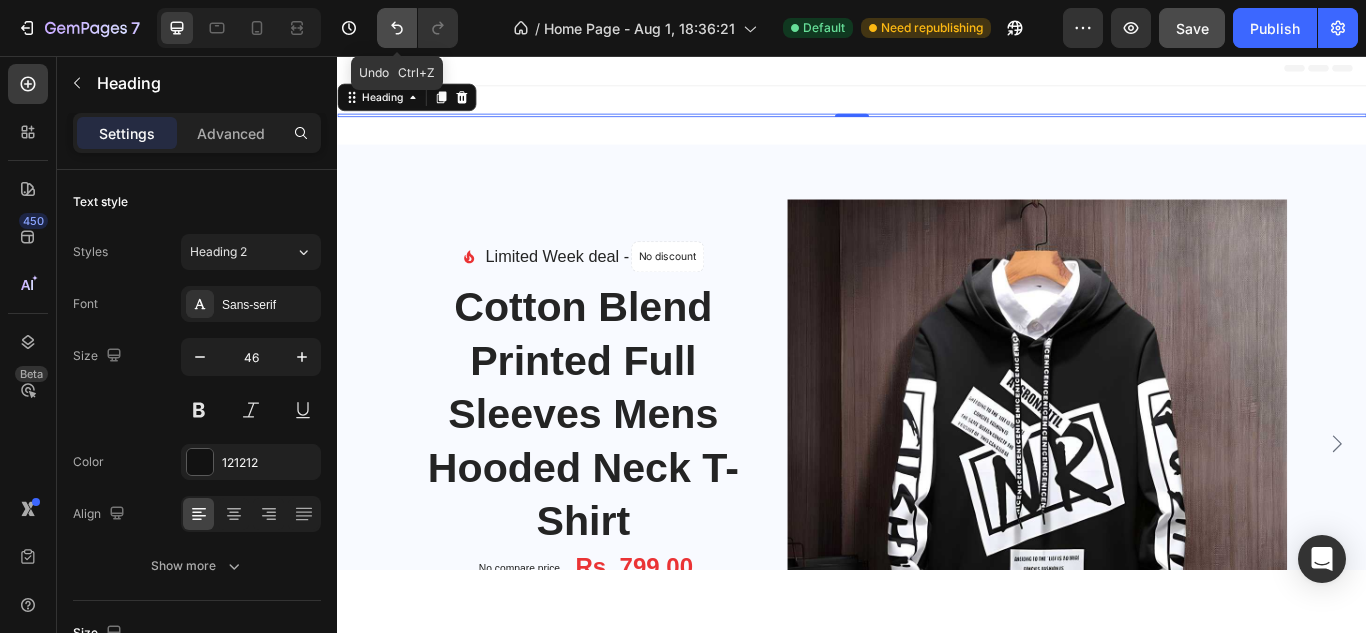 click 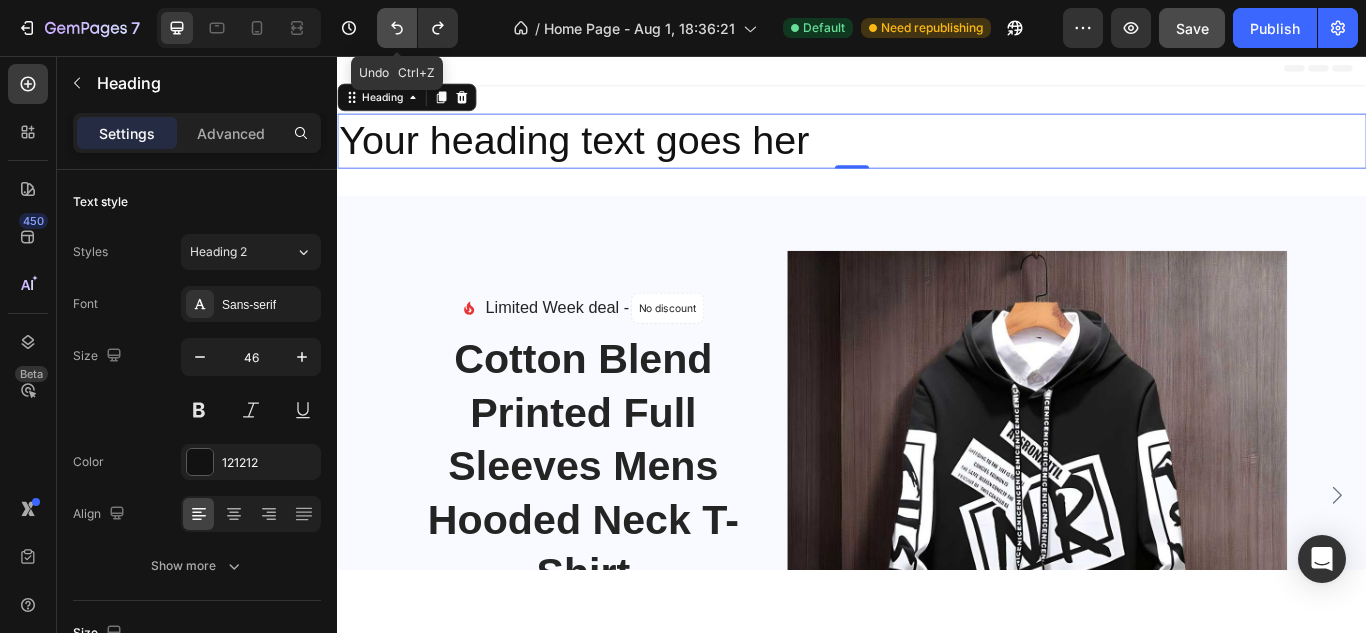 click 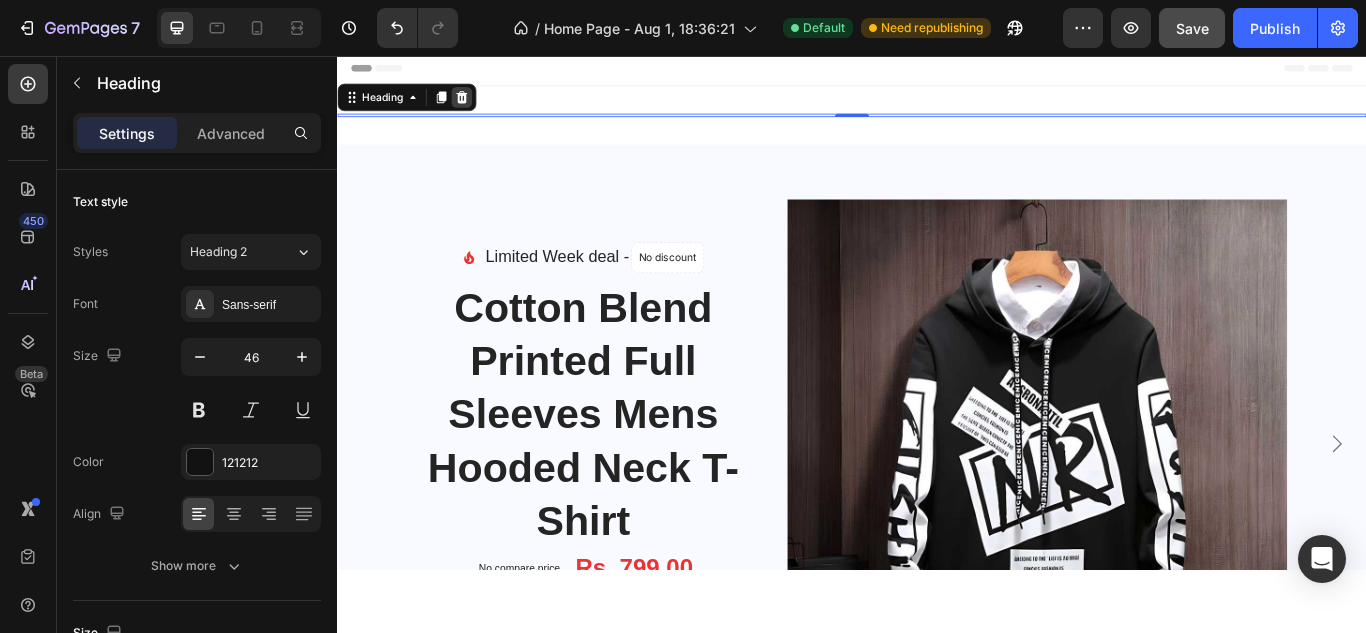 click 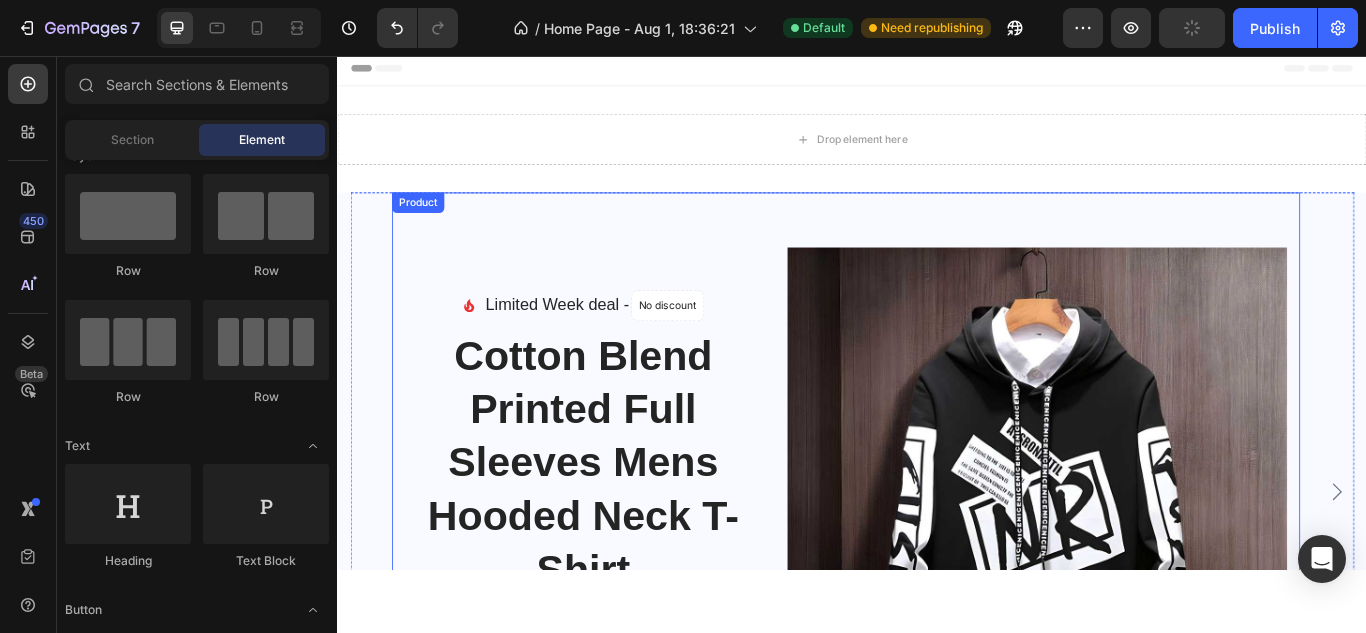 click on "Image Limited Week deal -  Text block No discount   Not be displayed when published Product Badge Row Icon List Cotton Blend Printed Full Sleeves Mens Hooded Neck T-Shirt Product Title No compare price Product Price Rs. 799.00 Product Price Product Price Row ADD TO CART Product Cart Button Product Images & Gallery Product" at bounding box center (929, 565) 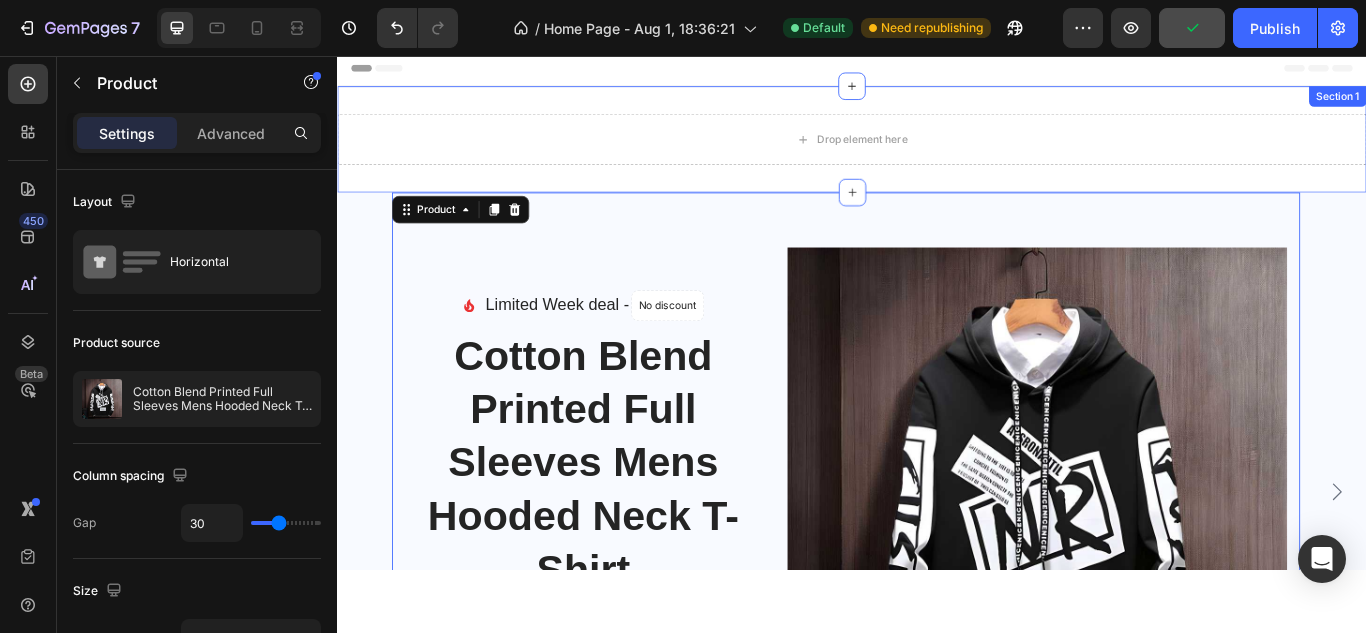 click on "Drop element here Section 1" at bounding box center [937, 154] 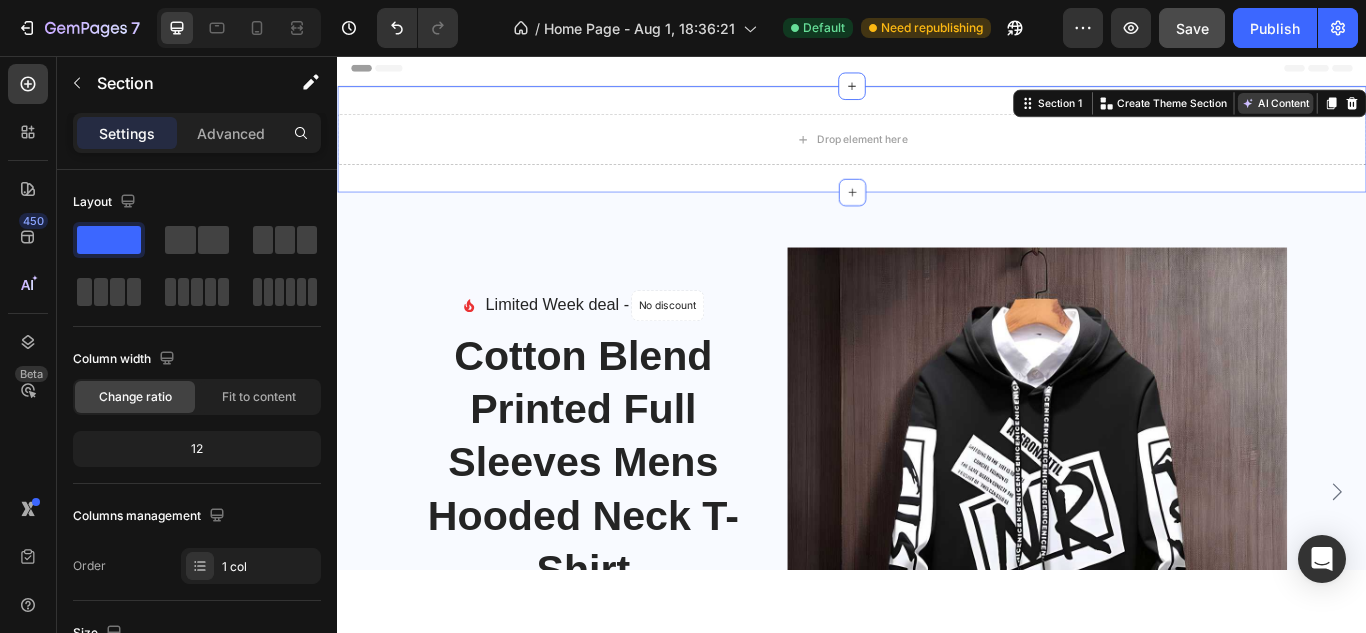 click on "AI Content" at bounding box center [1431, 112] 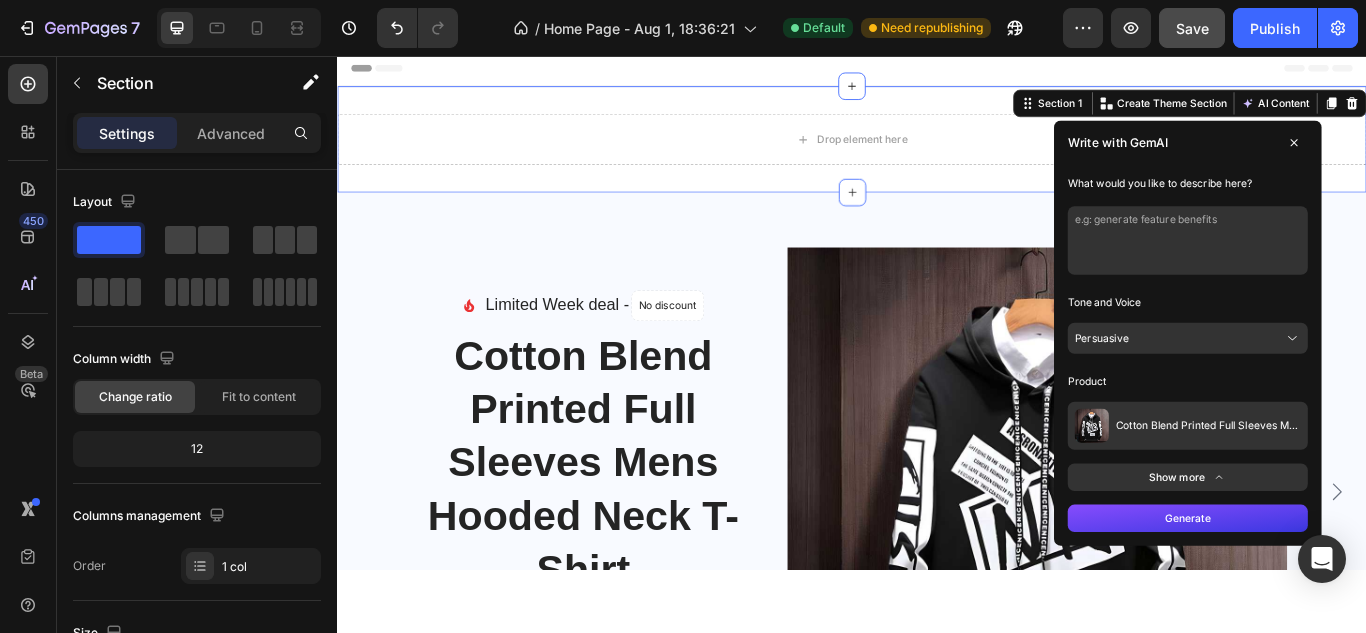 click 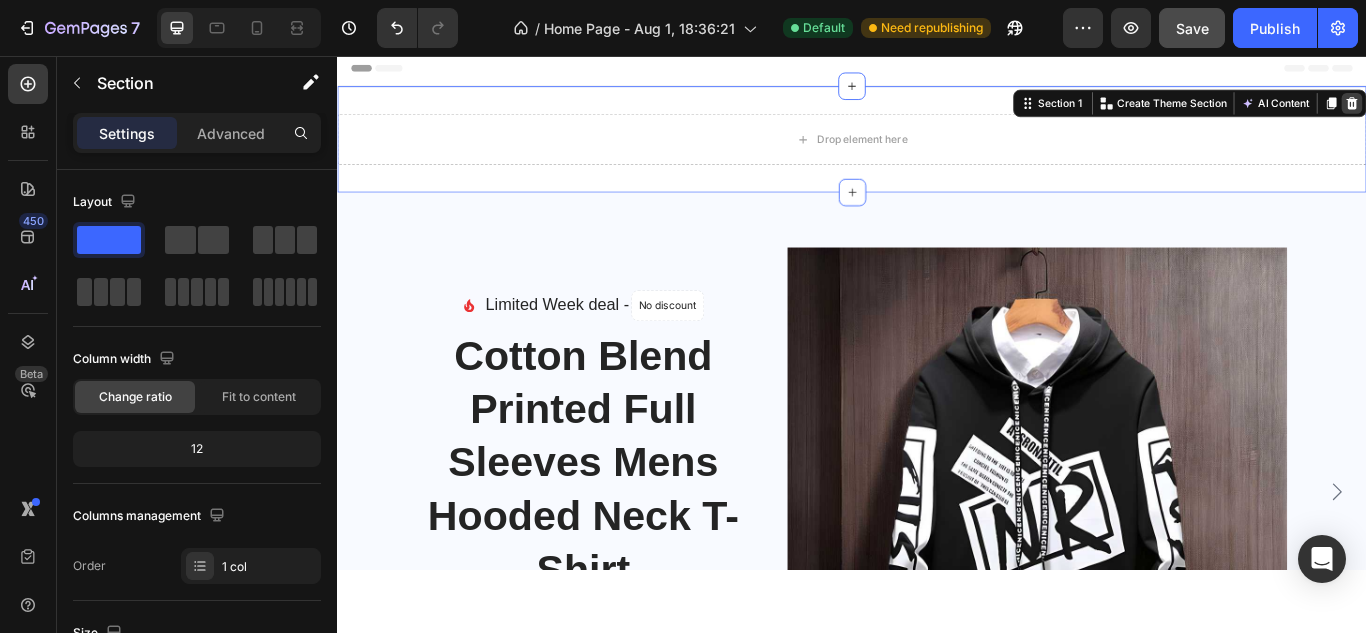 click 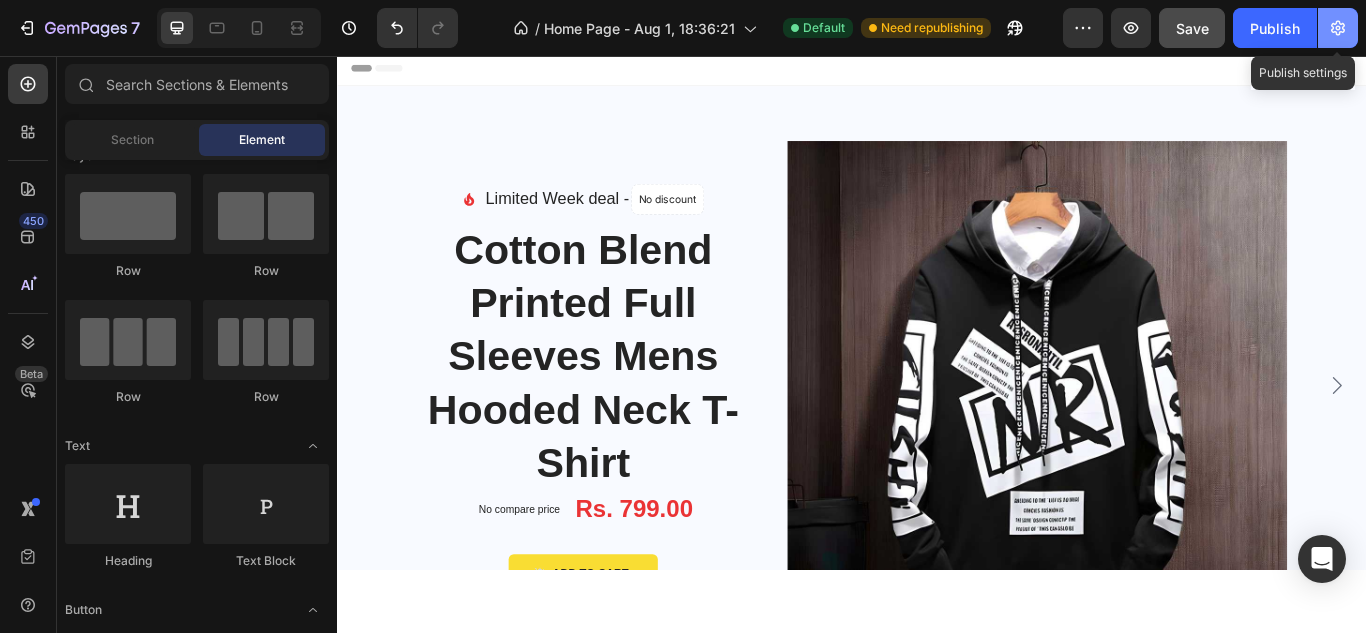 click 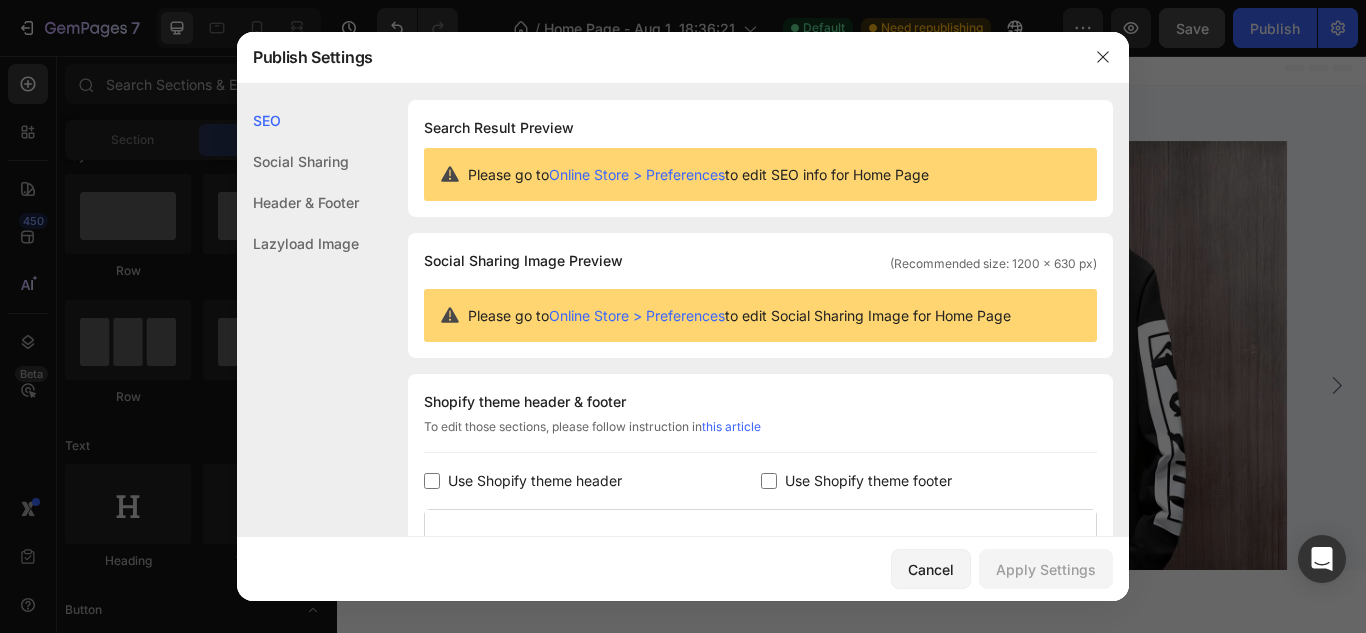 scroll, scrollTop: 193, scrollLeft: 0, axis: vertical 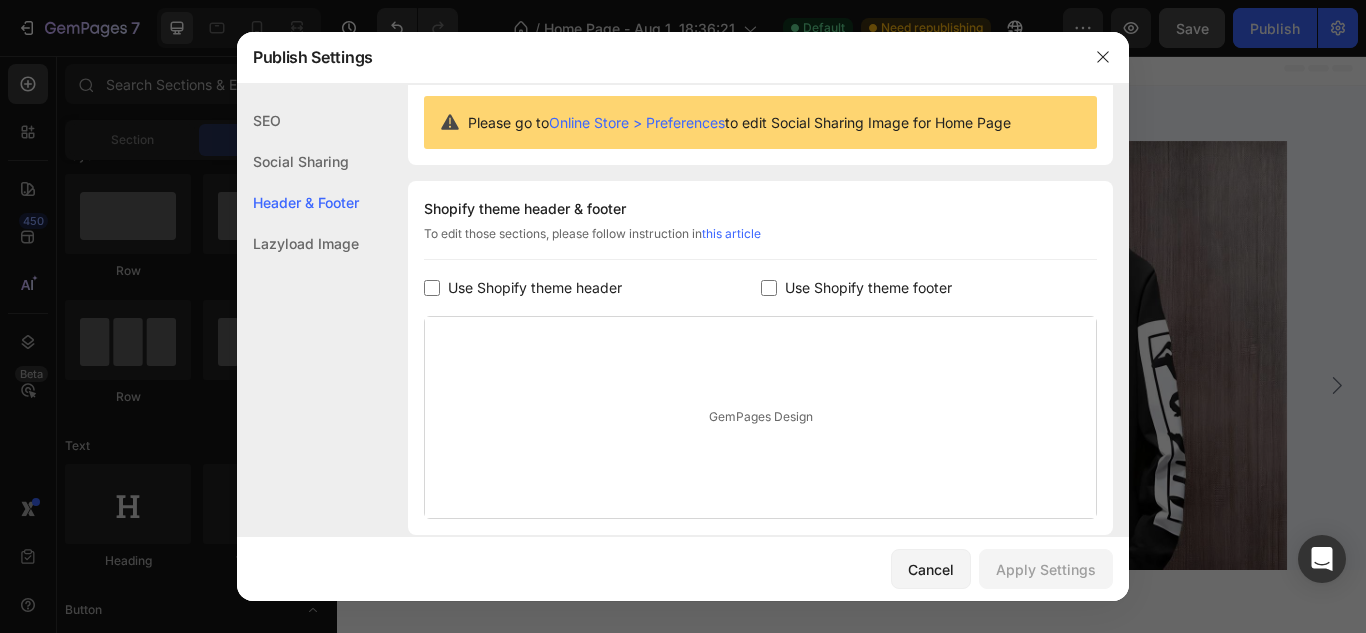 click on "Use Shopify theme header" at bounding box center [531, 288] 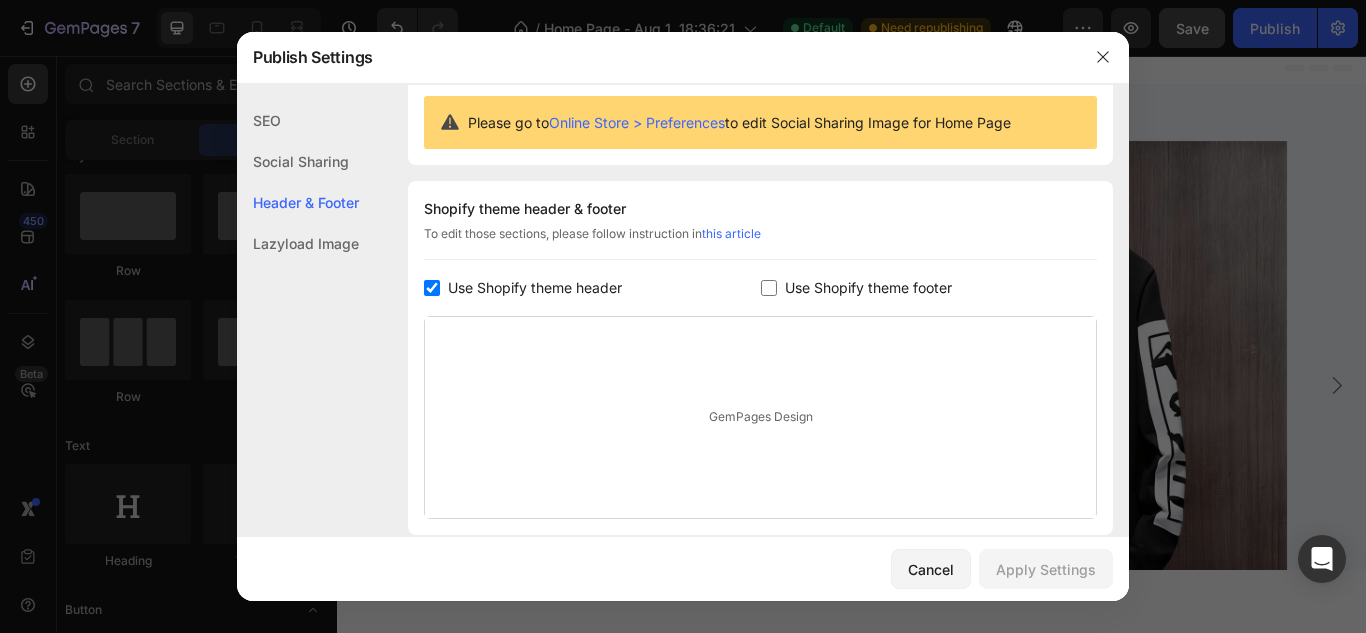 checkbox on "true" 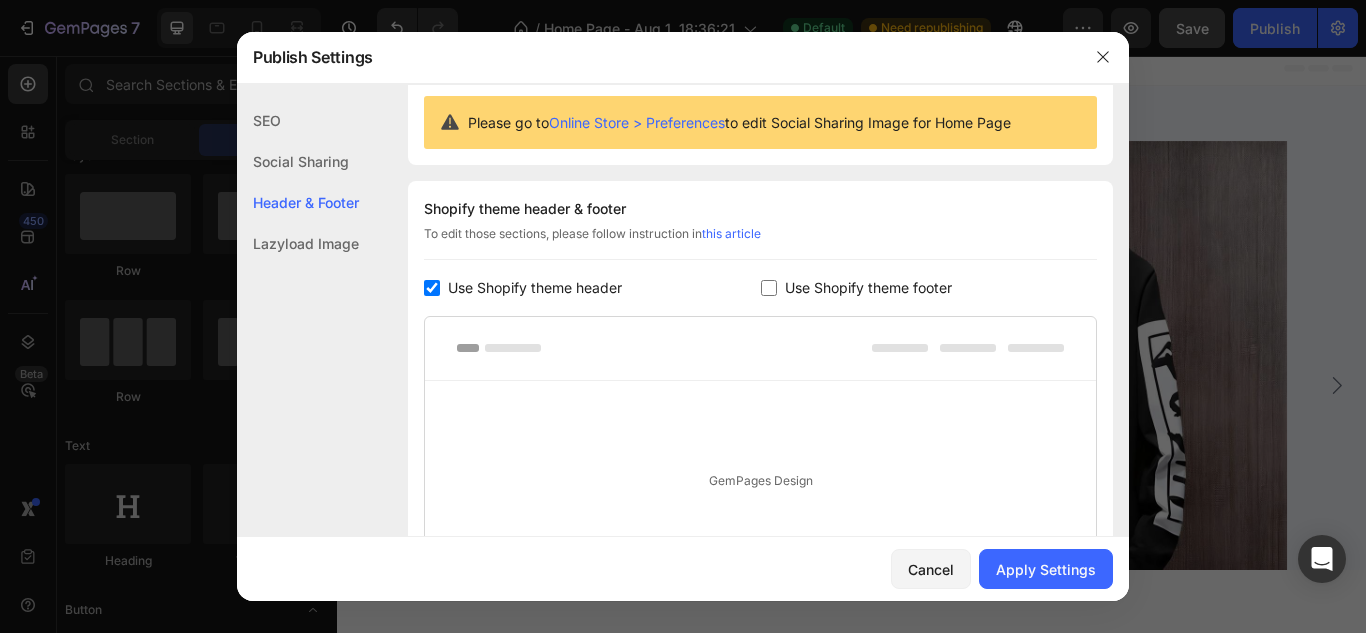 click on "Use Shopify theme footer" at bounding box center (868, 288) 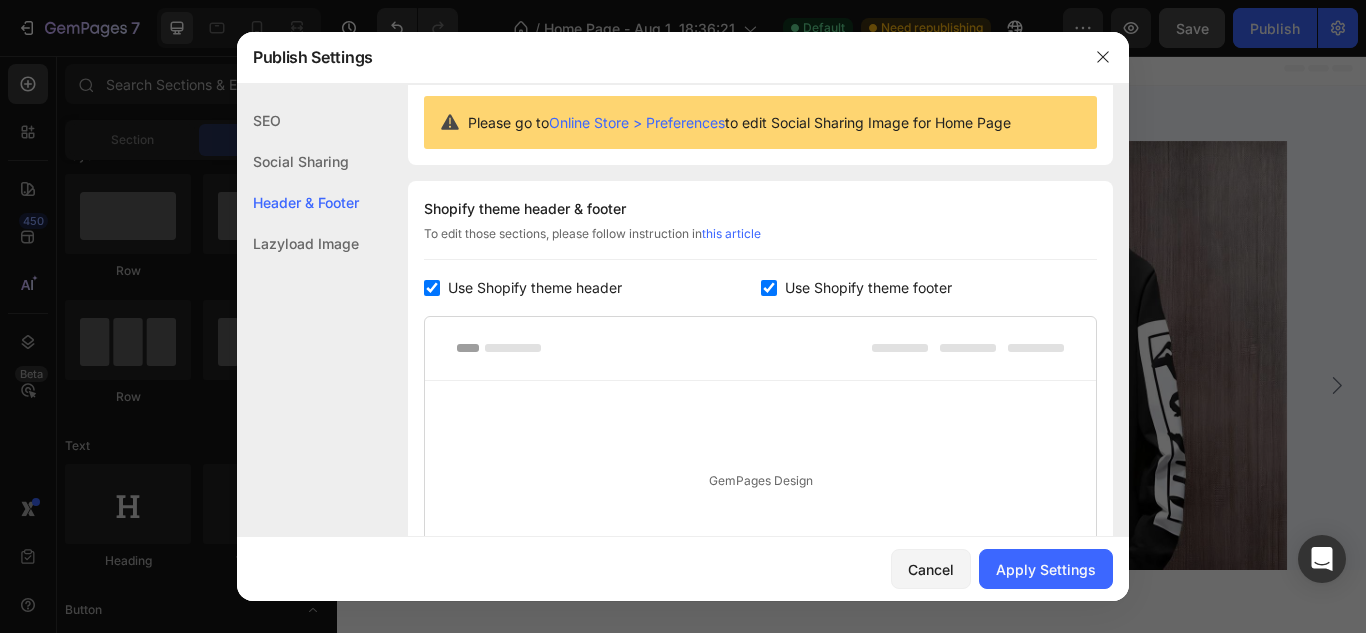 checkbox on "true" 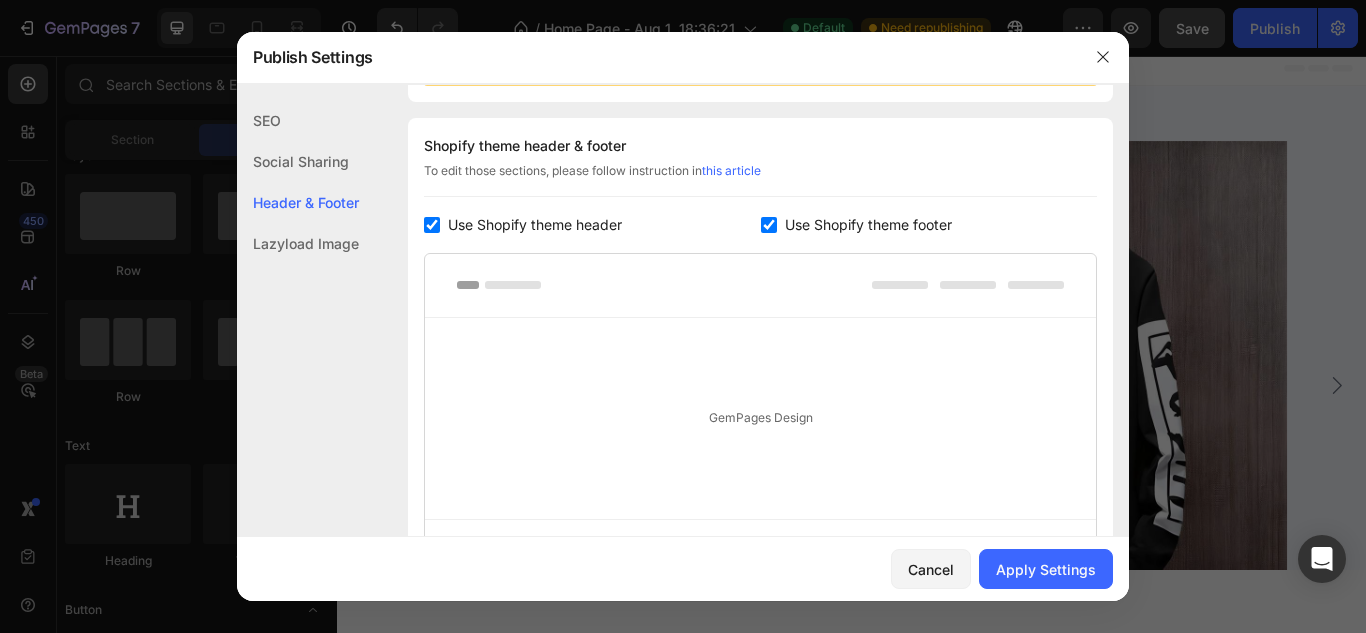 scroll, scrollTop: 466, scrollLeft: 0, axis: vertical 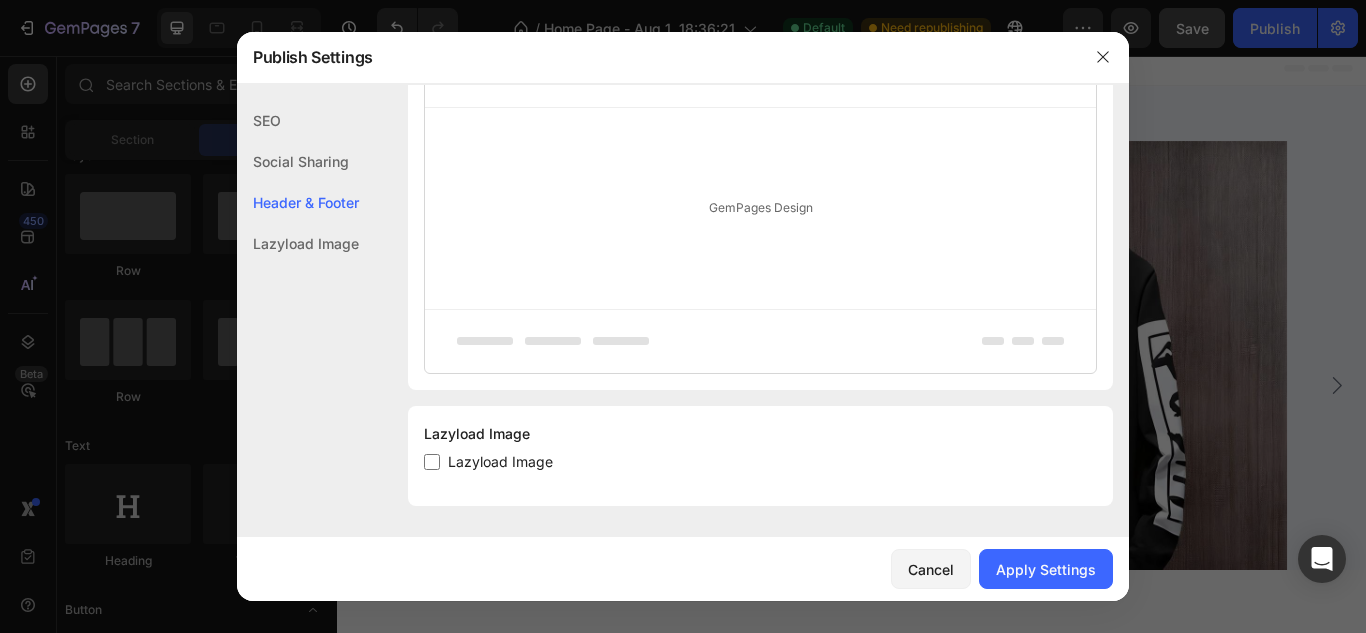 click at bounding box center [432, 462] 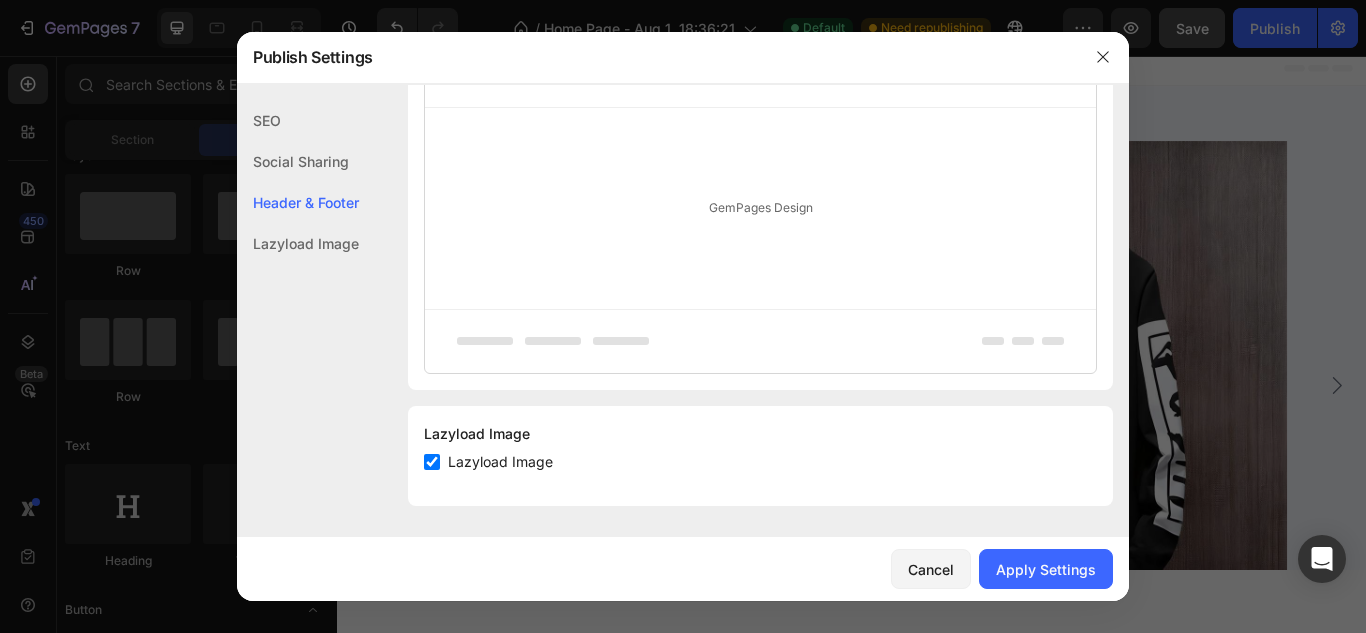 checkbox on "true" 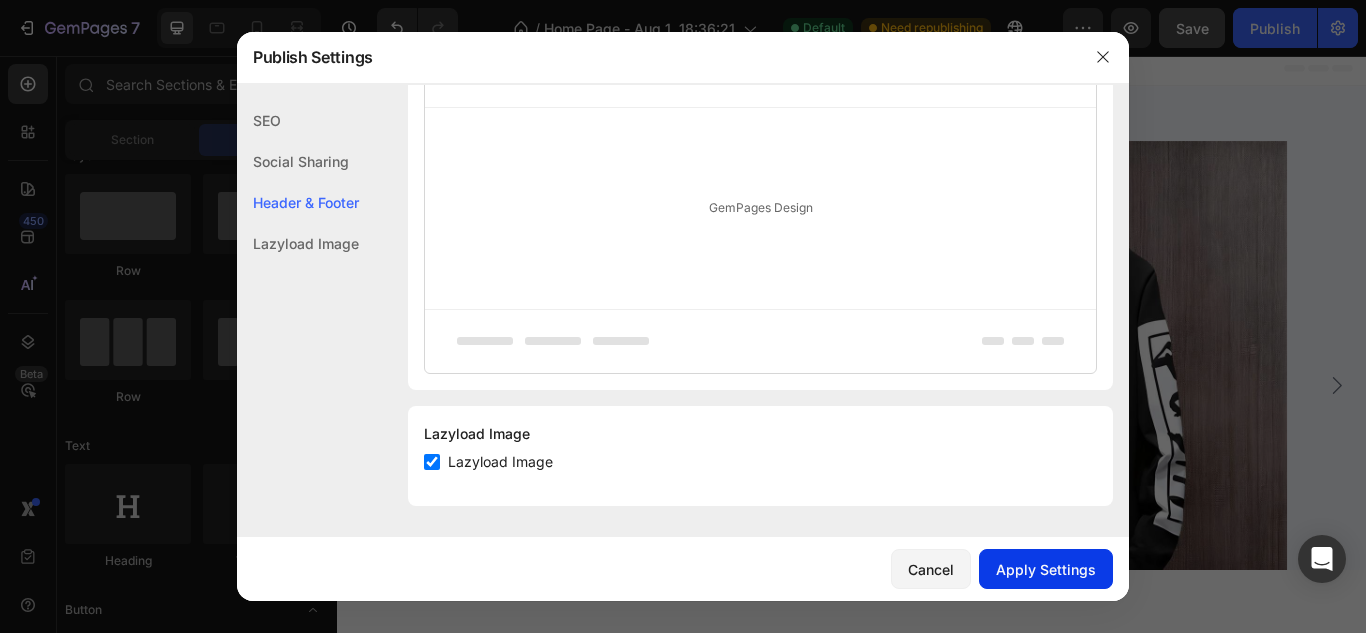 click on "Apply Settings" at bounding box center [1046, 569] 